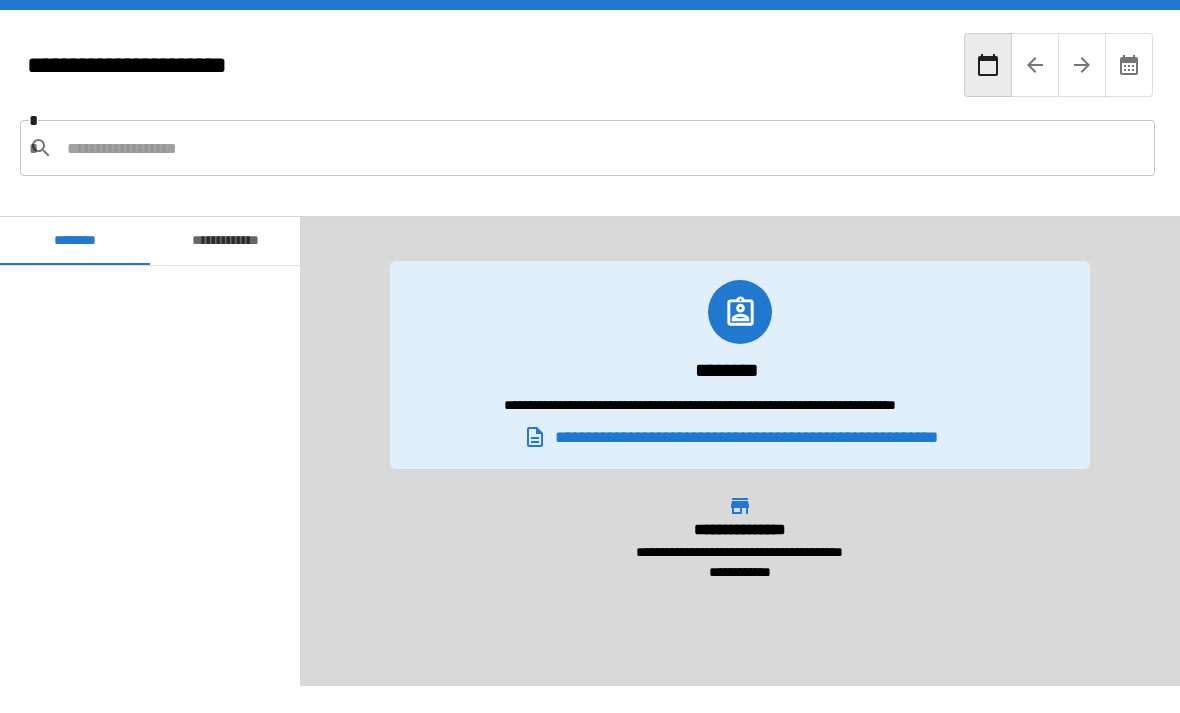scroll, scrollTop: 64, scrollLeft: 0, axis: vertical 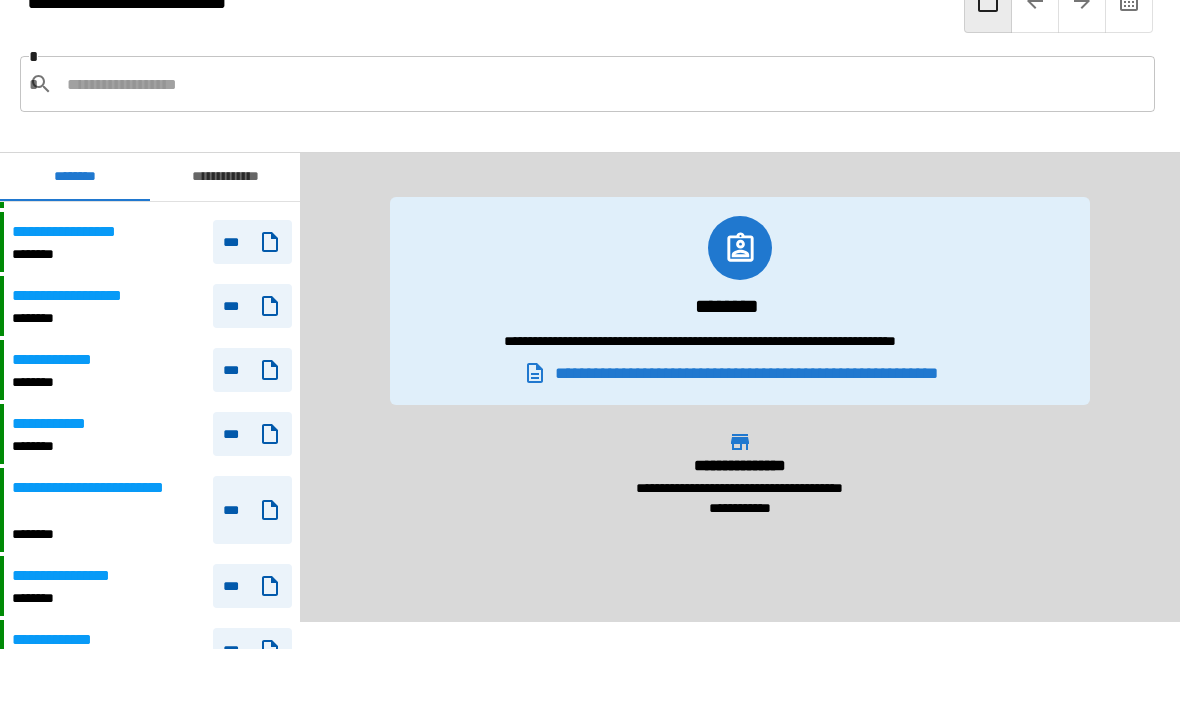click on "***" at bounding box center [252, 434] 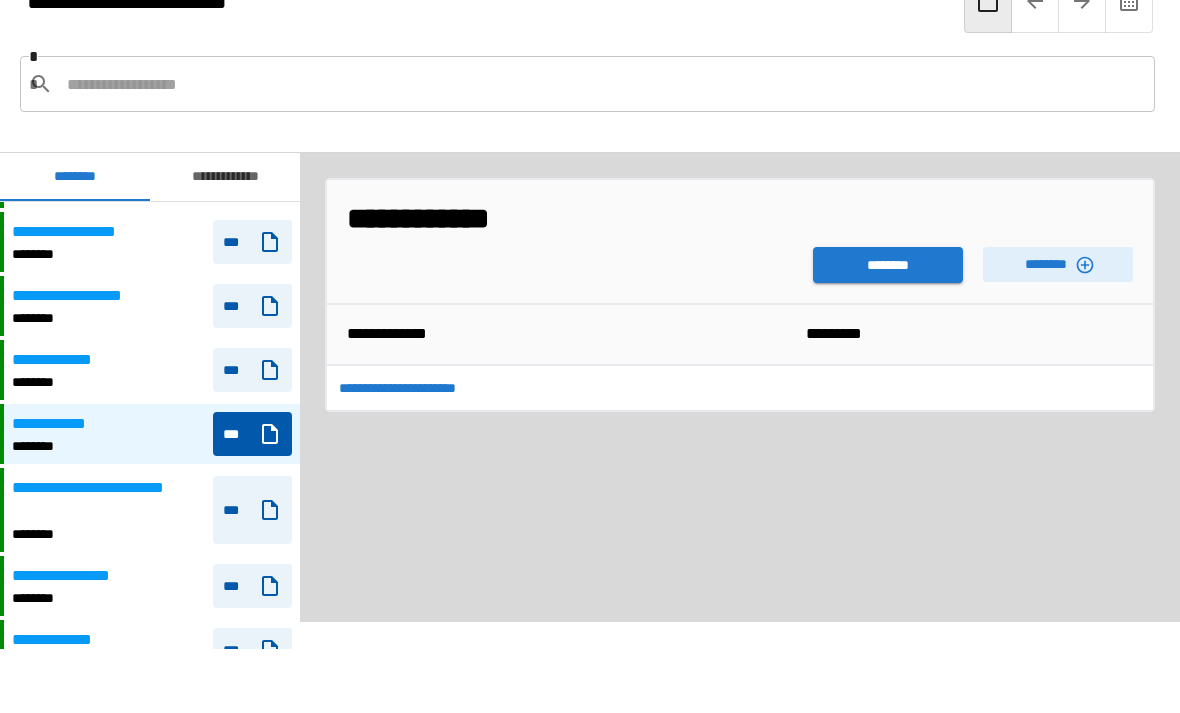 click on "********" at bounding box center (888, 265) 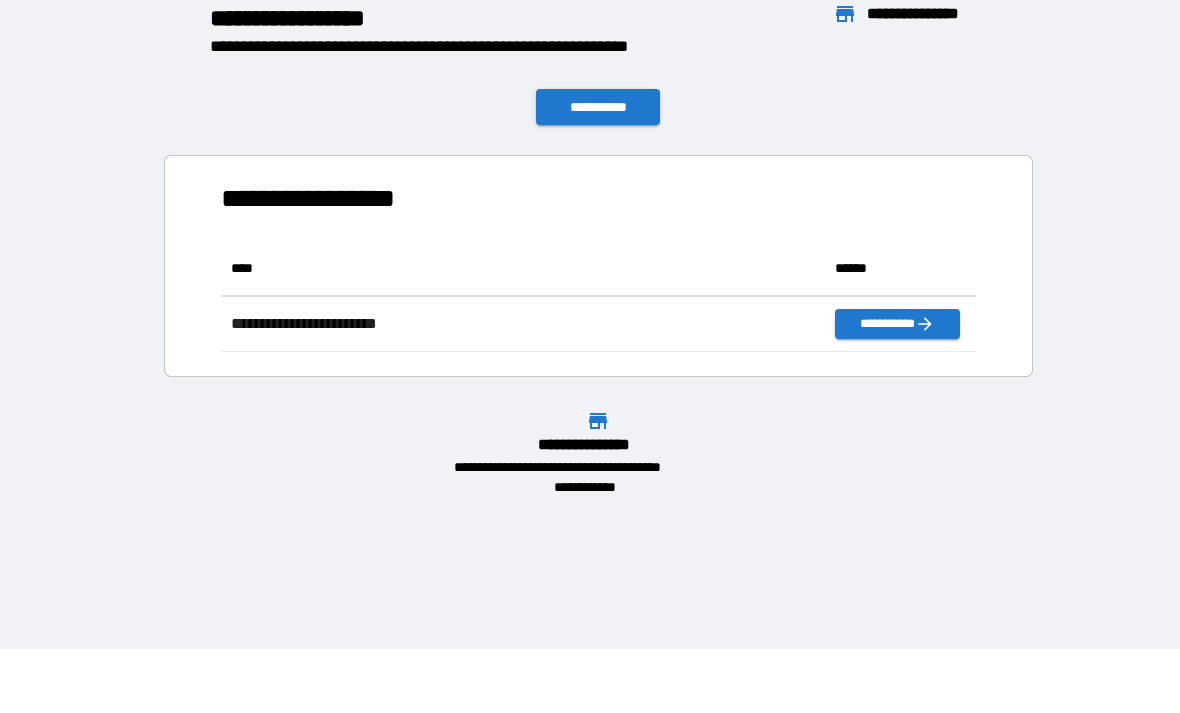 scroll, scrollTop: 1, scrollLeft: 1, axis: both 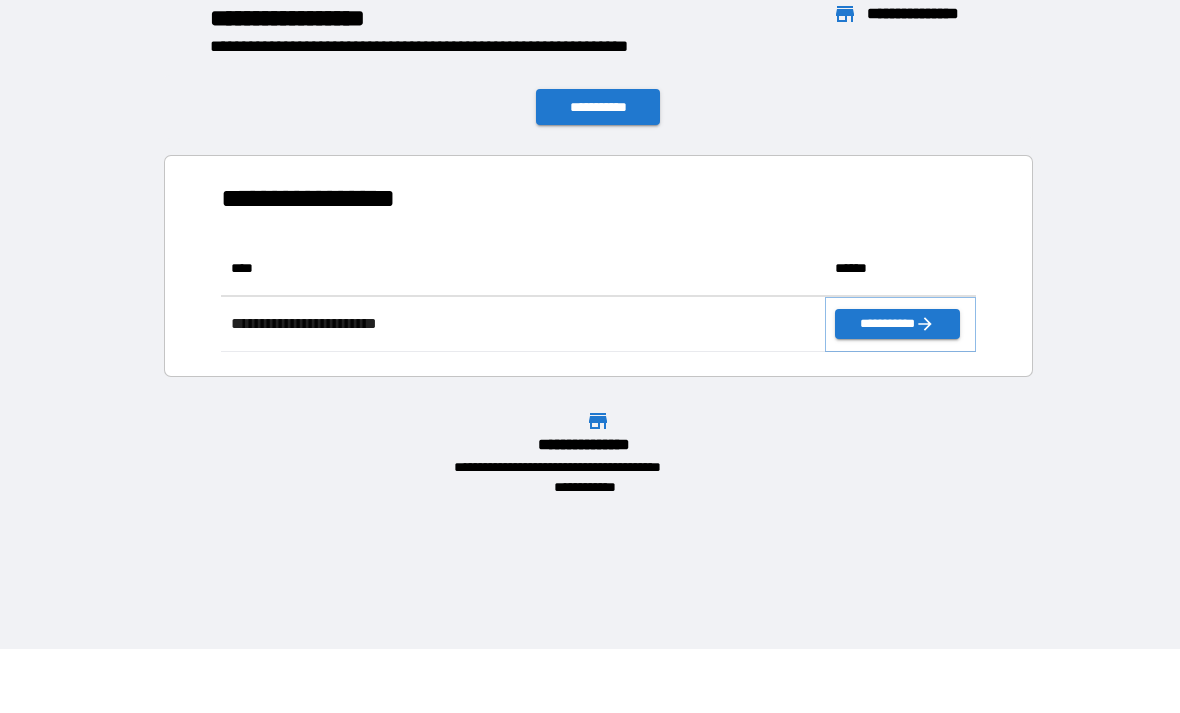 click on "**********" at bounding box center [897, 324] 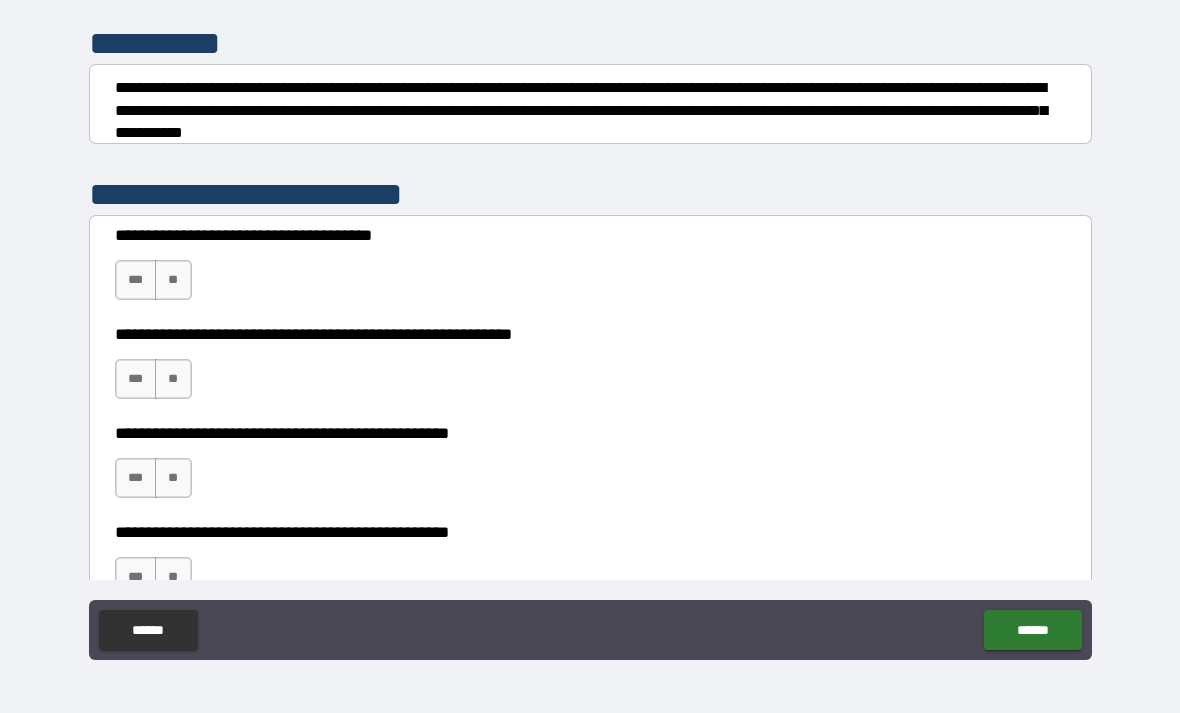 scroll, scrollTop: 240, scrollLeft: 0, axis: vertical 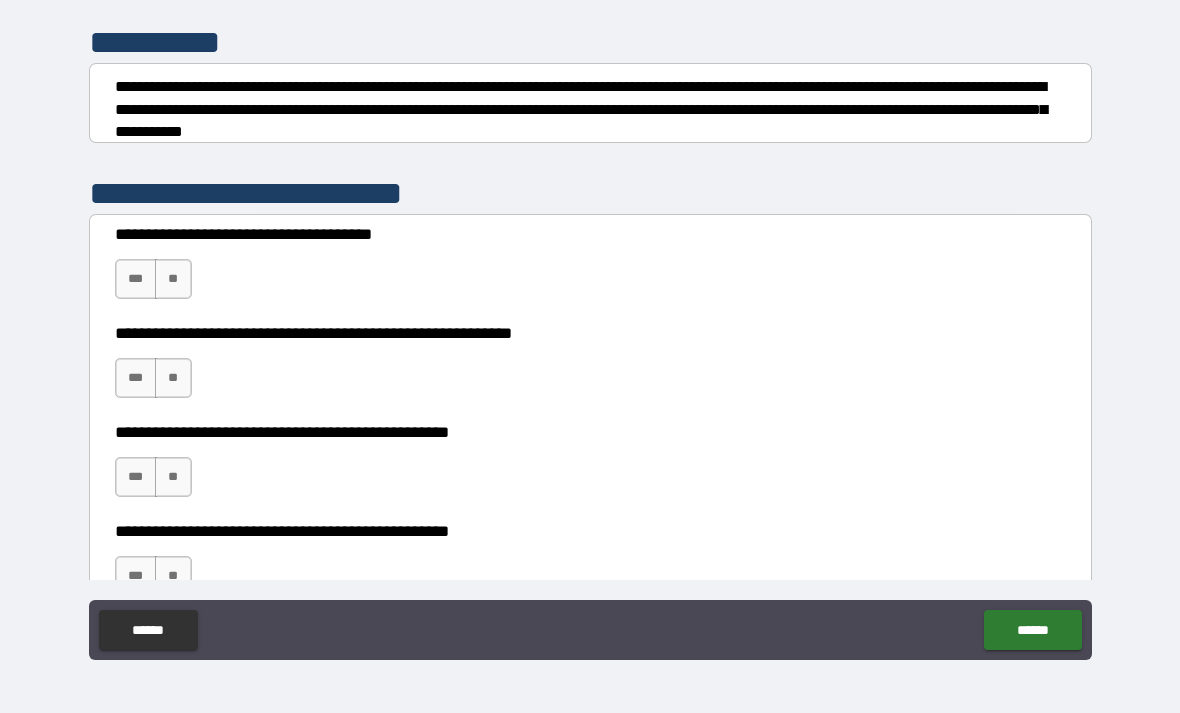 click on "**" at bounding box center (173, 279) 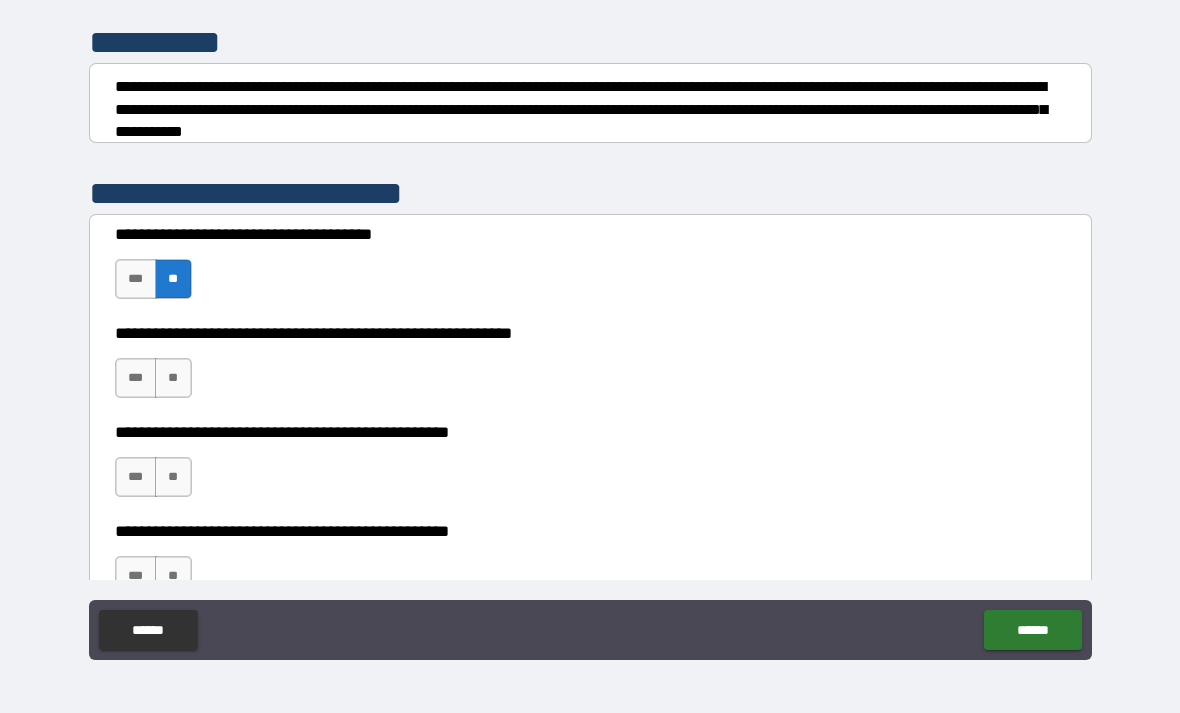 click on "**" at bounding box center [173, 378] 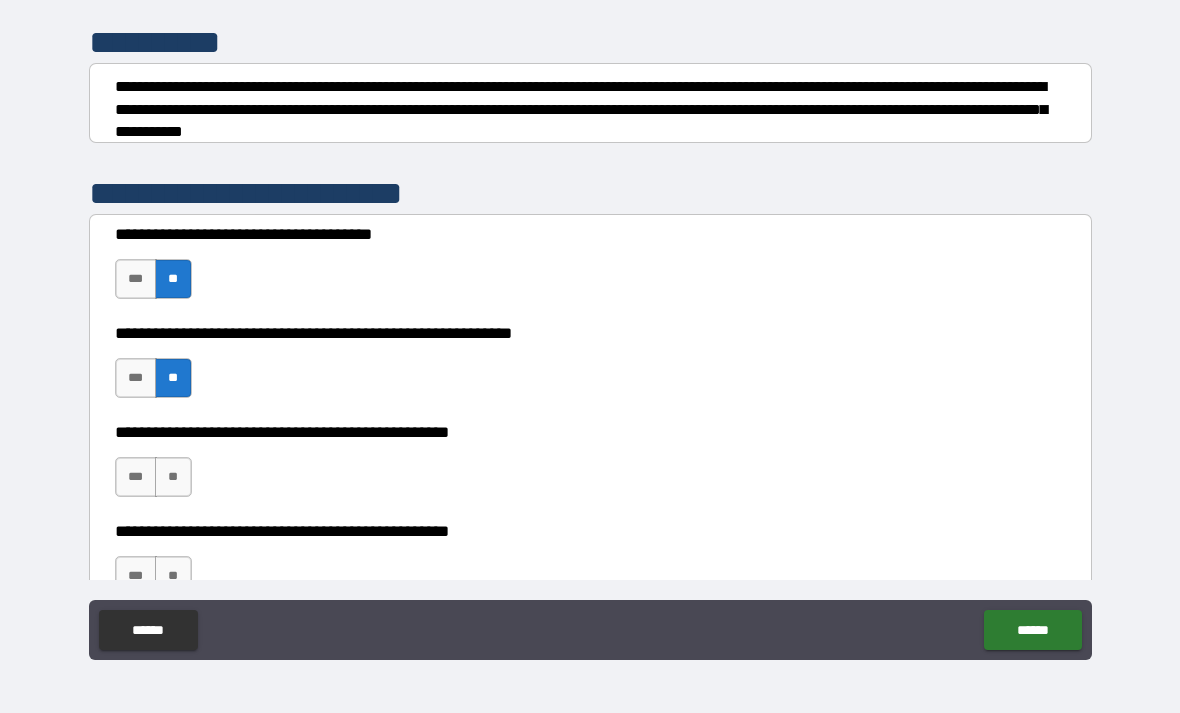 click on "**" at bounding box center [173, 477] 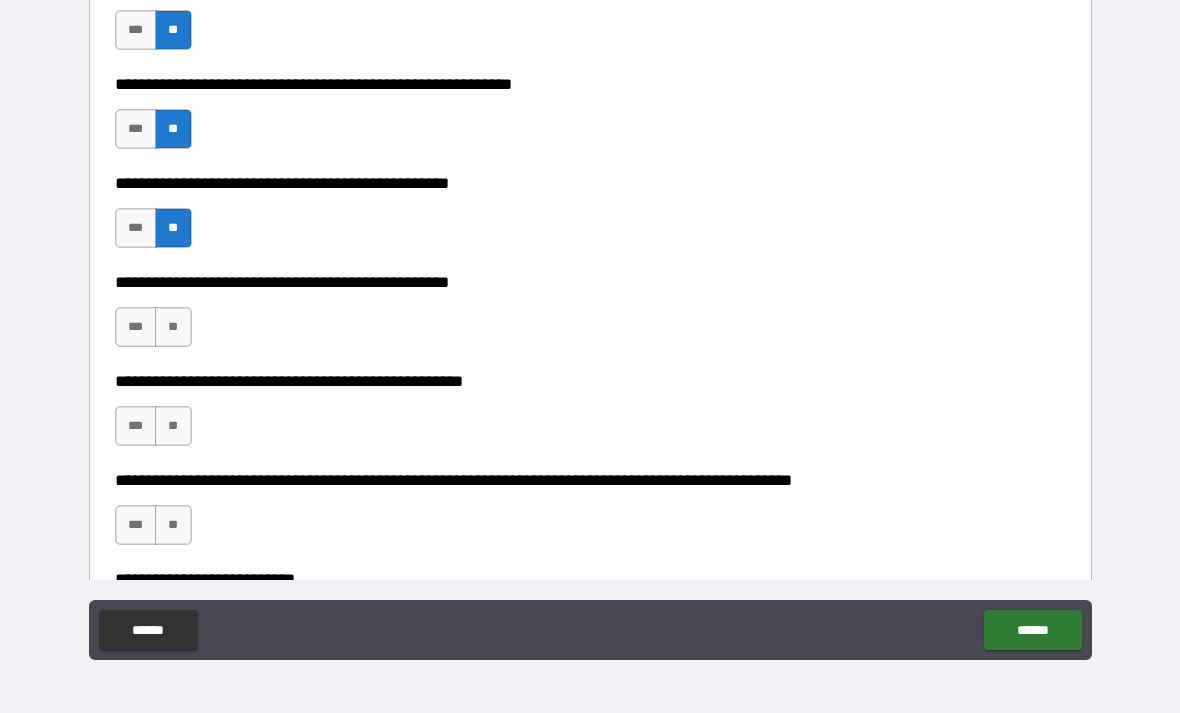 scroll, scrollTop: 493, scrollLeft: 0, axis: vertical 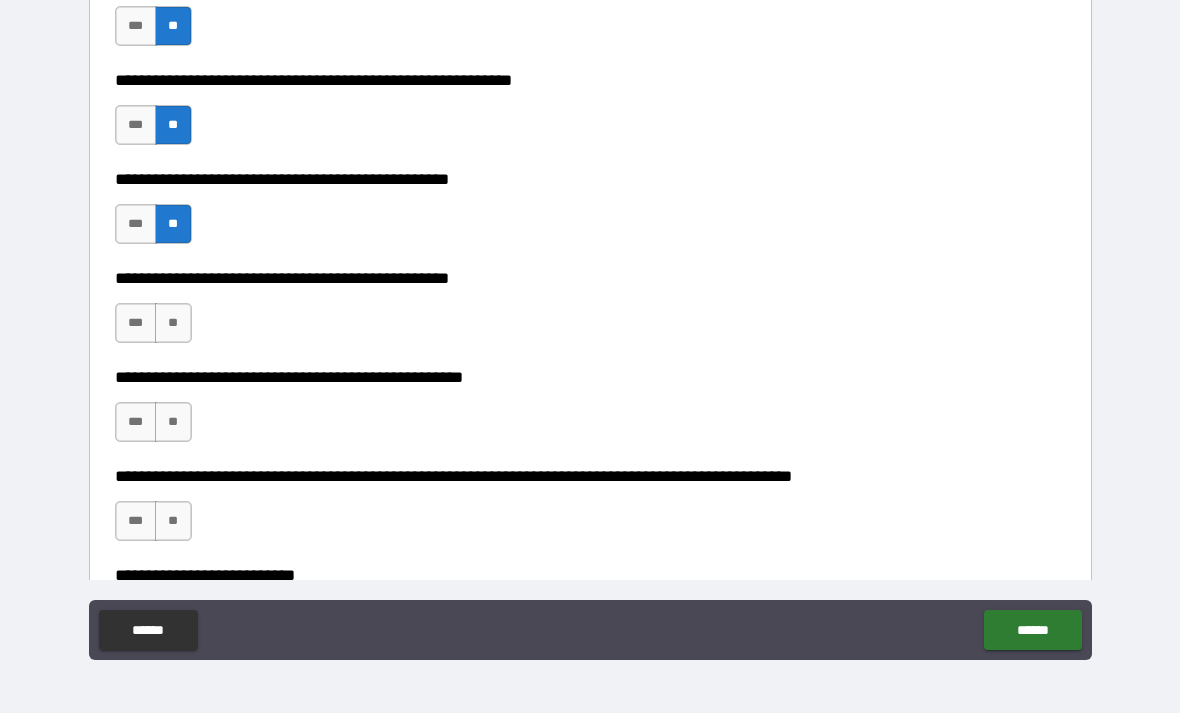 click on "**" at bounding box center [173, 323] 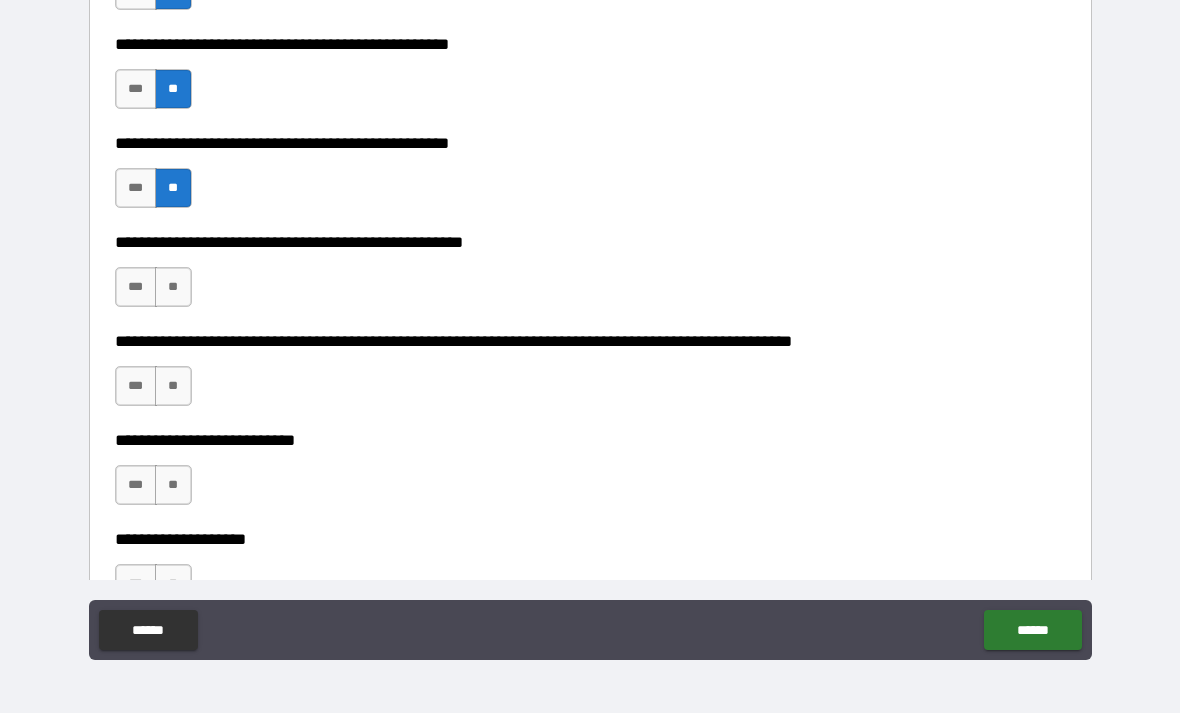scroll, scrollTop: 636, scrollLeft: 0, axis: vertical 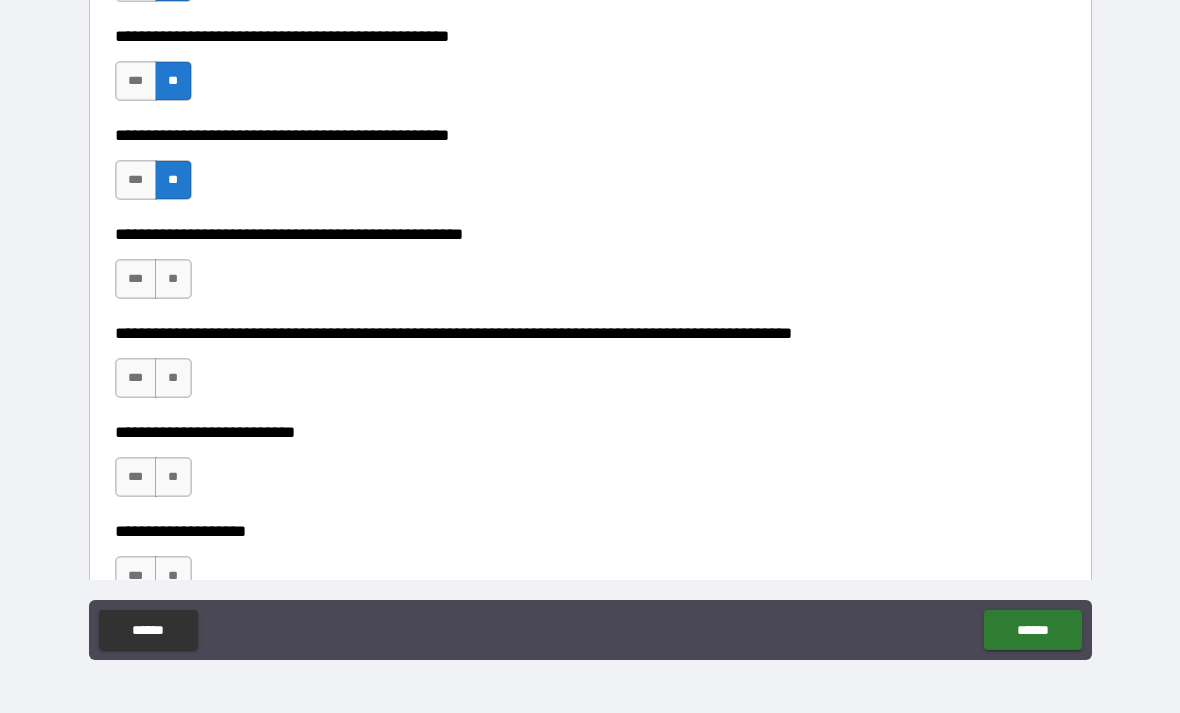 click on "**" at bounding box center [173, 279] 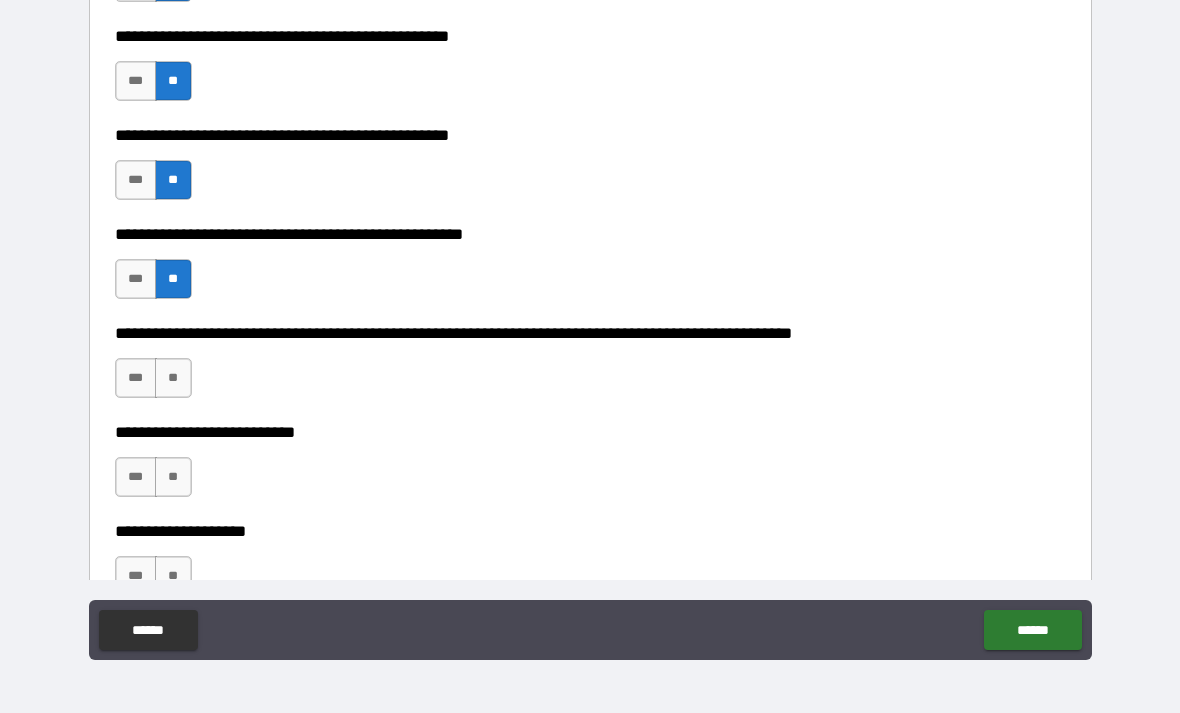 click on "**" at bounding box center (173, 378) 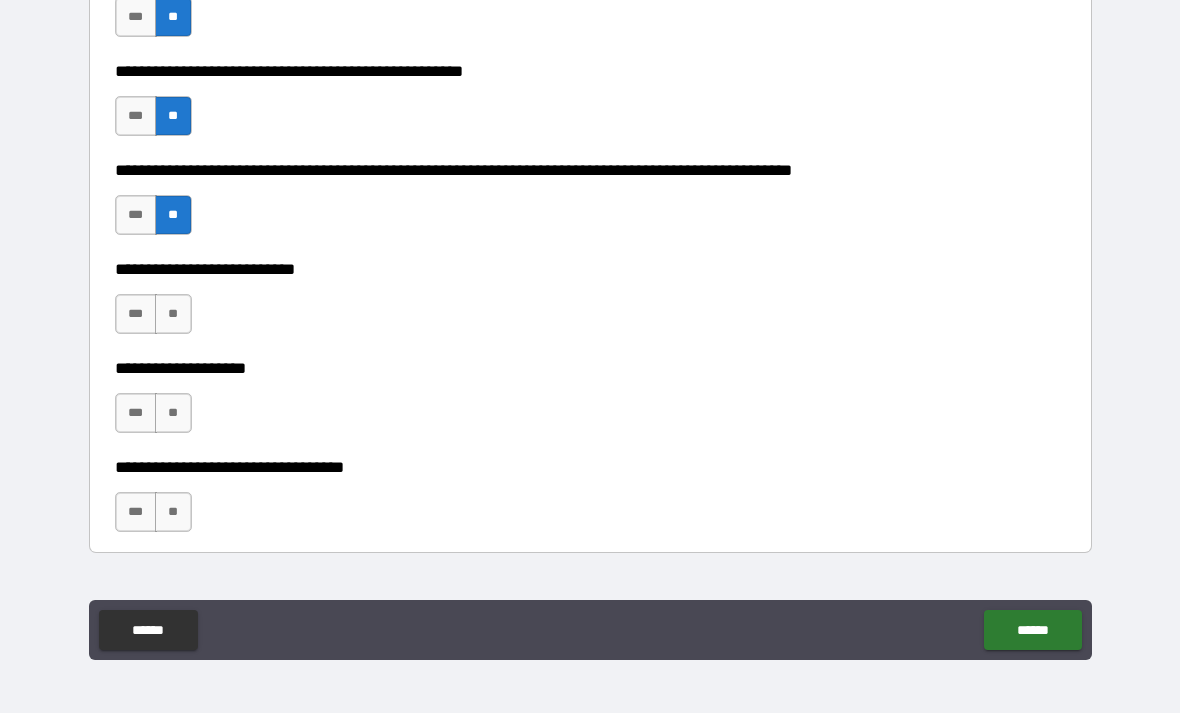 scroll, scrollTop: 802, scrollLeft: 0, axis: vertical 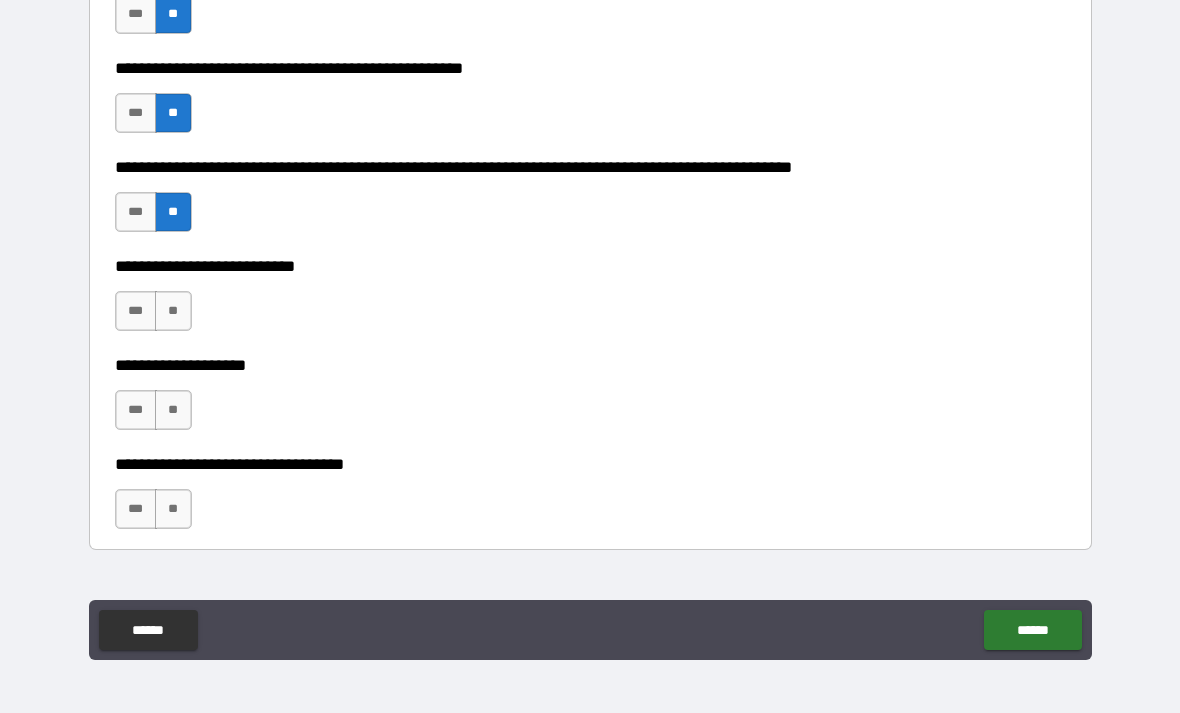 click on "**" at bounding box center [173, 311] 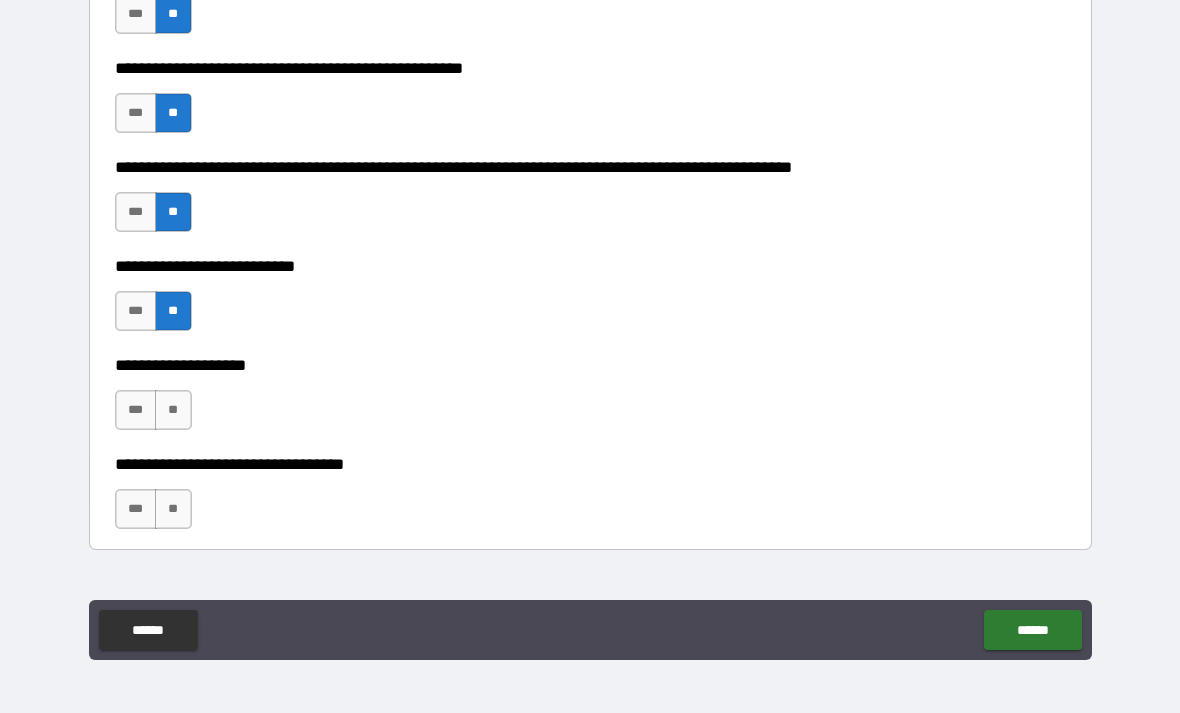 click on "**" at bounding box center [173, 410] 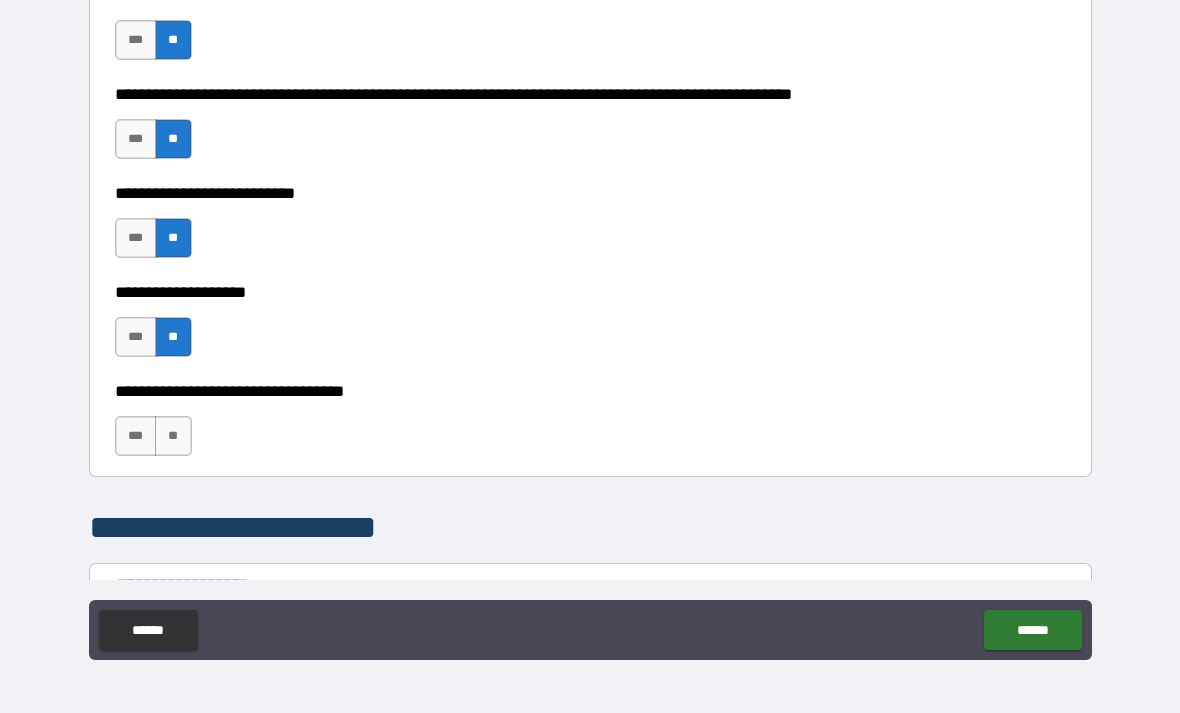 click on "**" at bounding box center [173, 436] 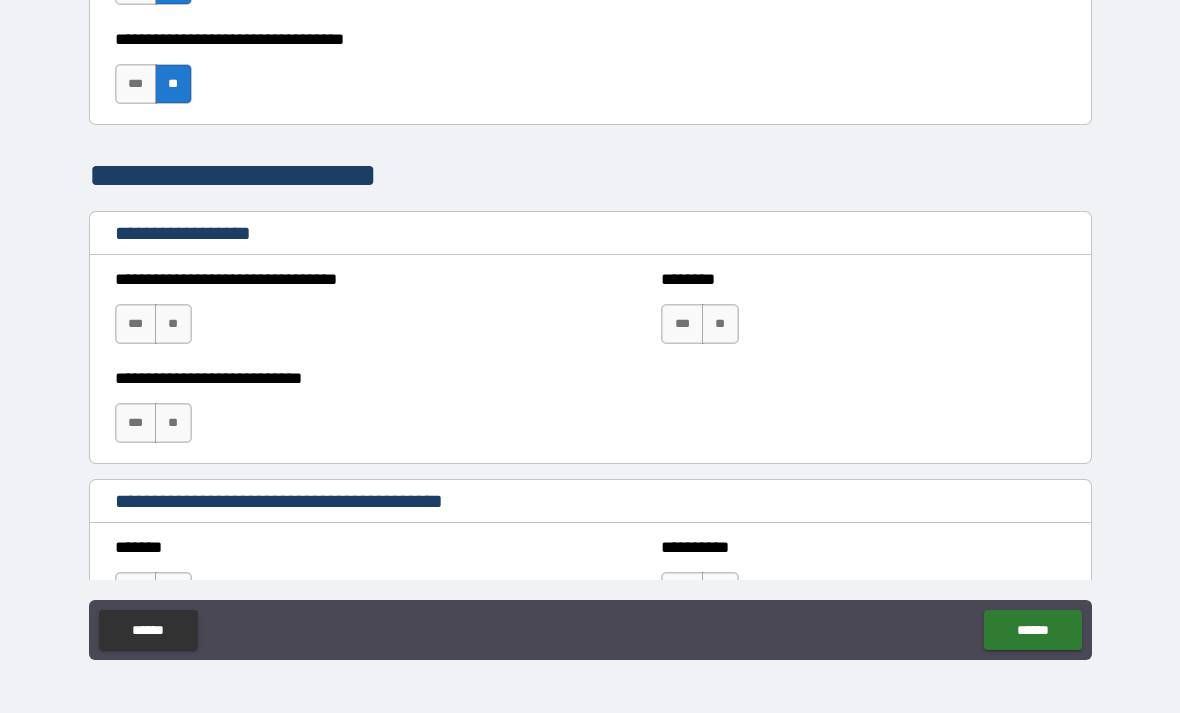 scroll, scrollTop: 1228, scrollLeft: 0, axis: vertical 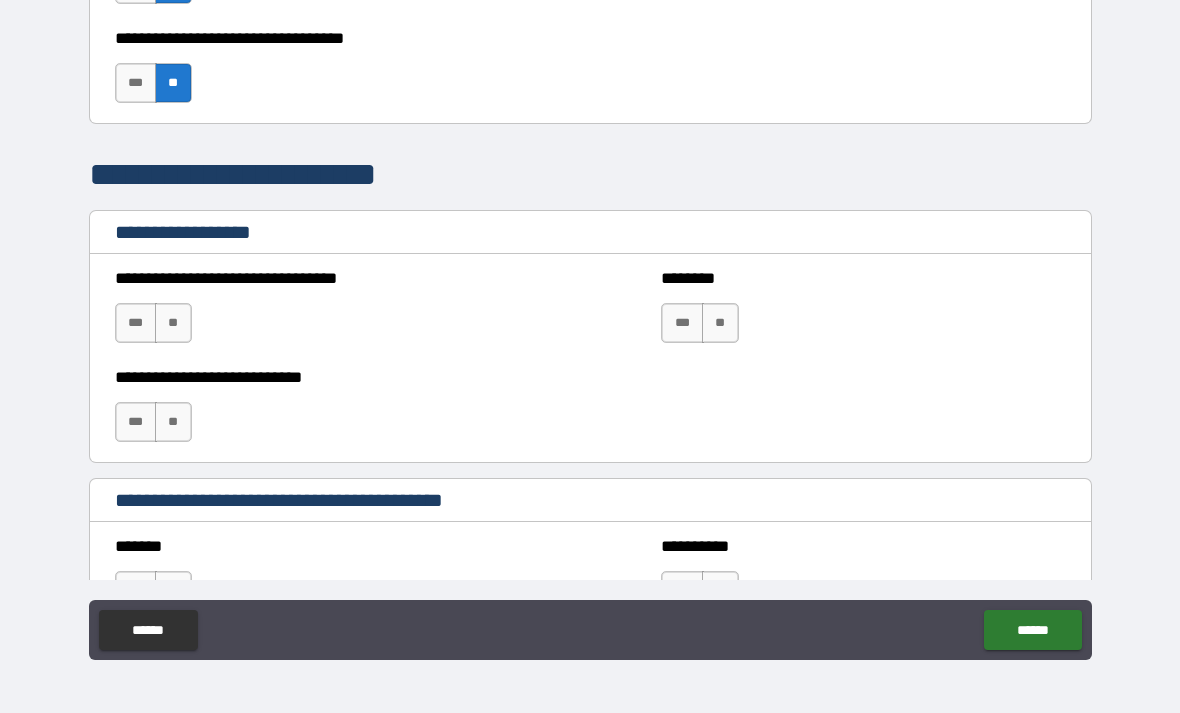 click on "**" at bounding box center (173, 323) 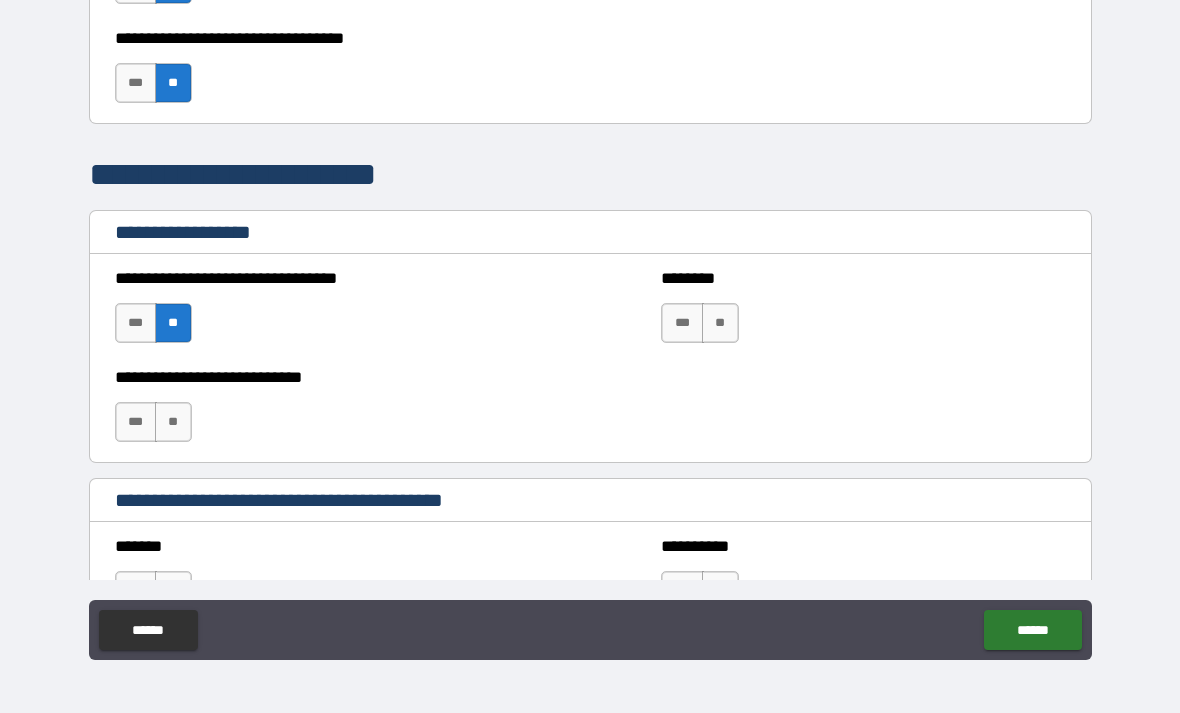 click on "**" at bounding box center [173, 422] 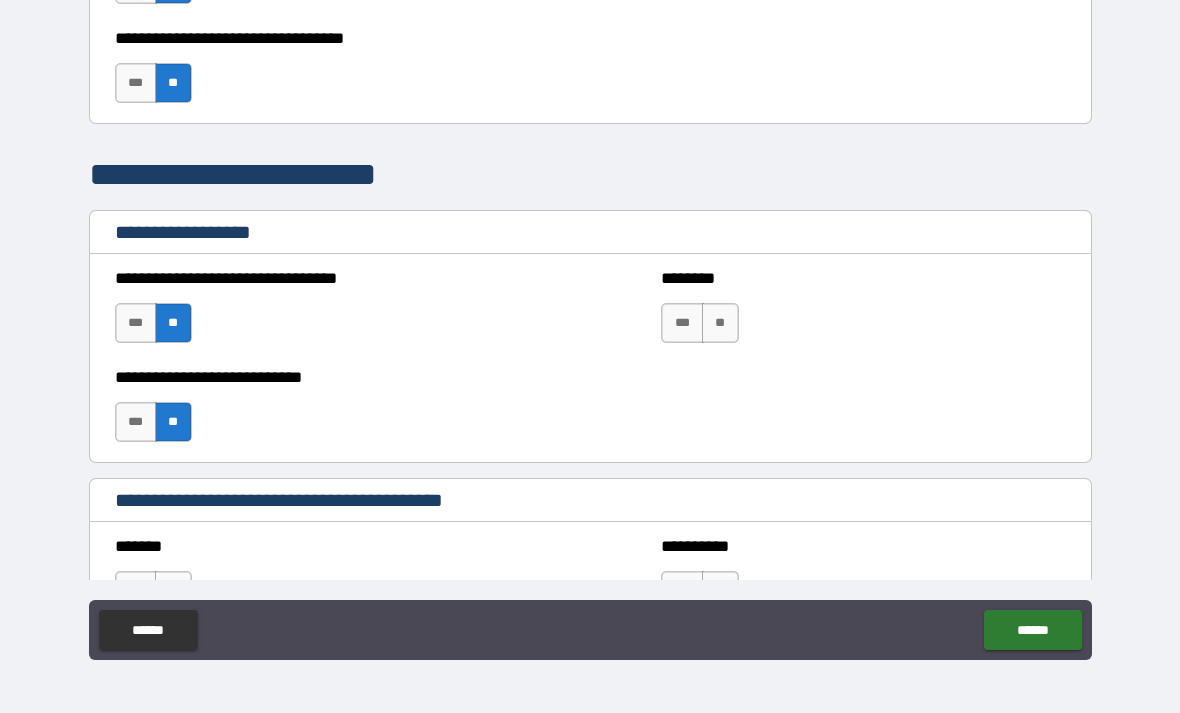 click on "**" at bounding box center [720, 323] 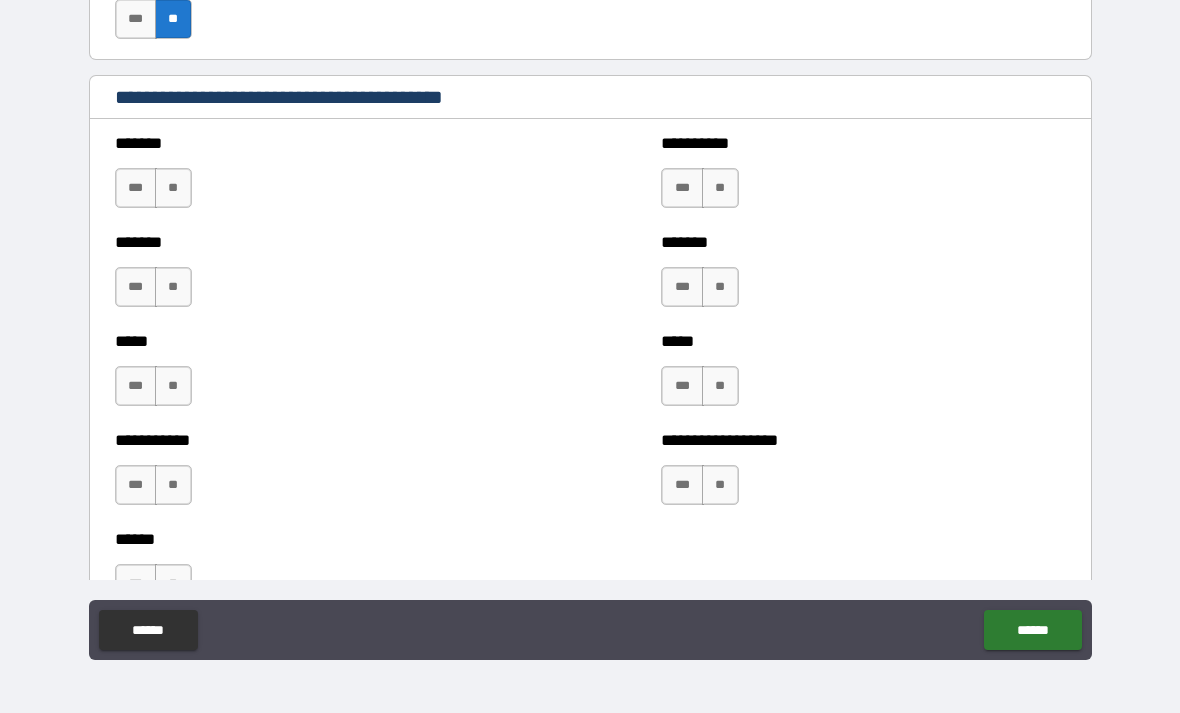 scroll, scrollTop: 1635, scrollLeft: 0, axis: vertical 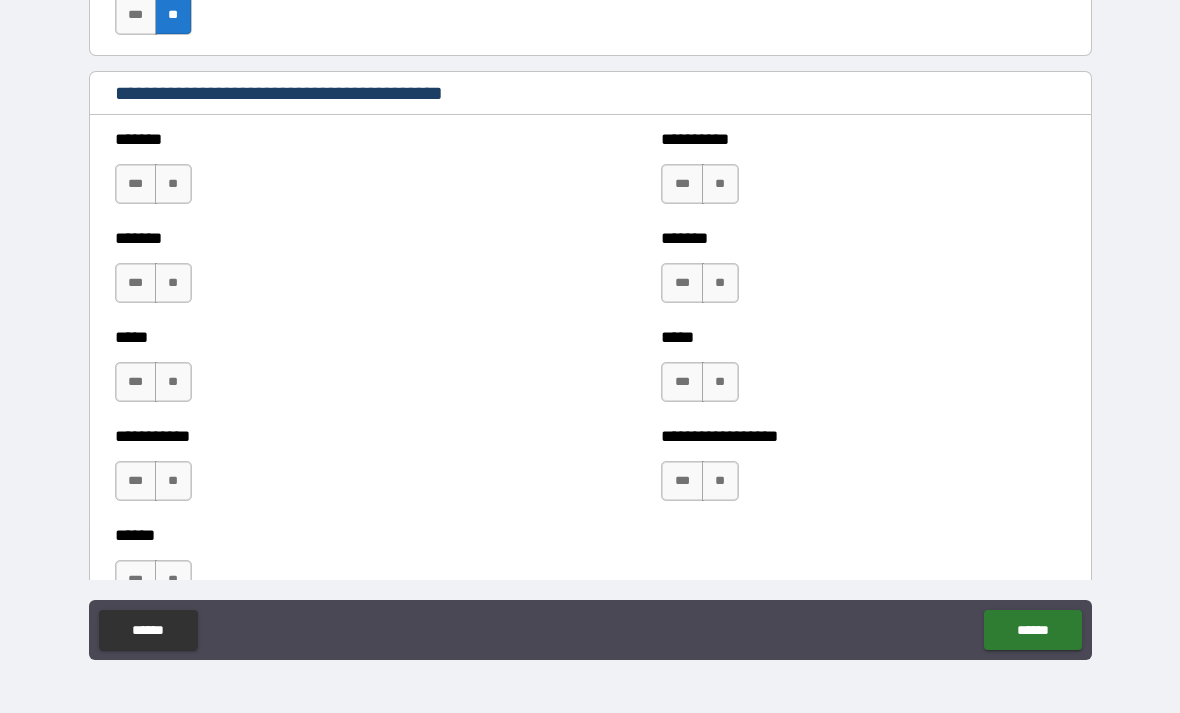 click on "**" at bounding box center (173, 184) 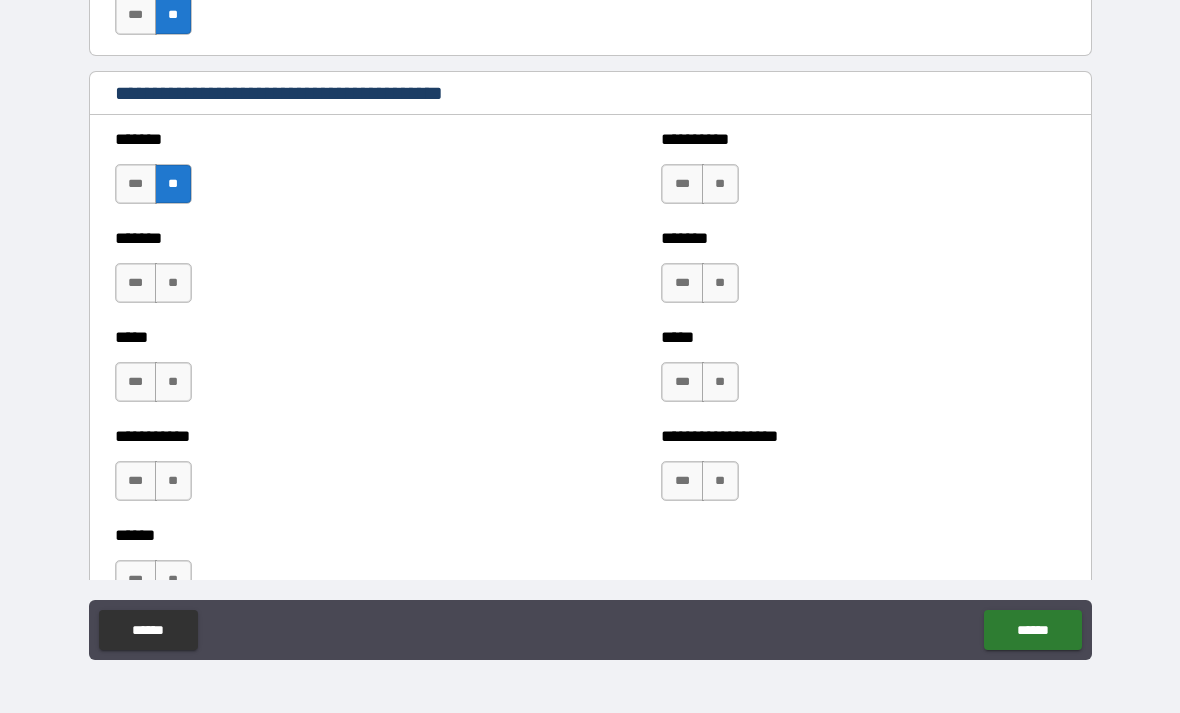 click on "**" at bounding box center (173, 283) 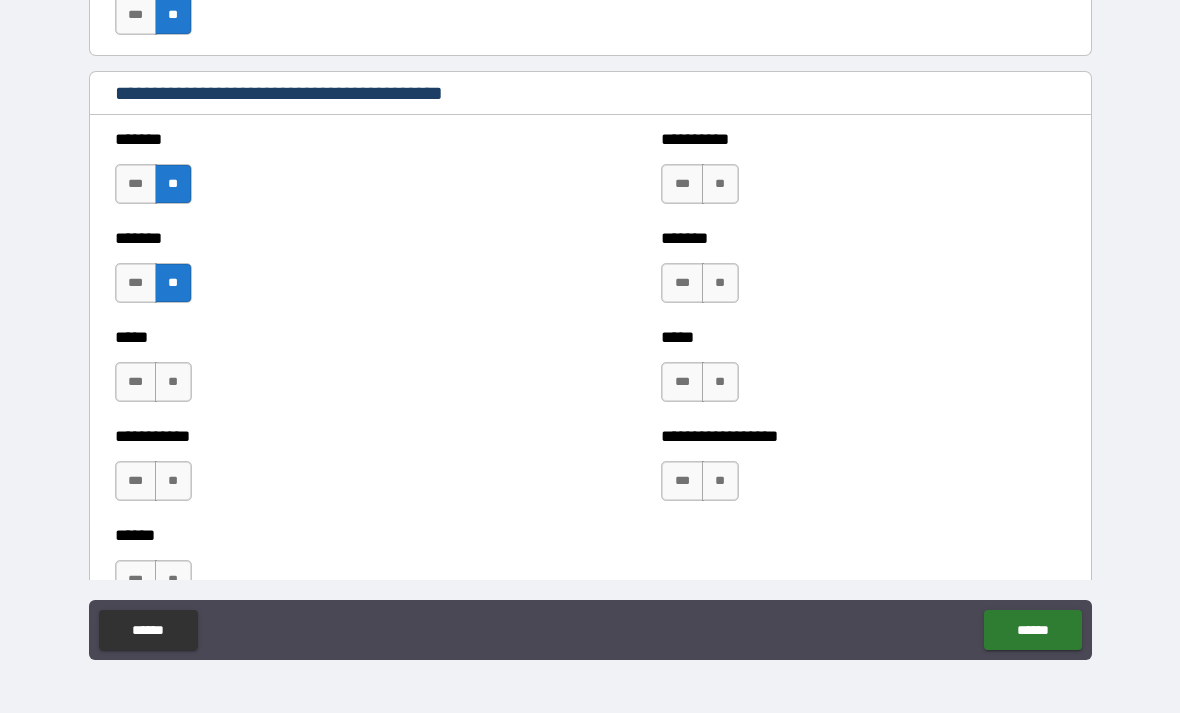 click on "**" at bounding box center [173, 382] 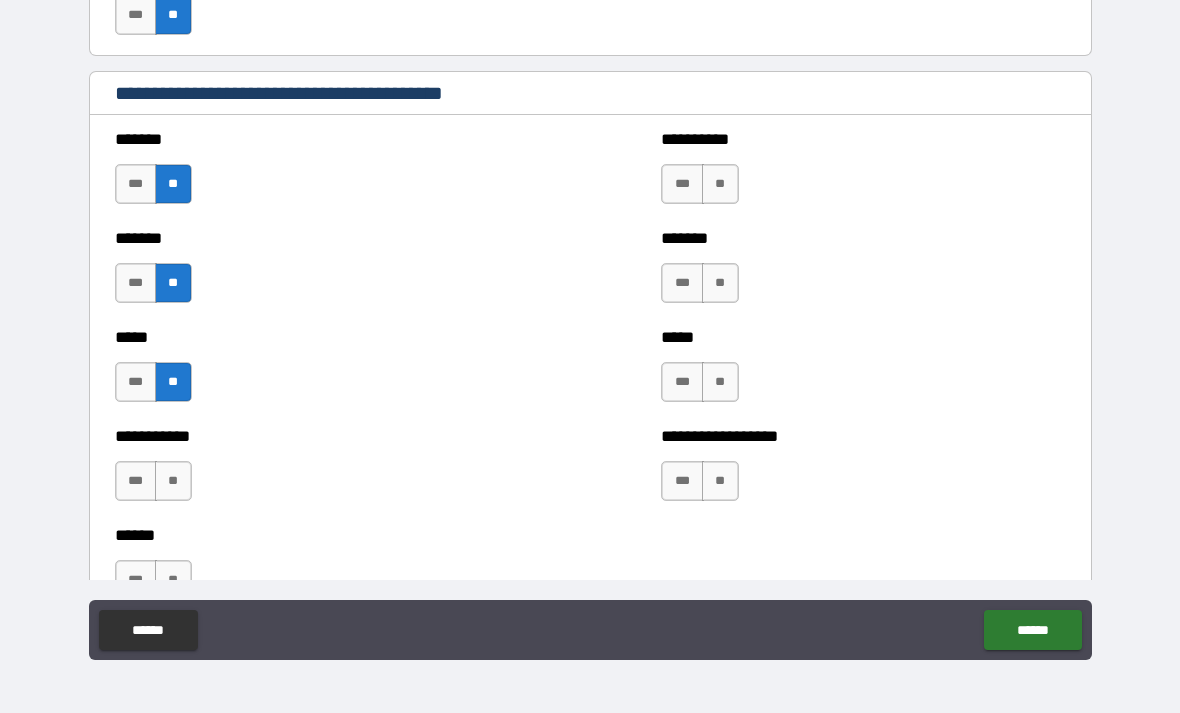 click on "**" at bounding box center (173, 481) 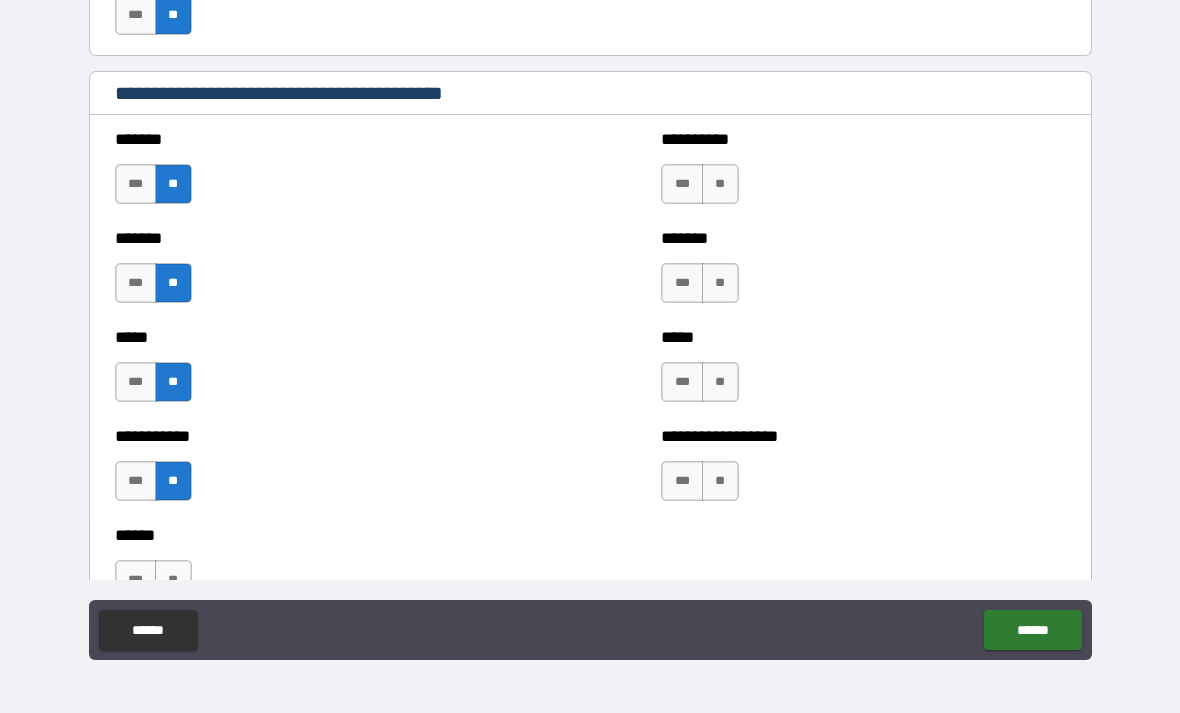 click on "**" at bounding box center [720, 184] 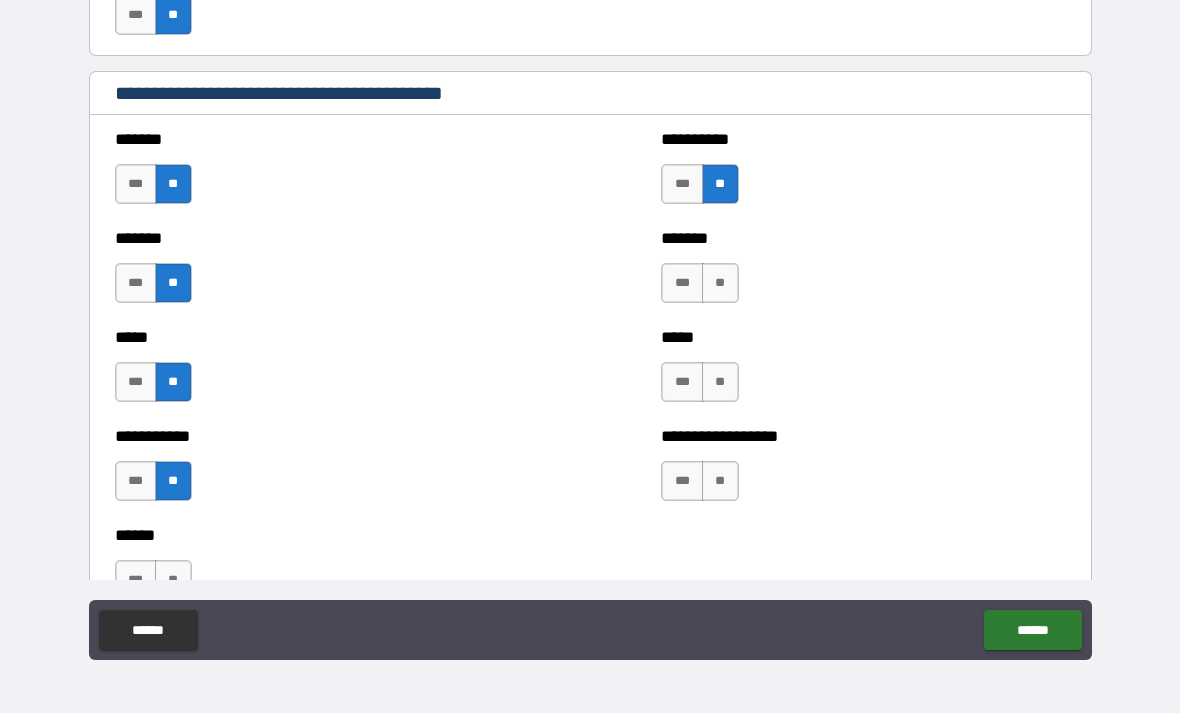 click on "**" at bounding box center [720, 283] 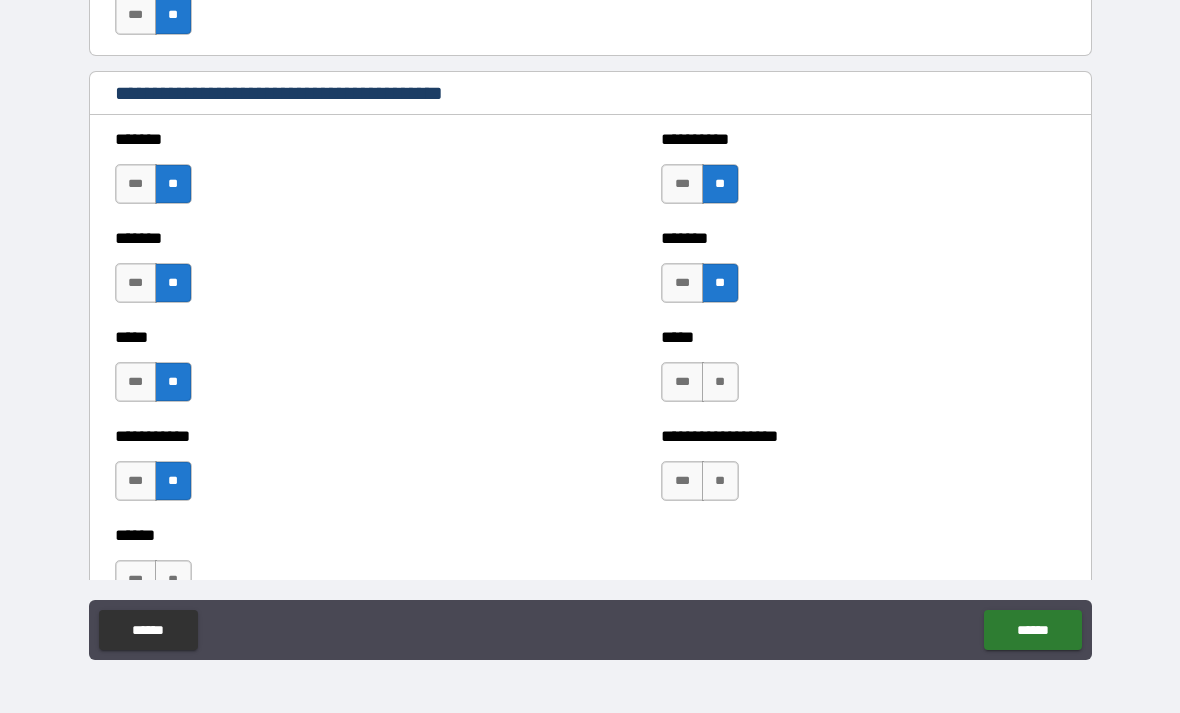 click on "**" at bounding box center [720, 382] 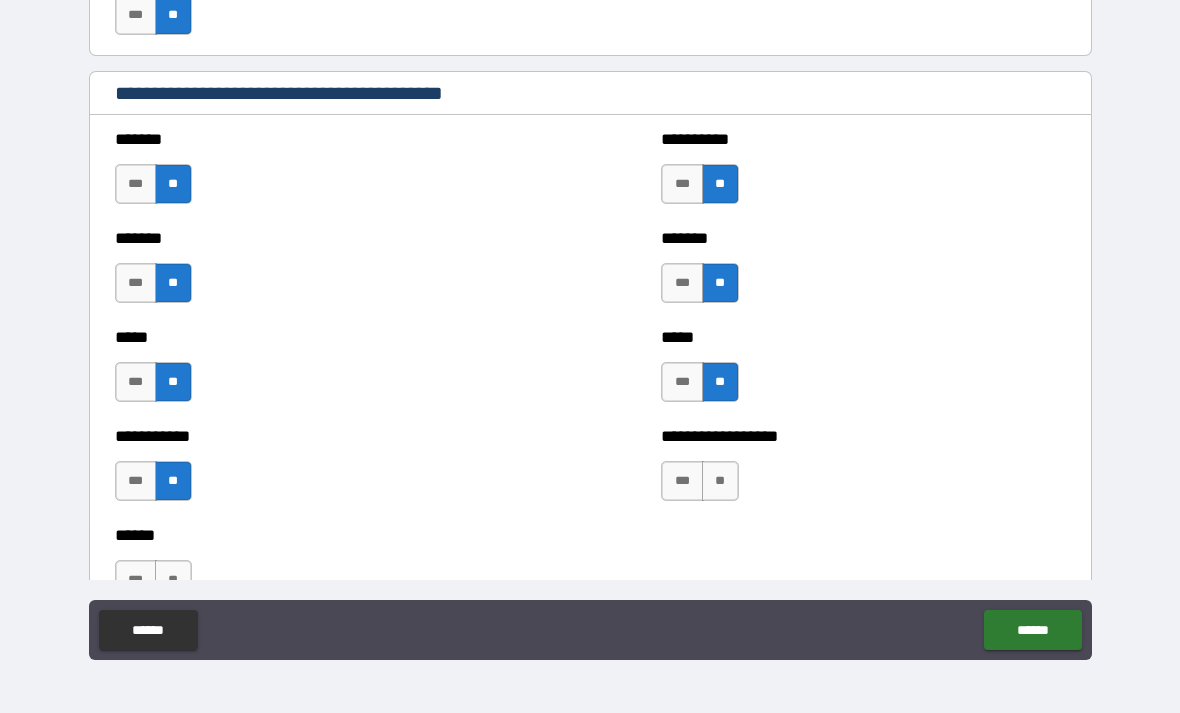 click on "**" at bounding box center [720, 481] 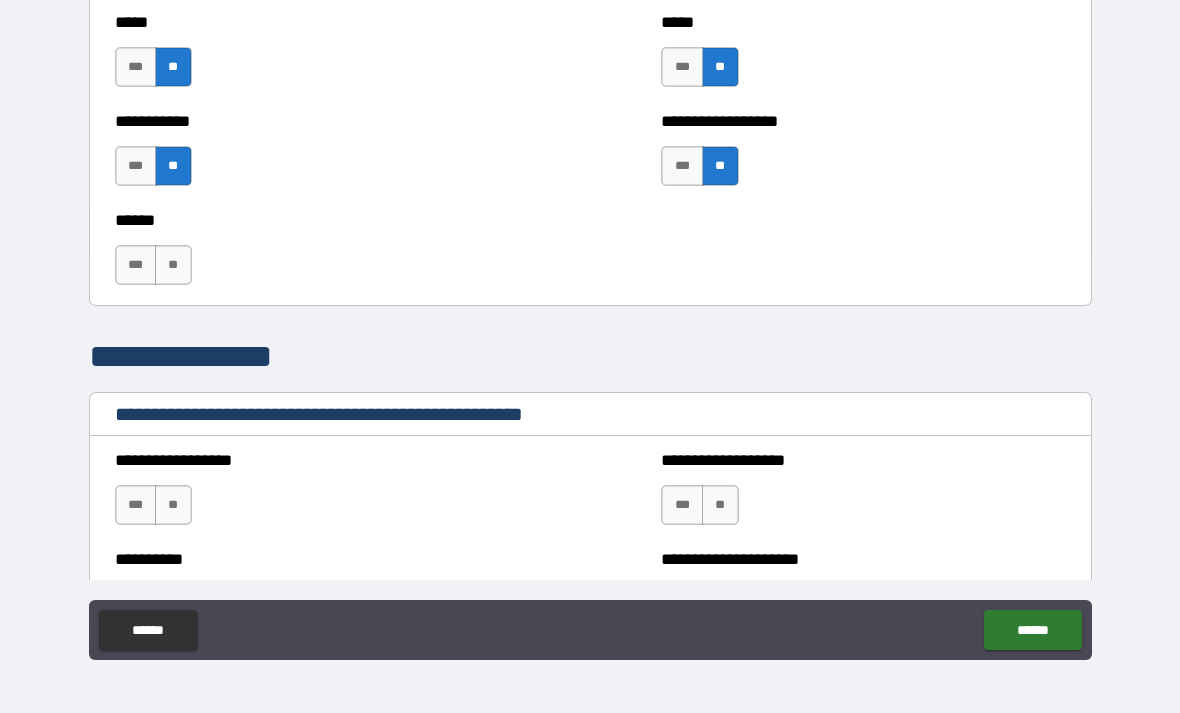 scroll, scrollTop: 1947, scrollLeft: 0, axis: vertical 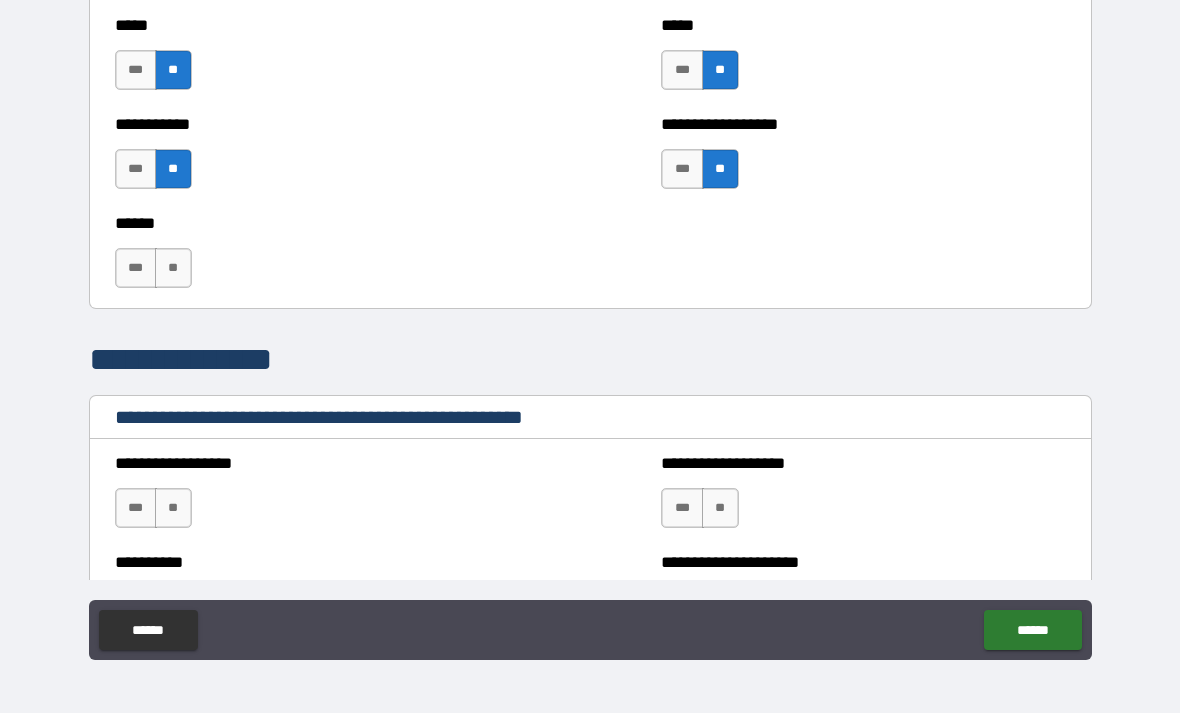 click on "**" at bounding box center (173, 268) 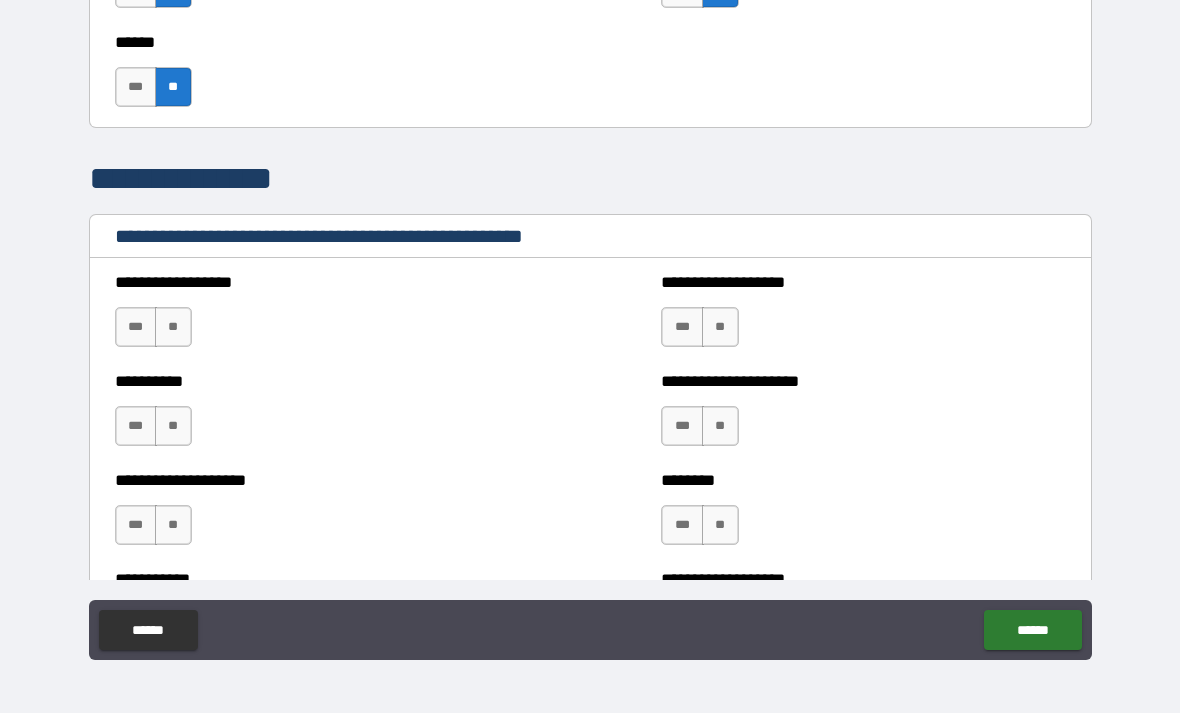 scroll, scrollTop: 2135, scrollLeft: 0, axis: vertical 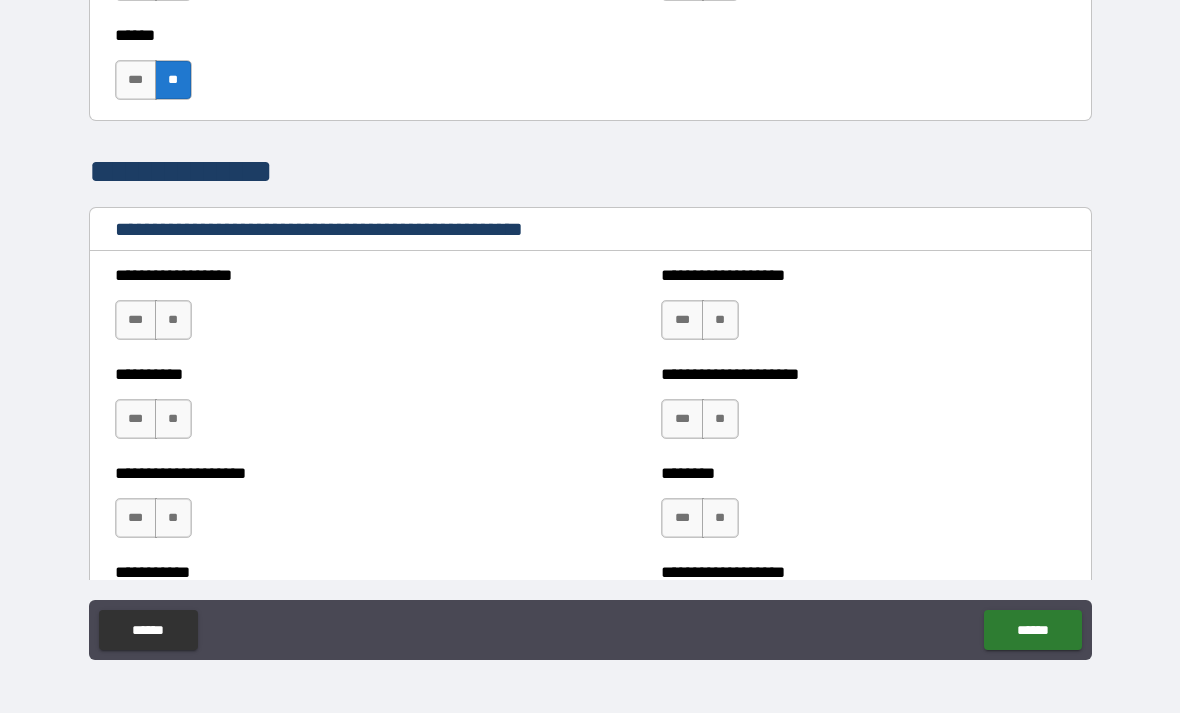 click on "**" at bounding box center (173, 320) 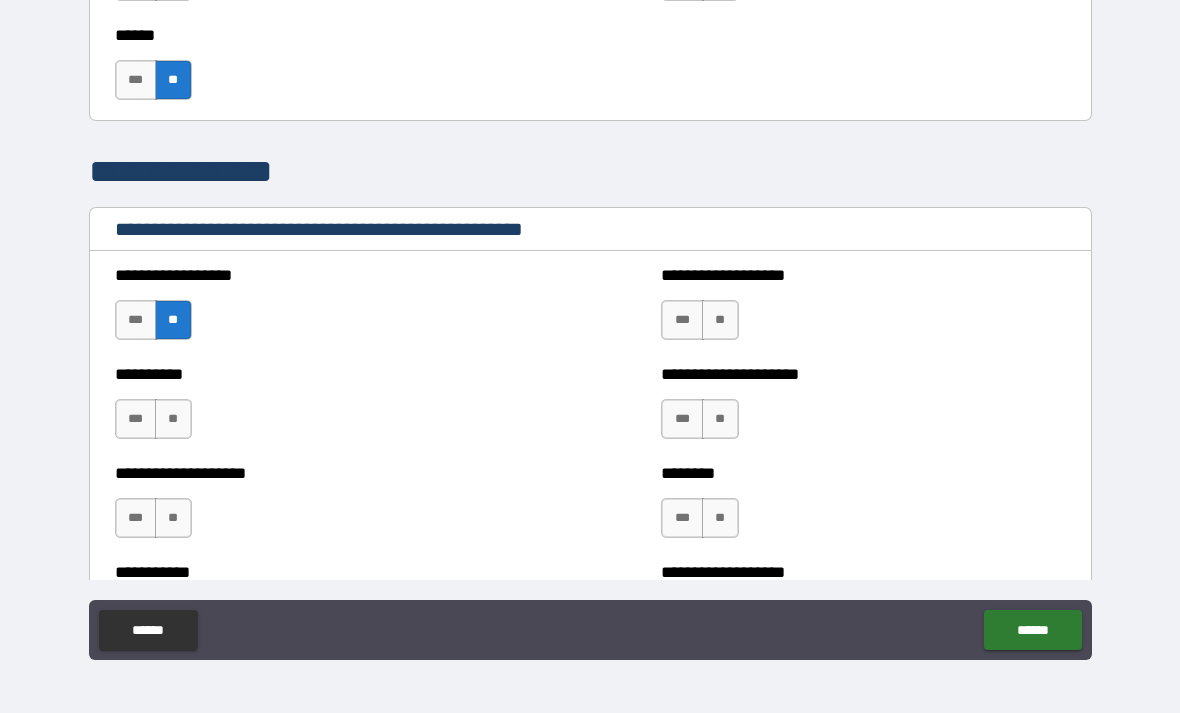 click on "**" at bounding box center [173, 419] 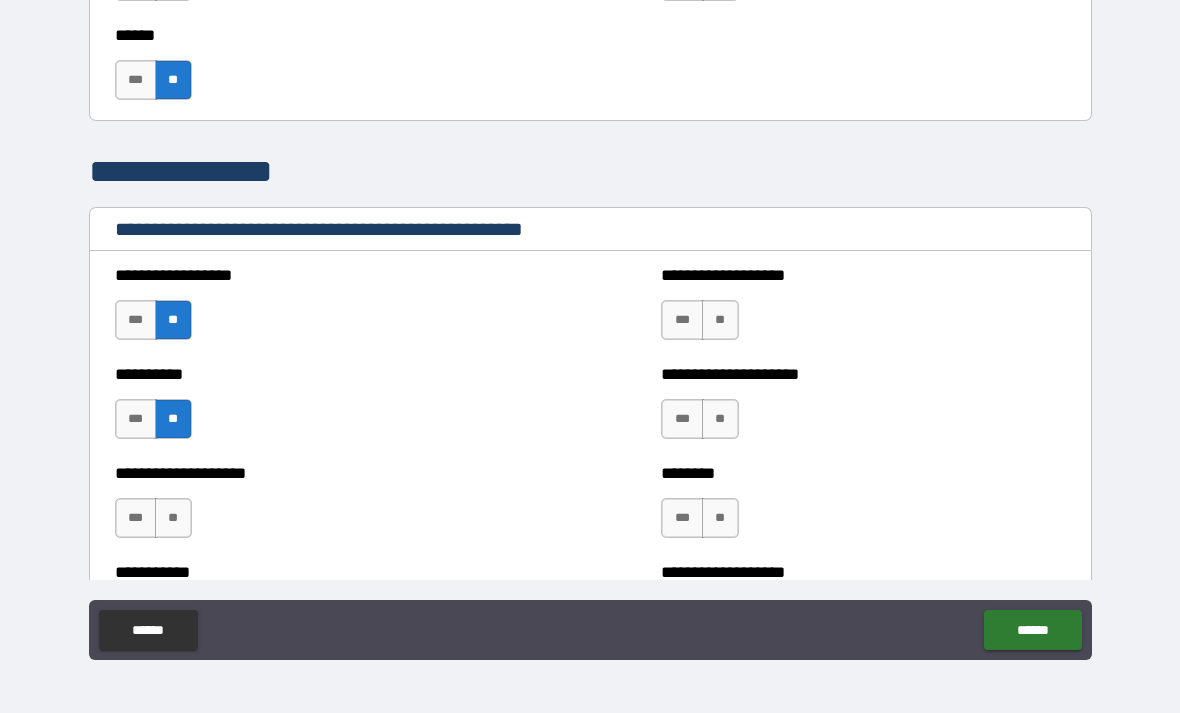 click on "**" at bounding box center (720, 320) 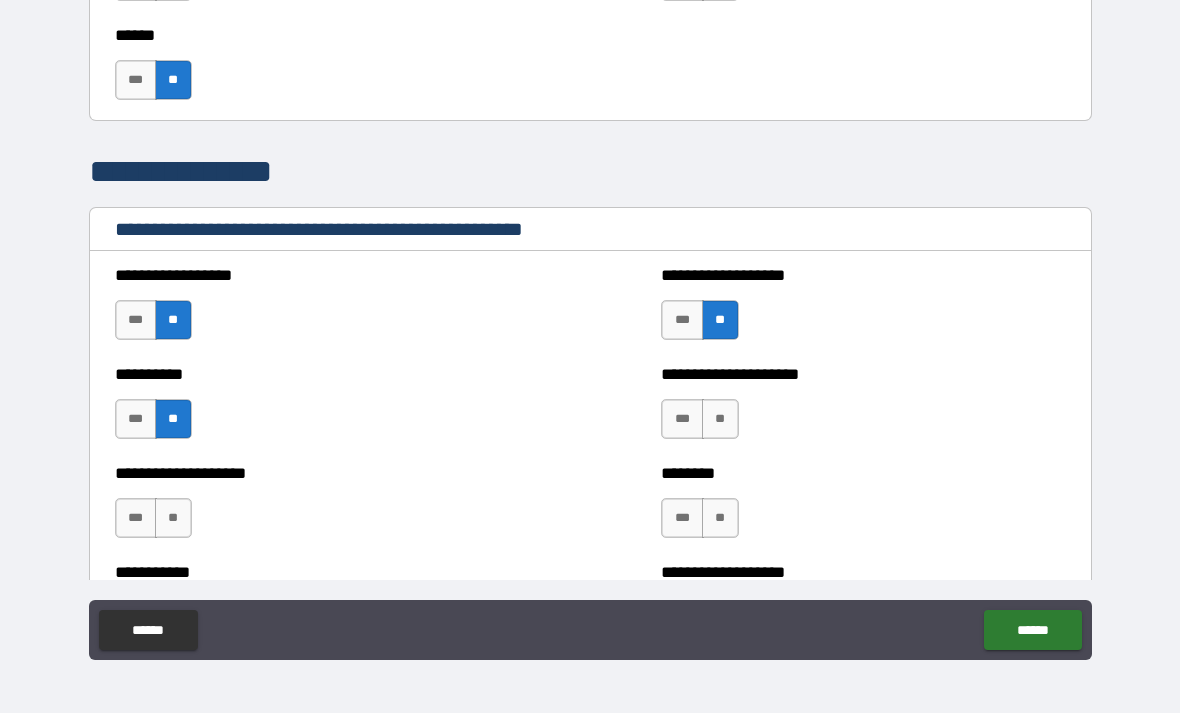 click on "**" at bounding box center [720, 419] 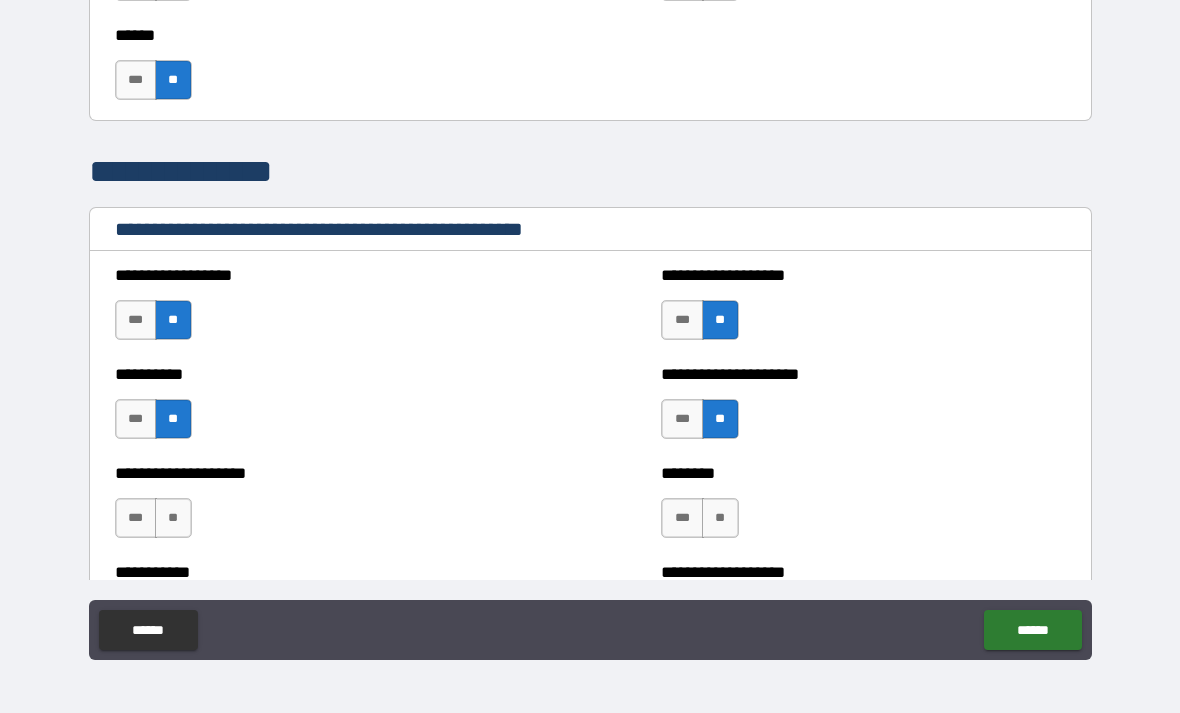 click on "**" at bounding box center [720, 518] 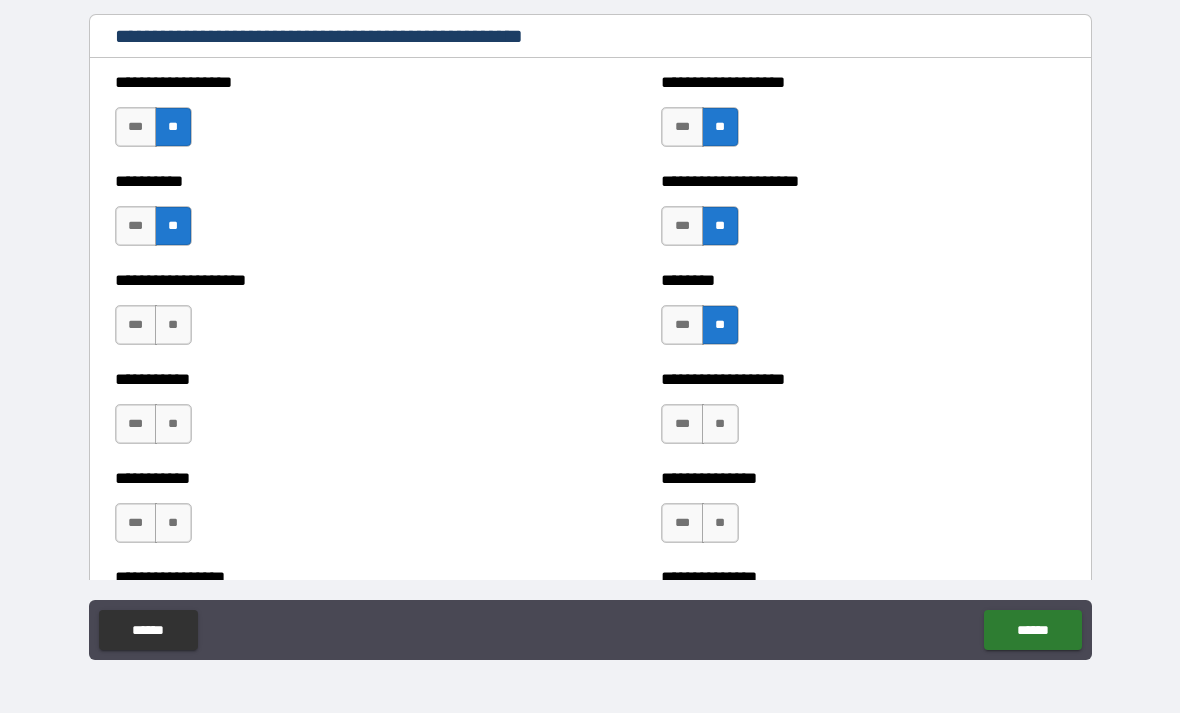scroll, scrollTop: 2341, scrollLeft: 0, axis: vertical 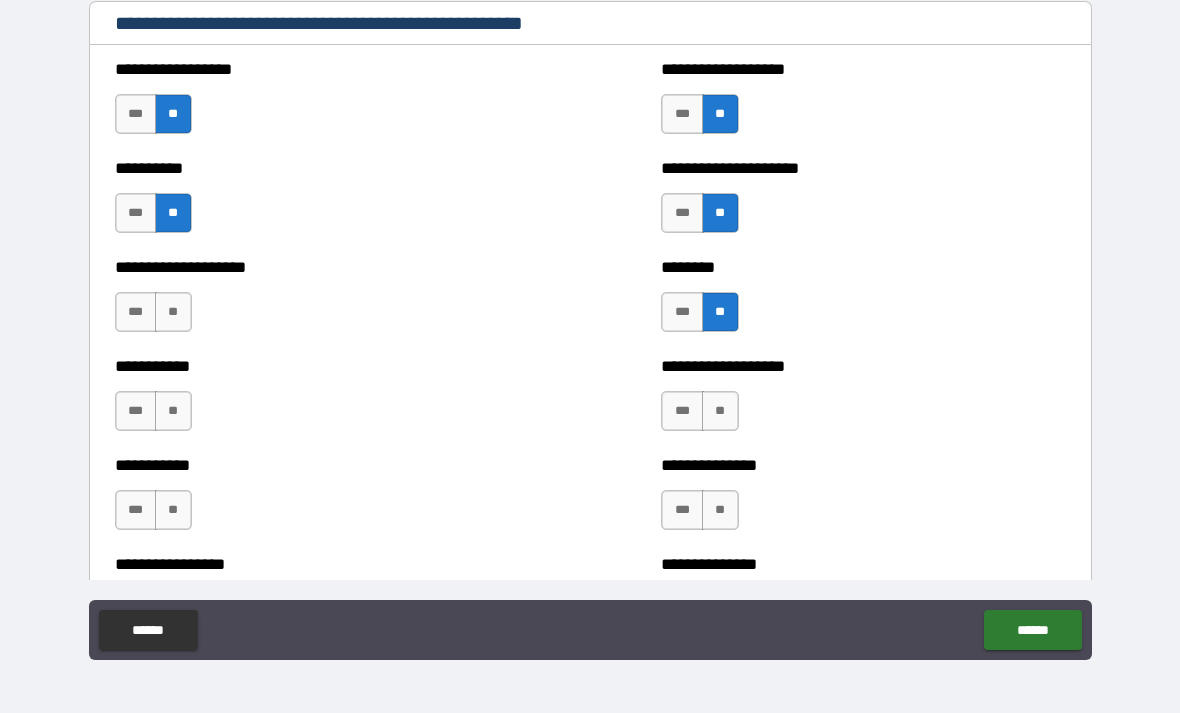 click on "**" at bounding box center (173, 312) 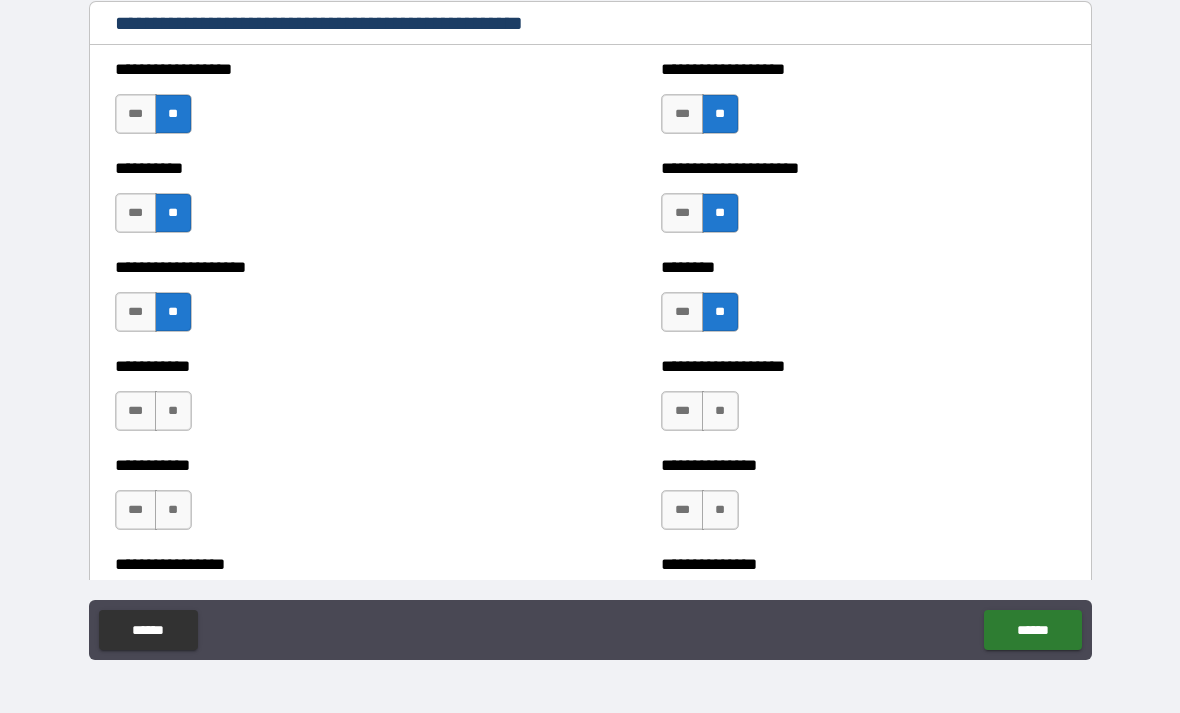 click on "**" at bounding box center [173, 411] 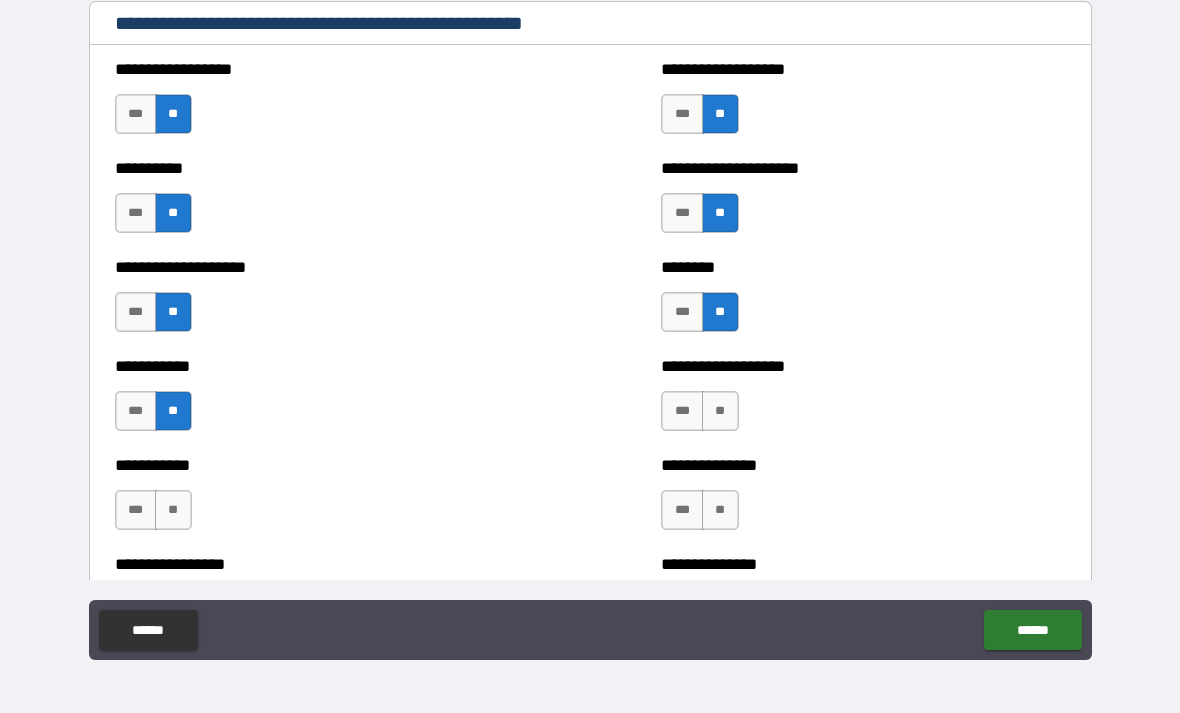 click on "**" at bounding box center [720, 411] 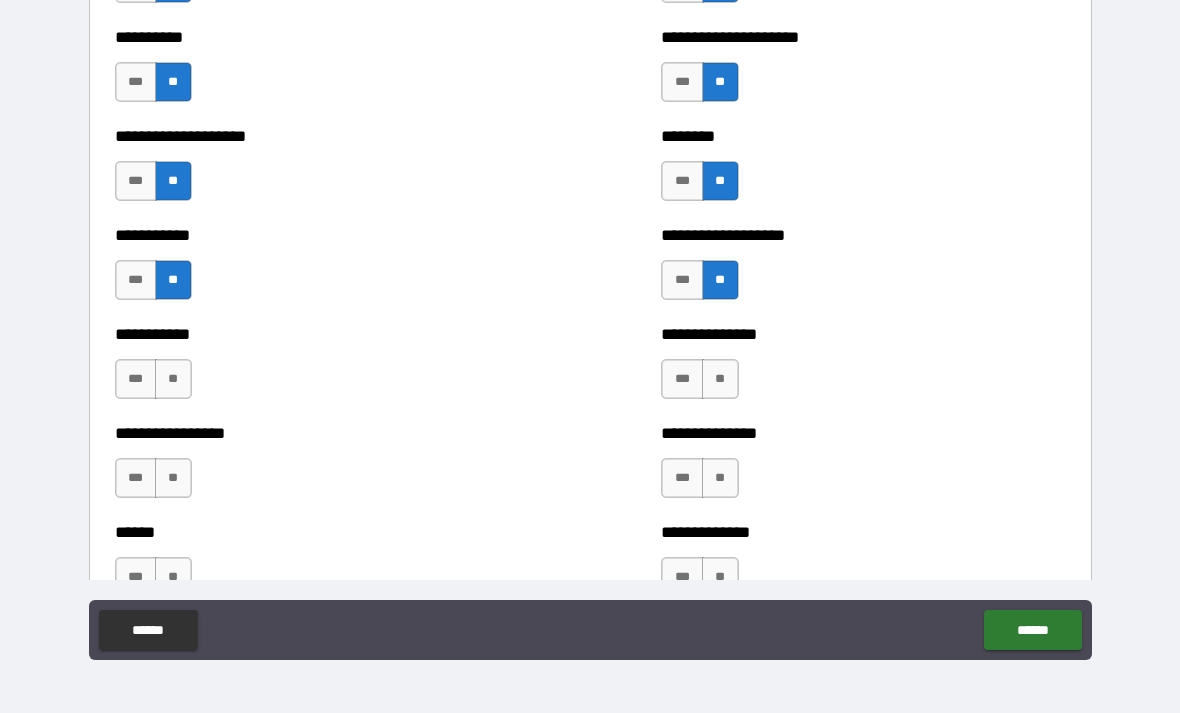 scroll, scrollTop: 2474, scrollLeft: 0, axis: vertical 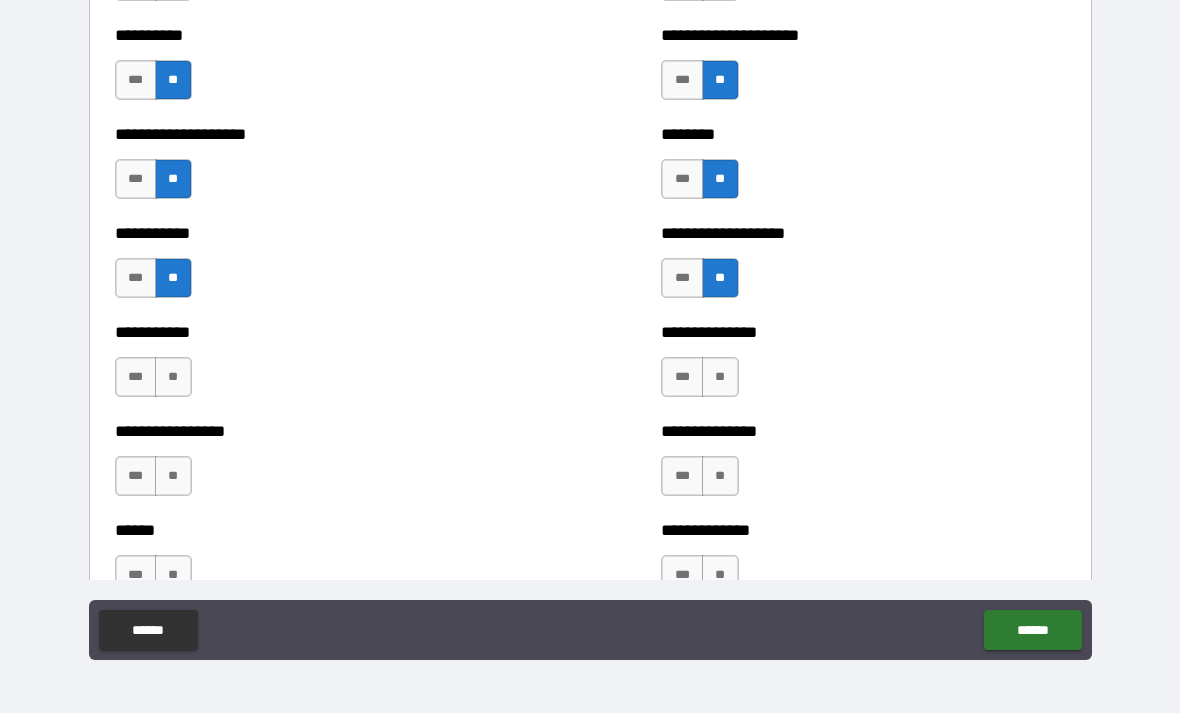 click on "**" at bounding box center [720, 377] 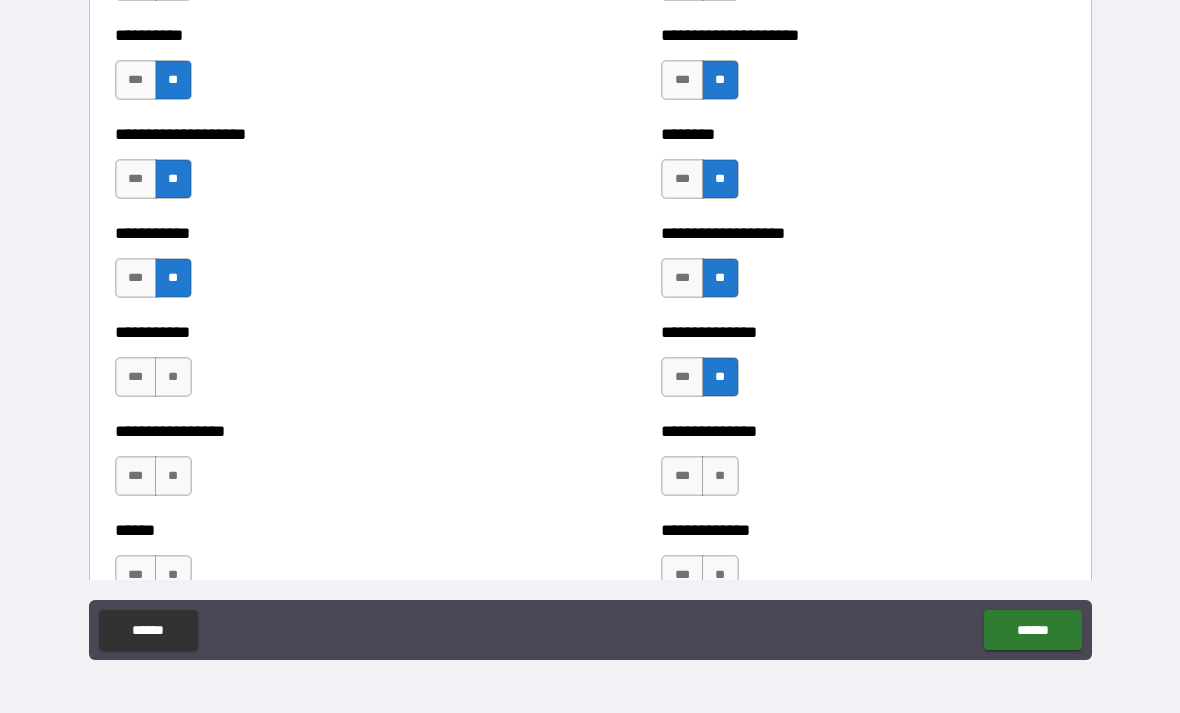 click on "**" at bounding box center [173, 377] 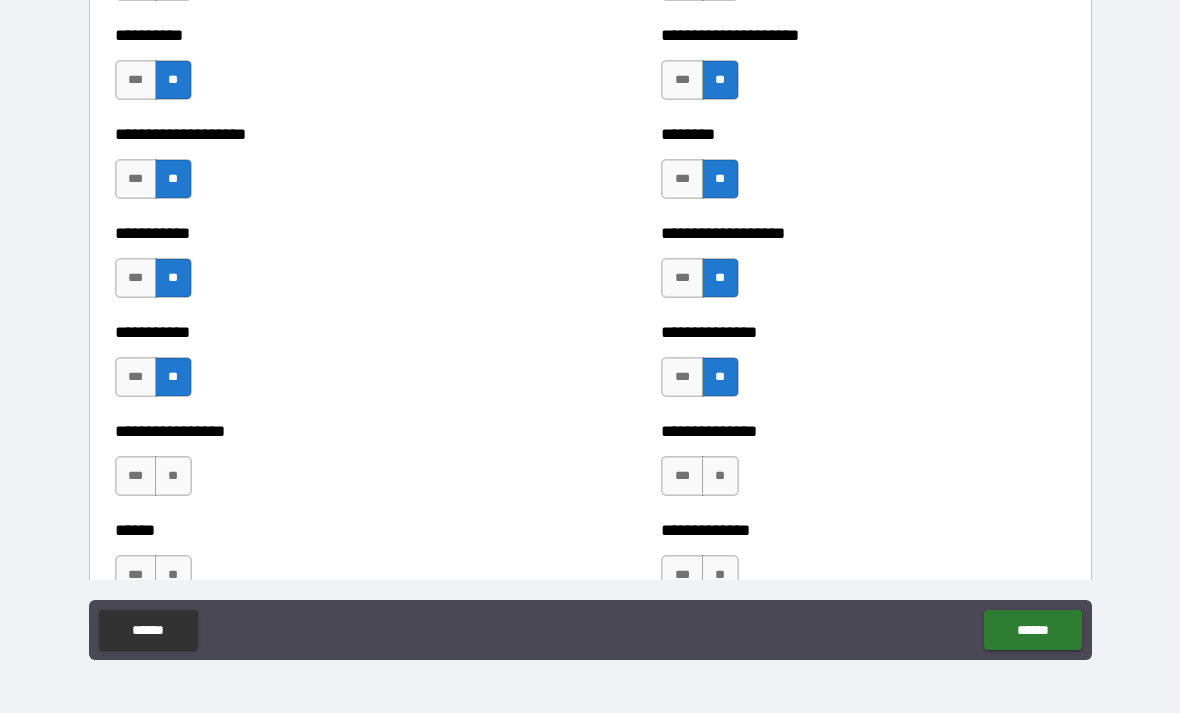 click on "**" at bounding box center [173, 476] 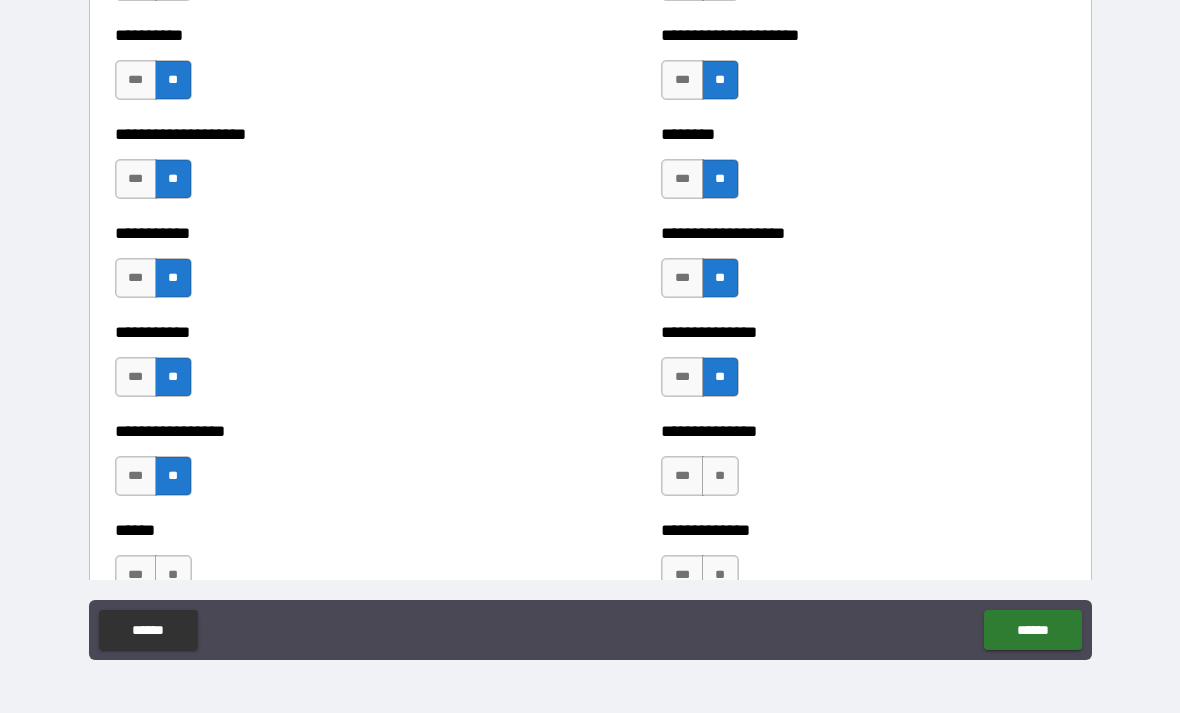 click on "**" at bounding box center [720, 476] 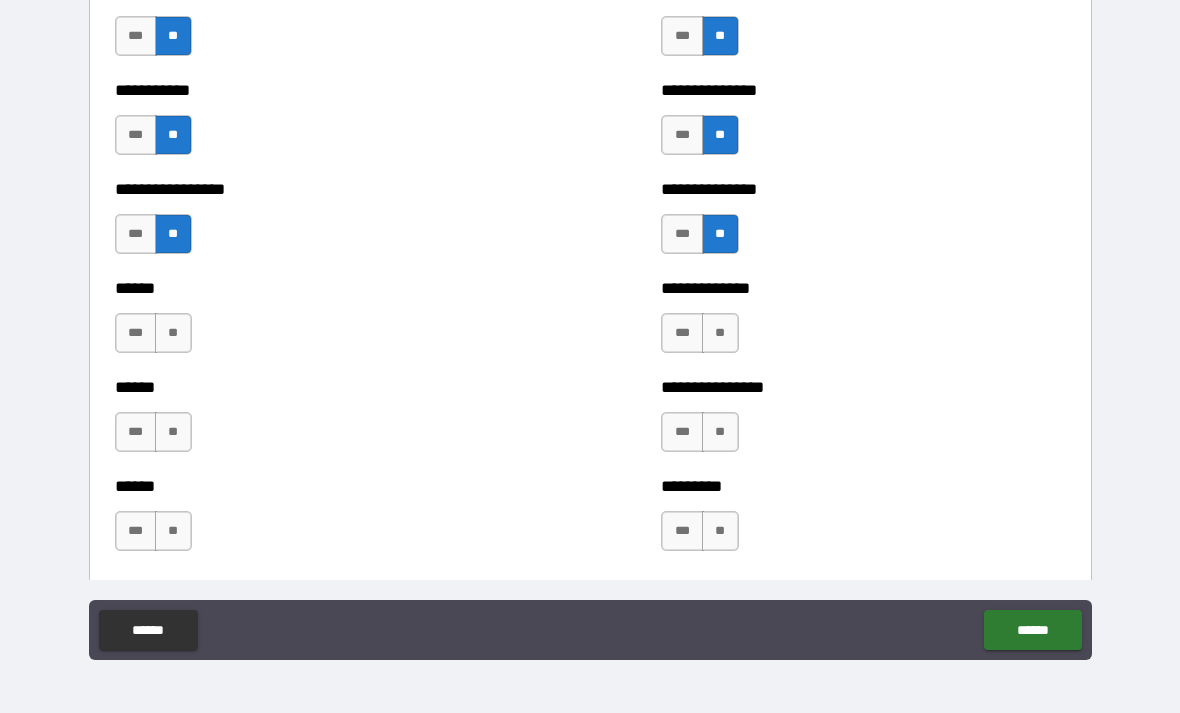 scroll, scrollTop: 2750, scrollLeft: 0, axis: vertical 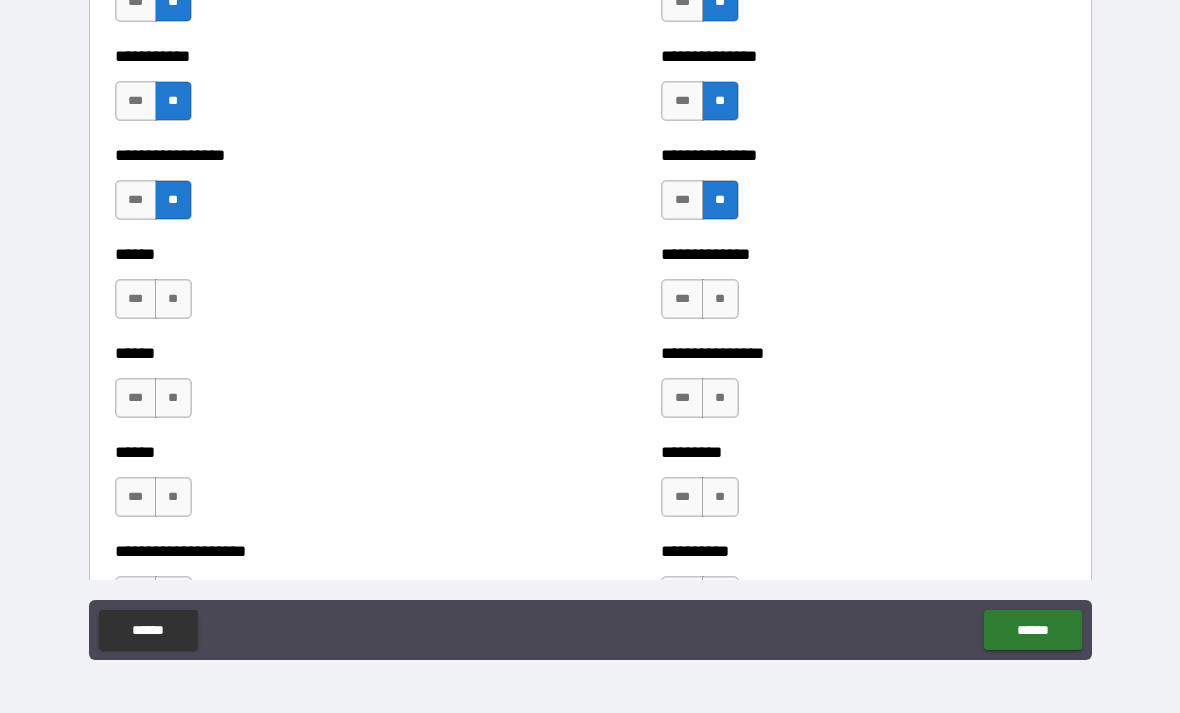 click on "**" at bounding box center [720, 299] 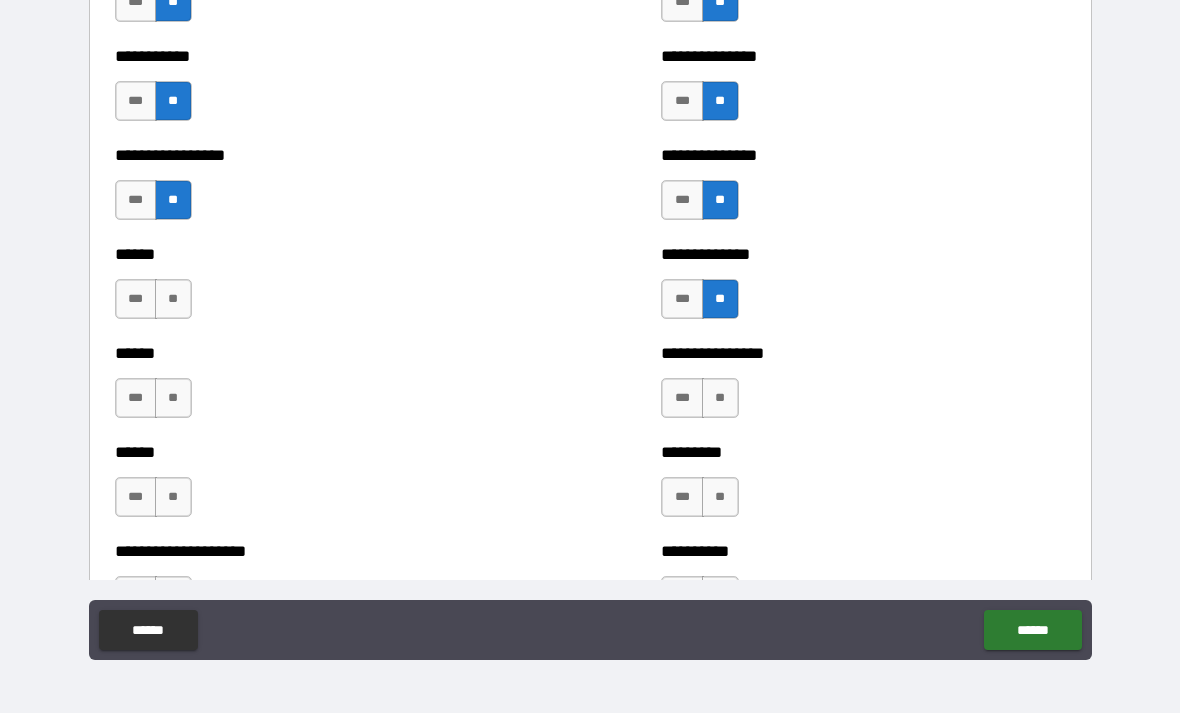 click on "**" at bounding box center (173, 299) 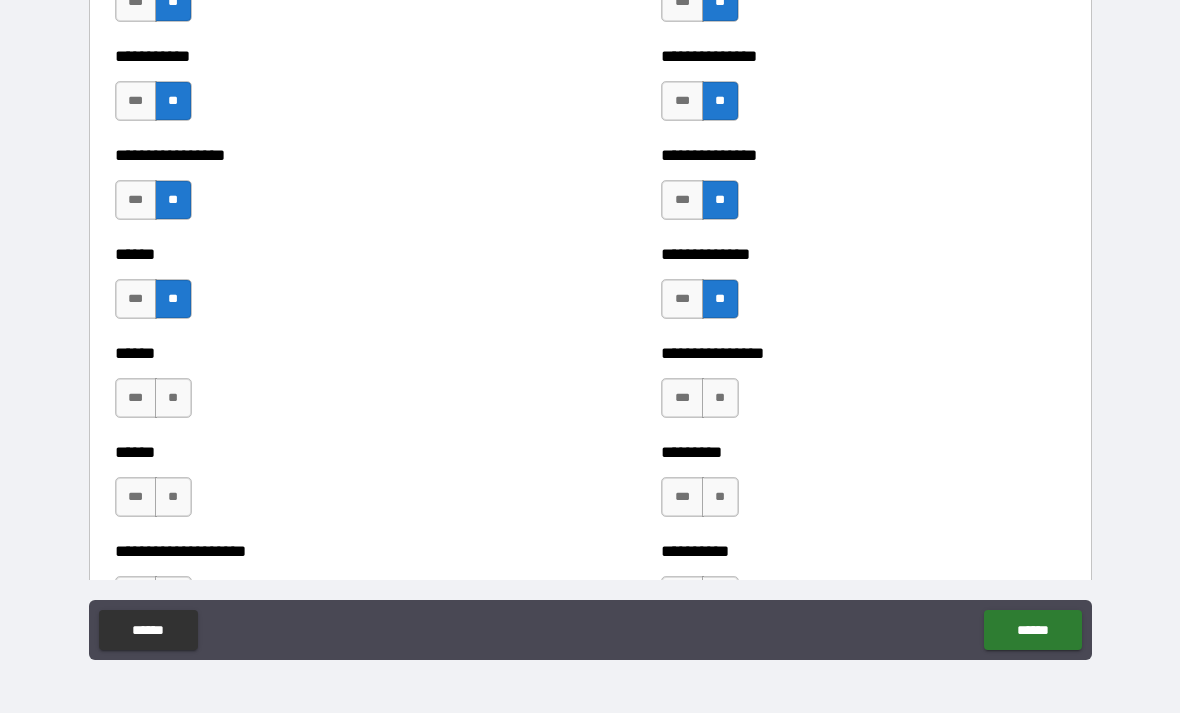 click on "**" at bounding box center [173, 398] 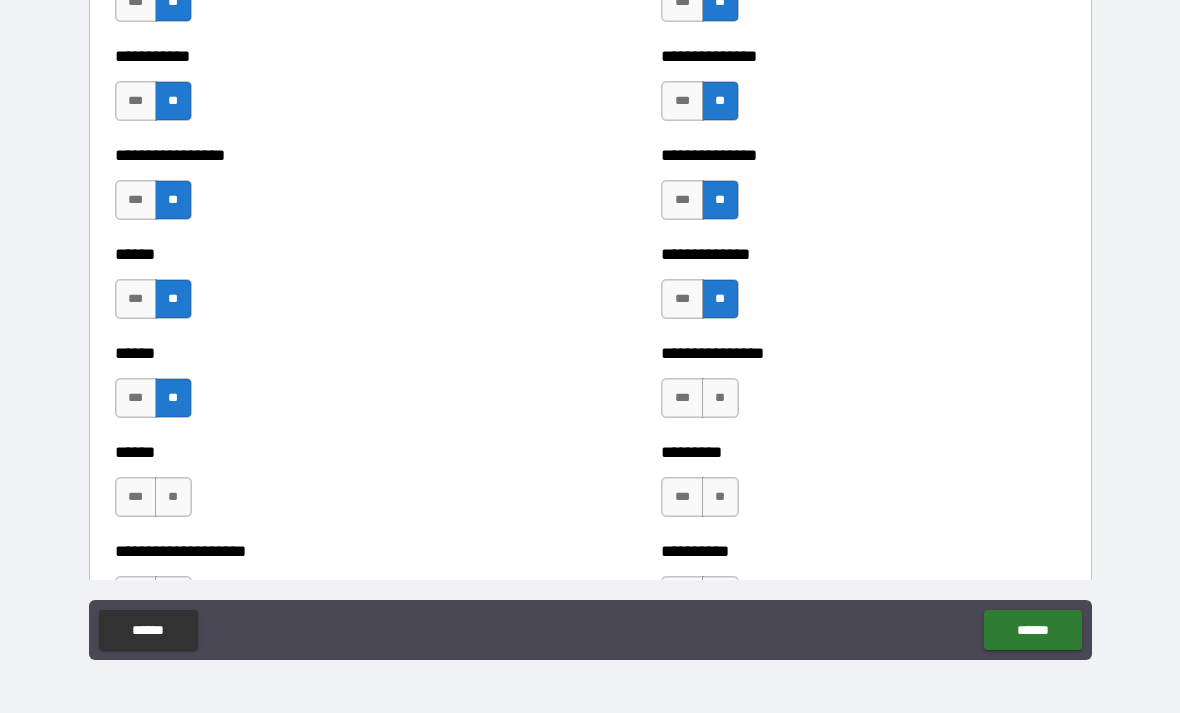 click on "**" at bounding box center (720, 398) 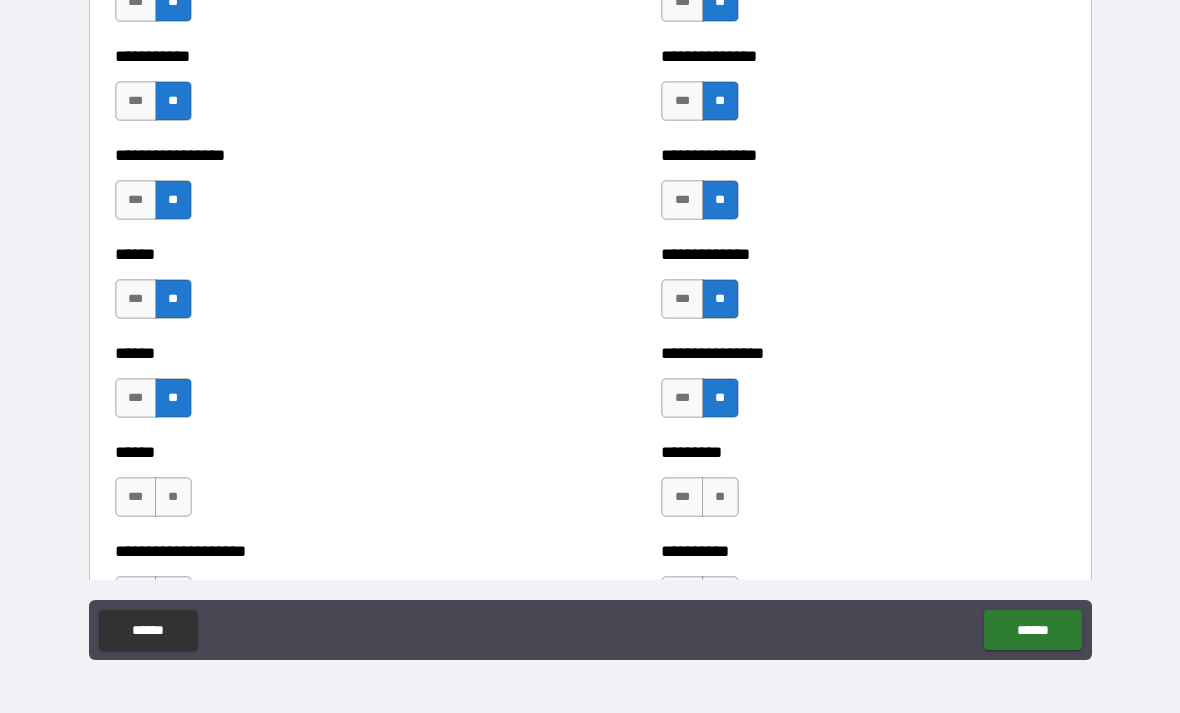 click on "**" at bounding box center [720, 497] 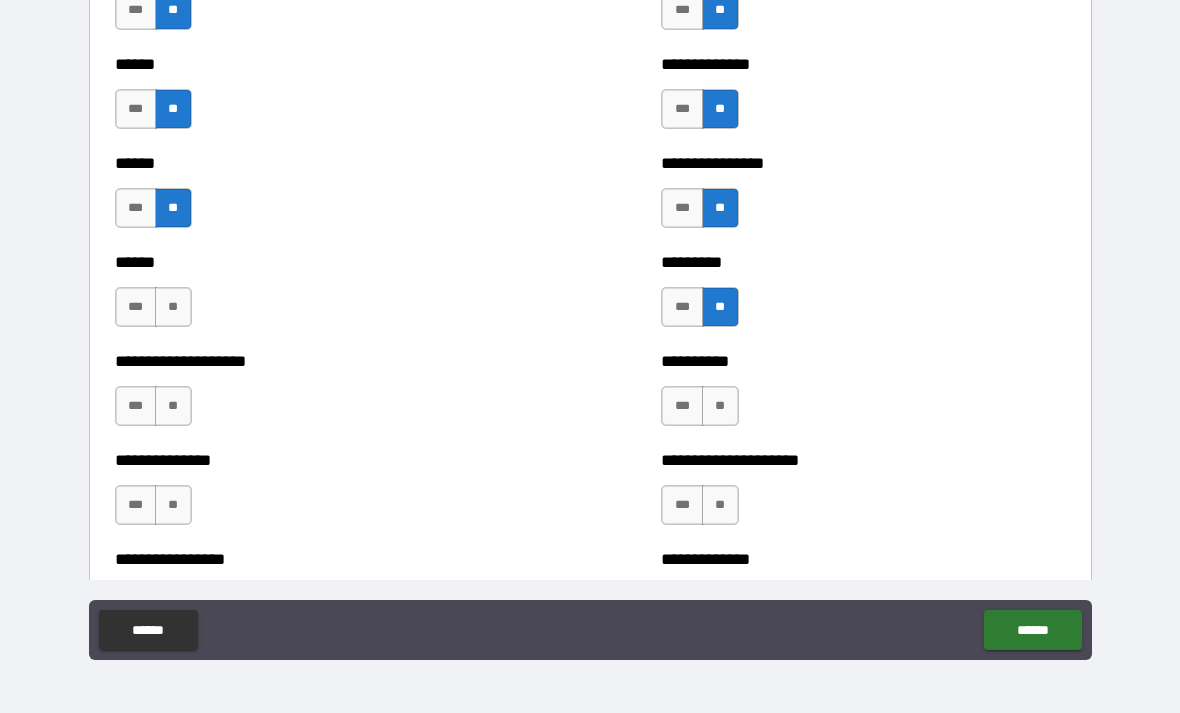 scroll, scrollTop: 2956, scrollLeft: 0, axis: vertical 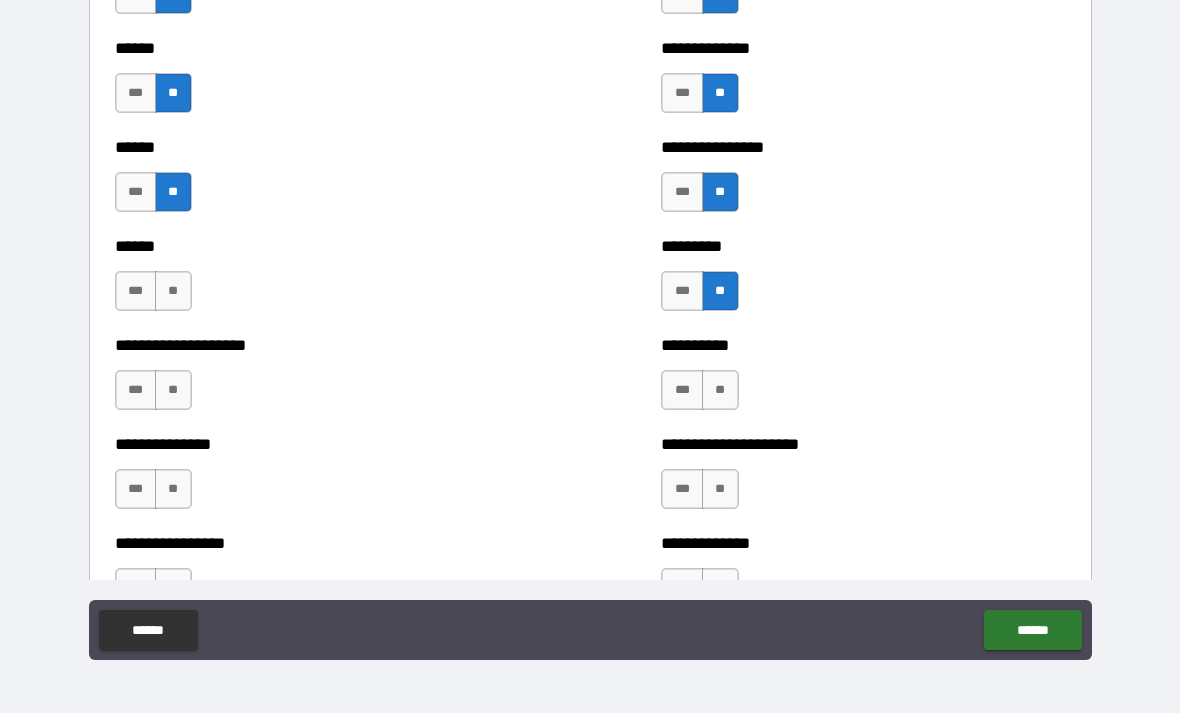 click on "**" at bounding box center [173, 291] 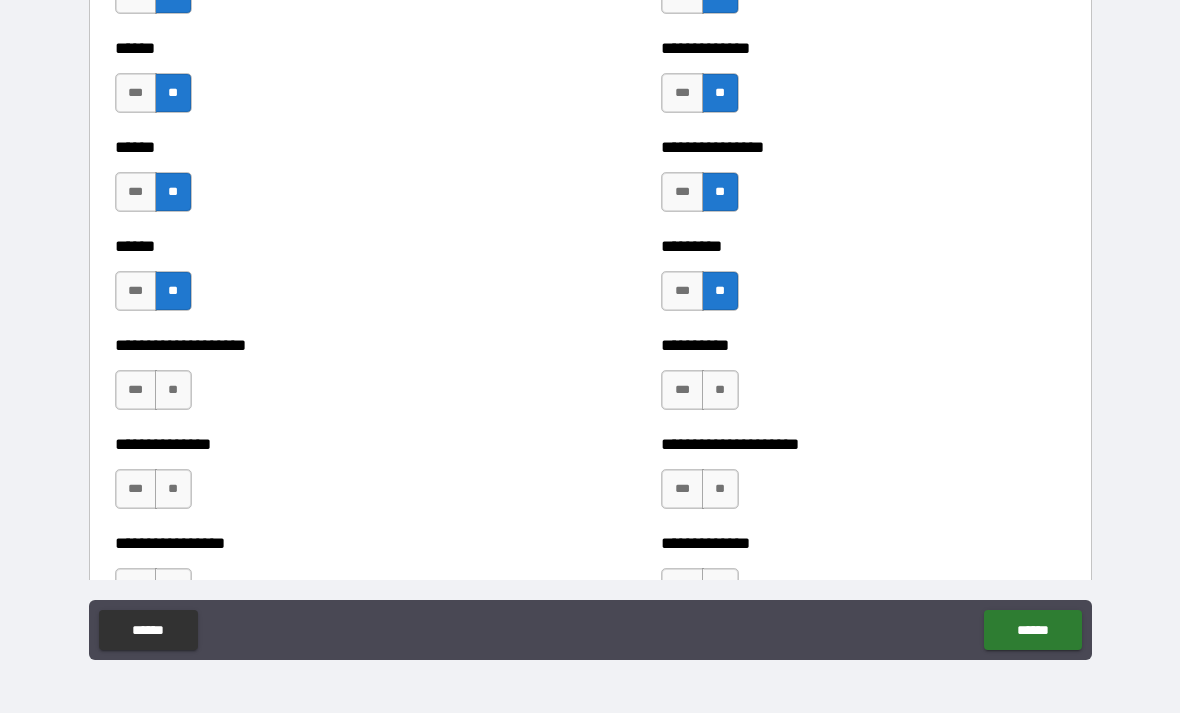 click on "**" at bounding box center (173, 390) 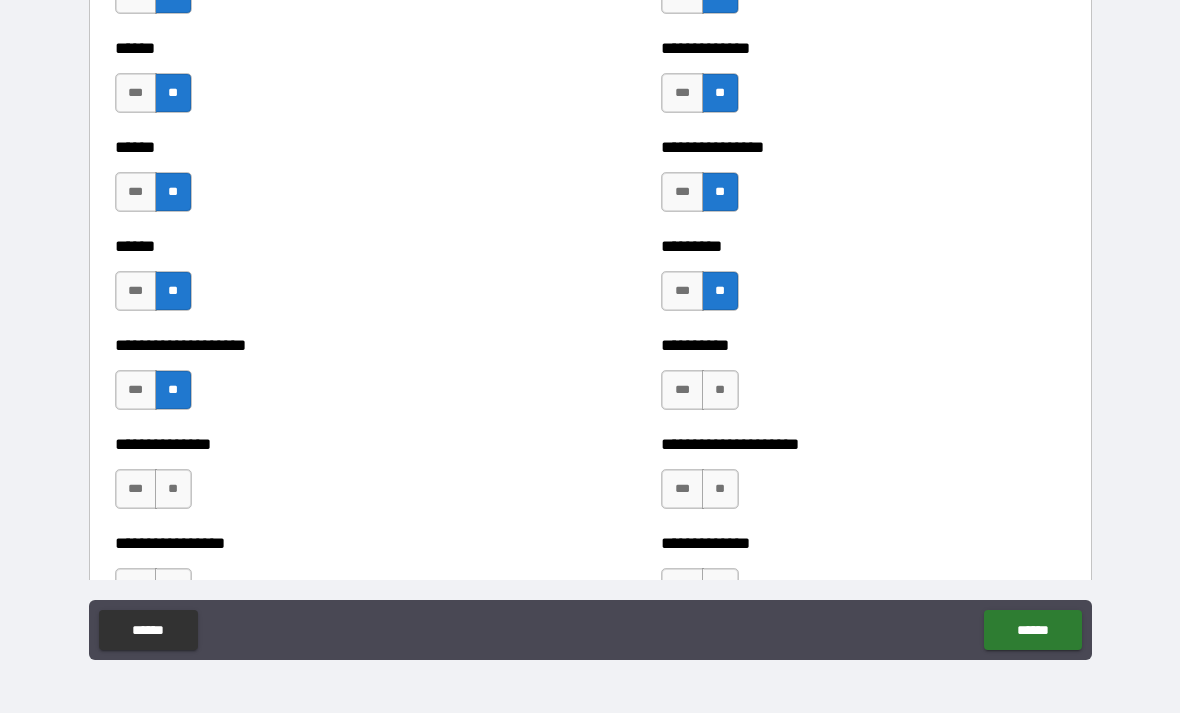 click on "**" at bounding box center (720, 390) 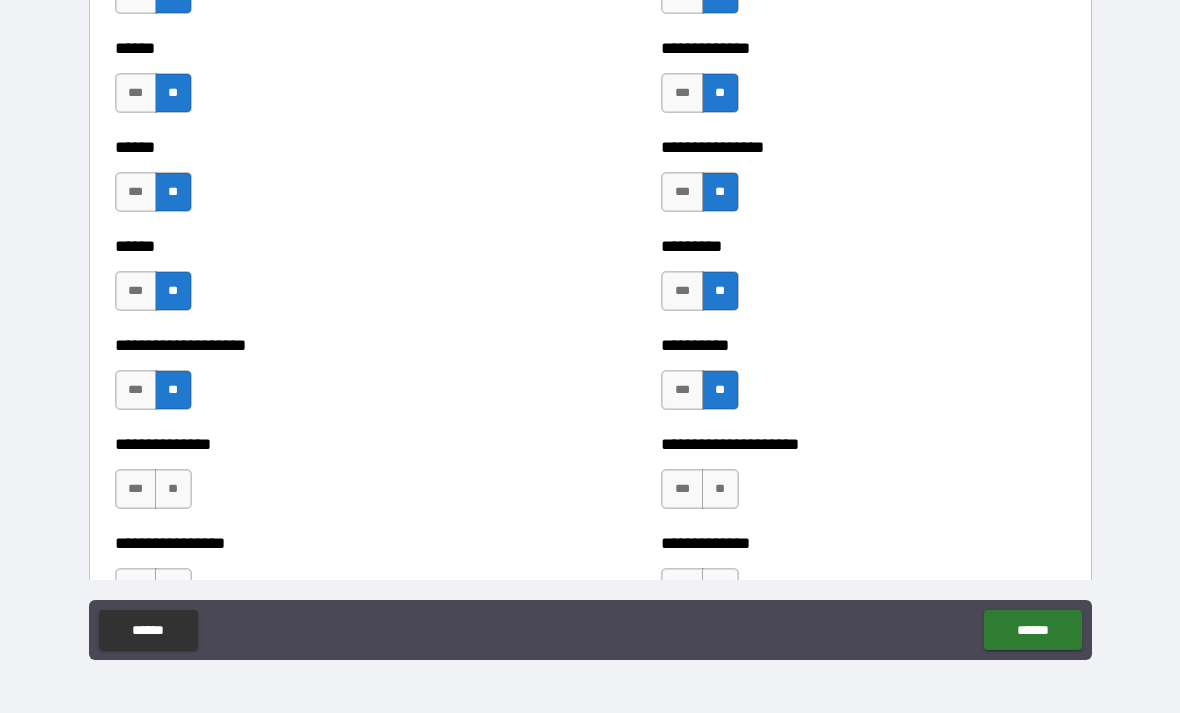 click on "**" at bounding box center [720, 489] 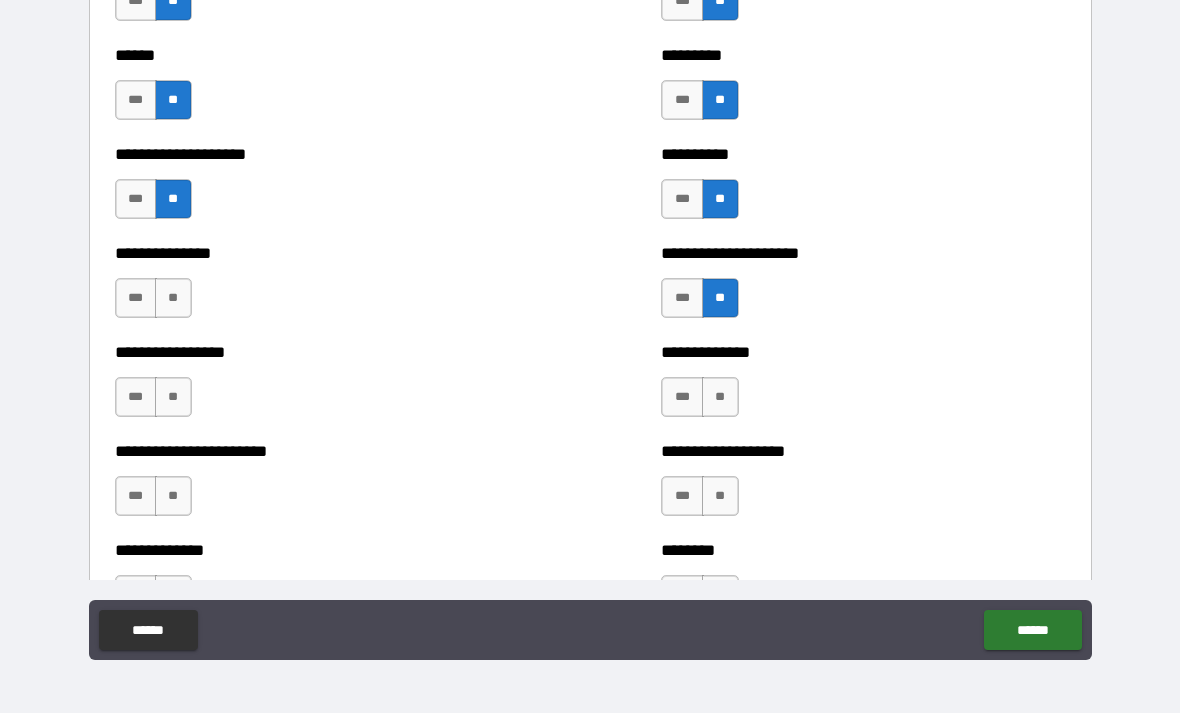 scroll, scrollTop: 3159, scrollLeft: 0, axis: vertical 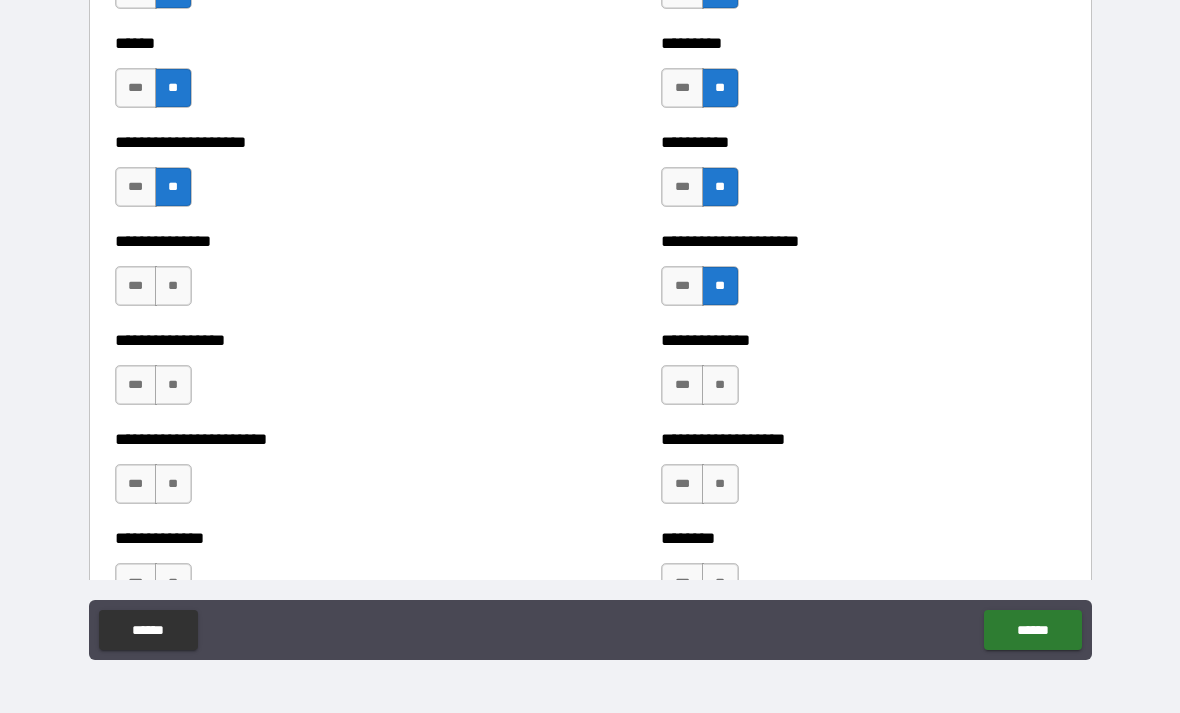 click on "**" at bounding box center [173, 286] 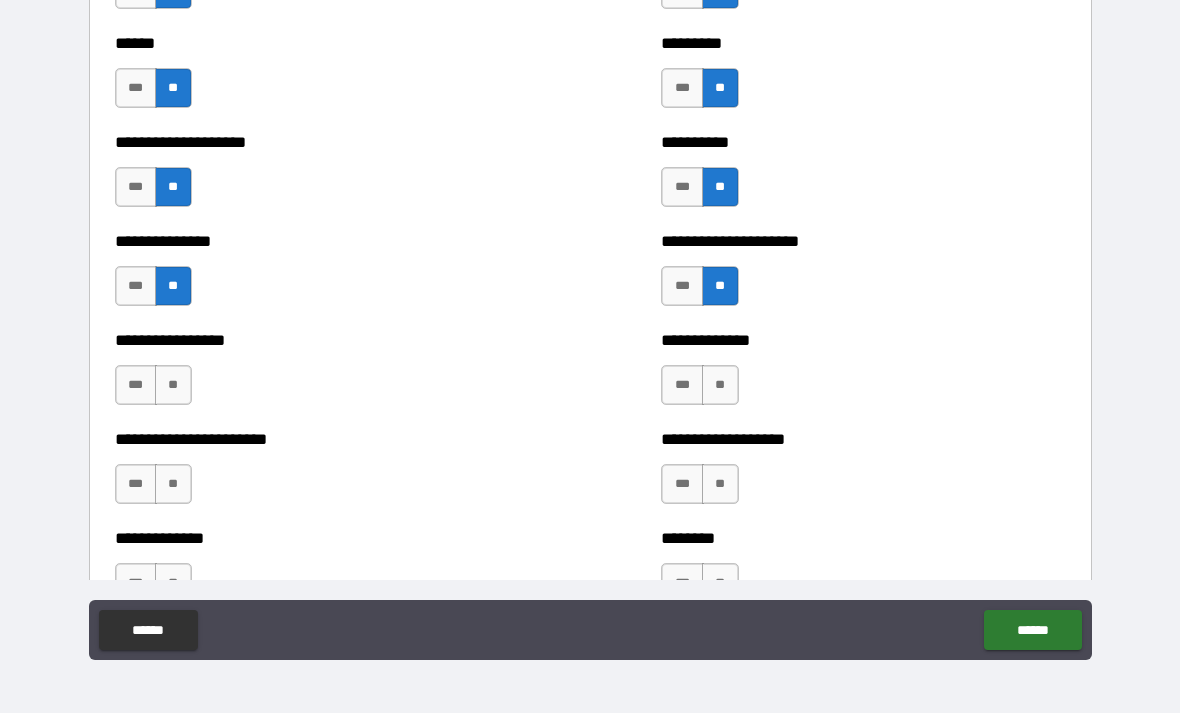click on "**" at bounding box center [173, 385] 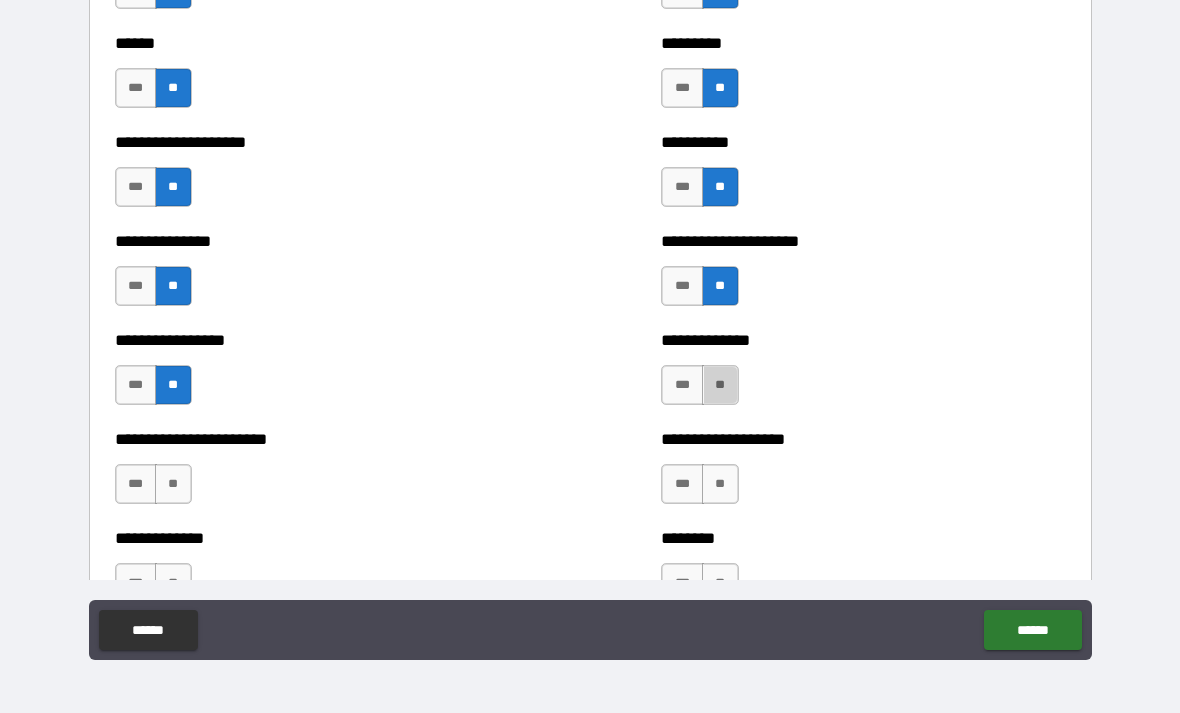 click on "**" at bounding box center [720, 385] 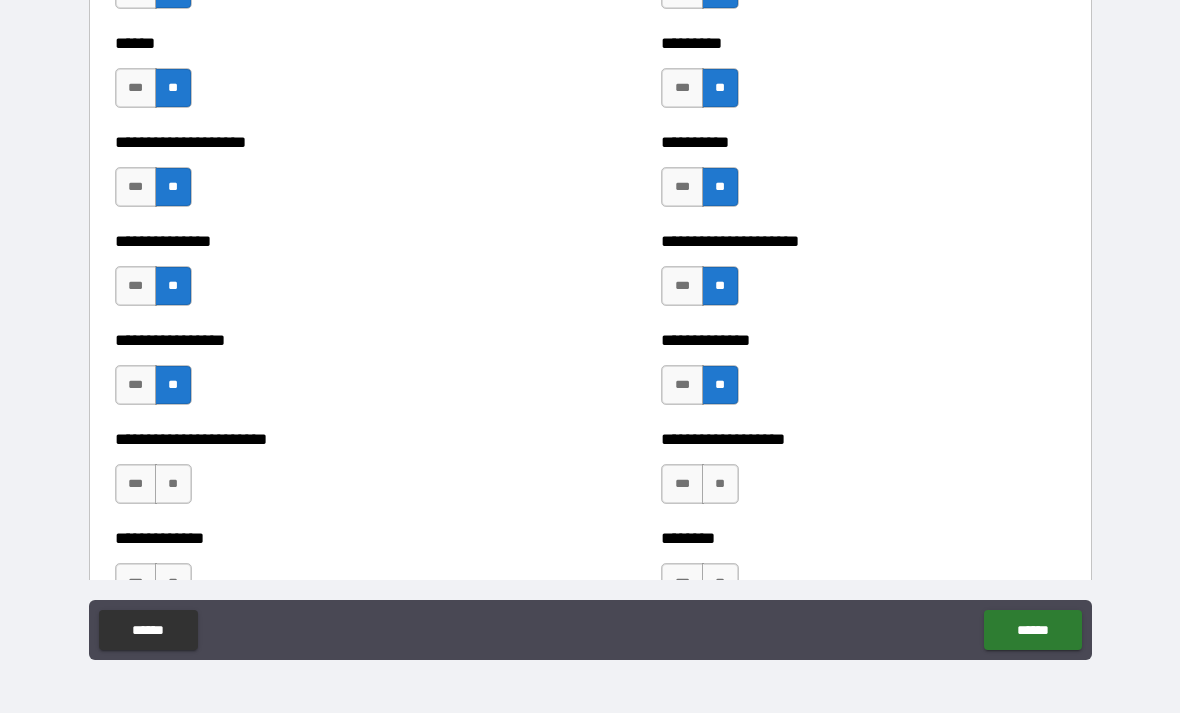 click on "**" at bounding box center [720, 484] 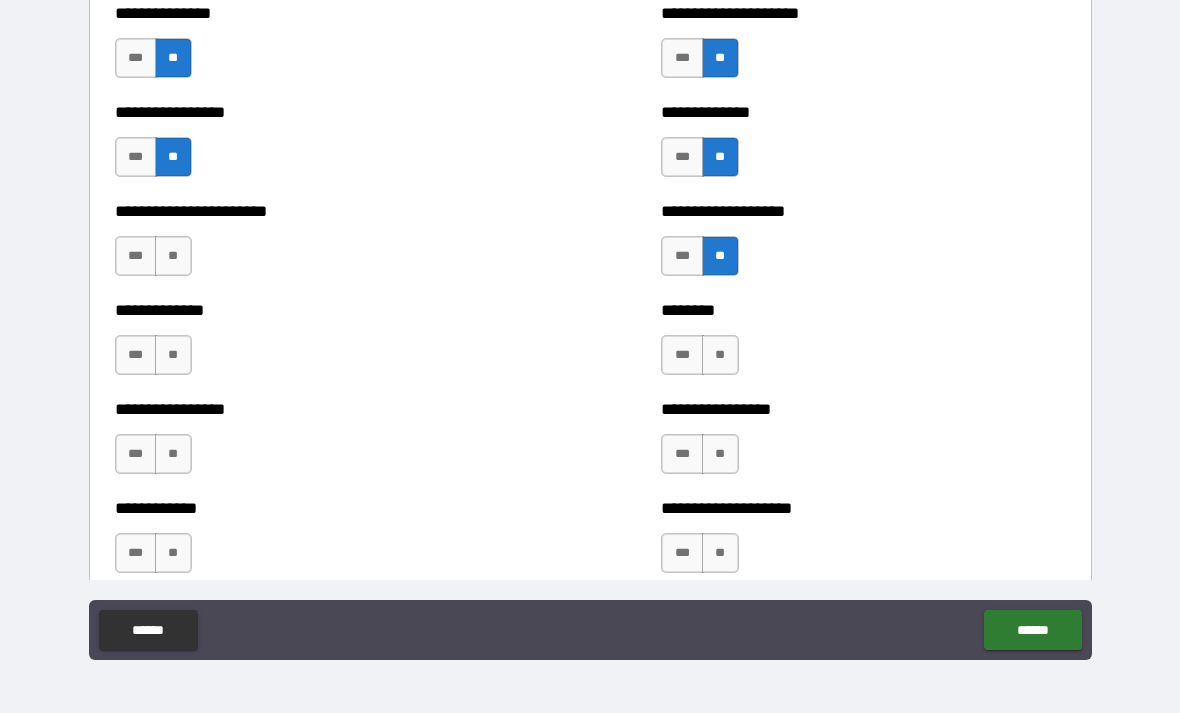 scroll, scrollTop: 3388, scrollLeft: 0, axis: vertical 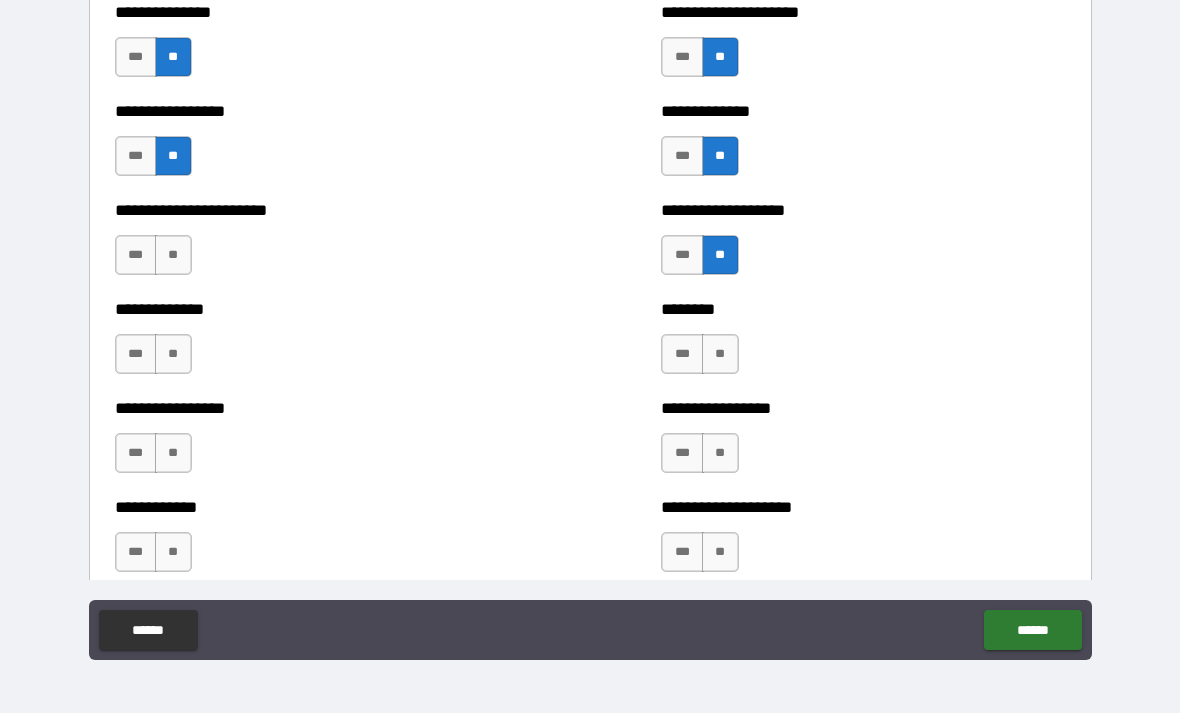 click on "**" at bounding box center [173, 255] 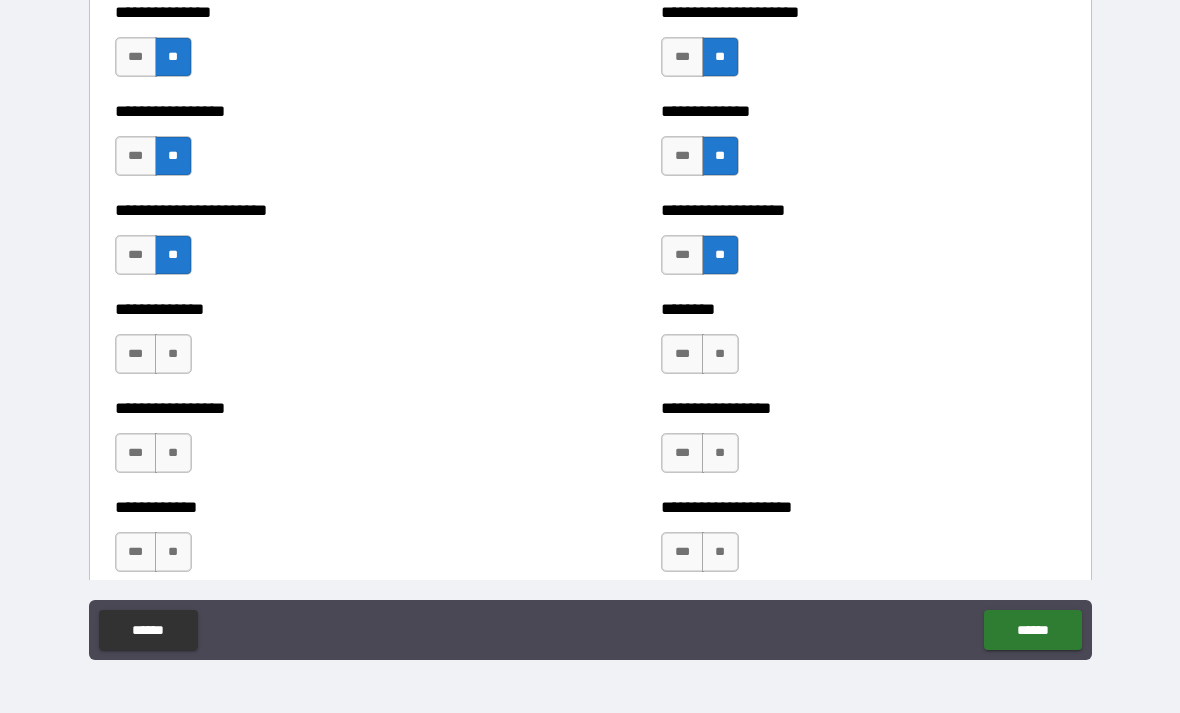 click on "**" at bounding box center (173, 354) 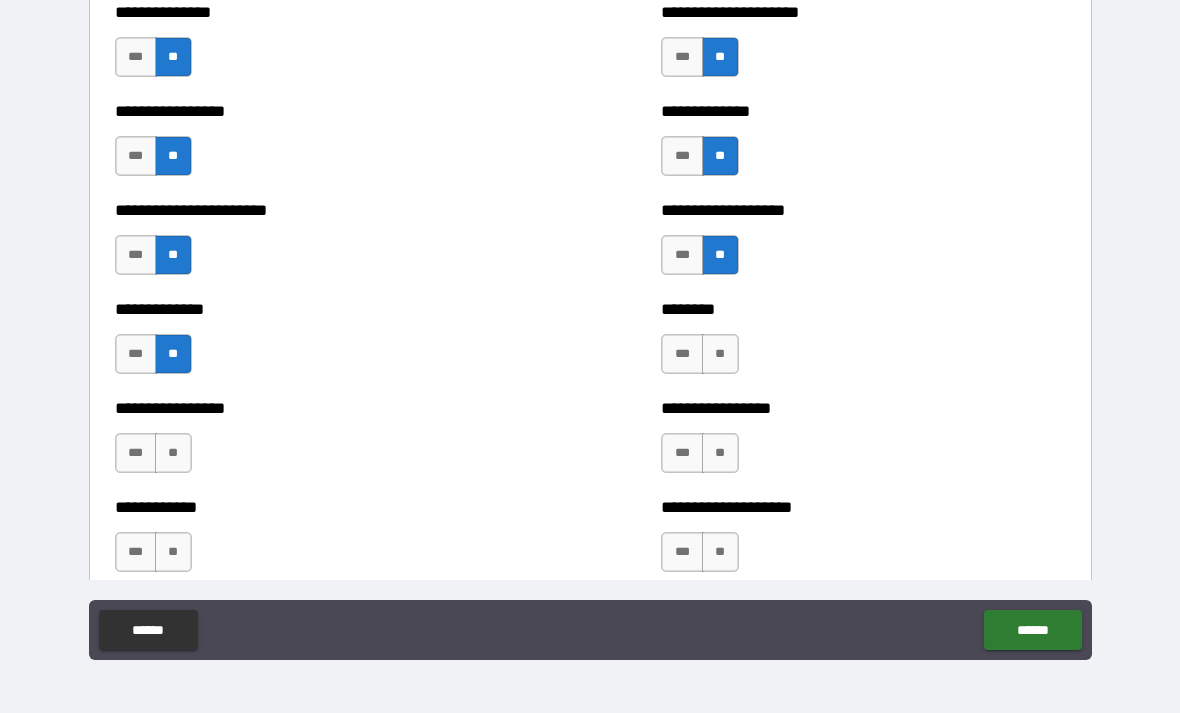 click on "**" at bounding box center (173, 453) 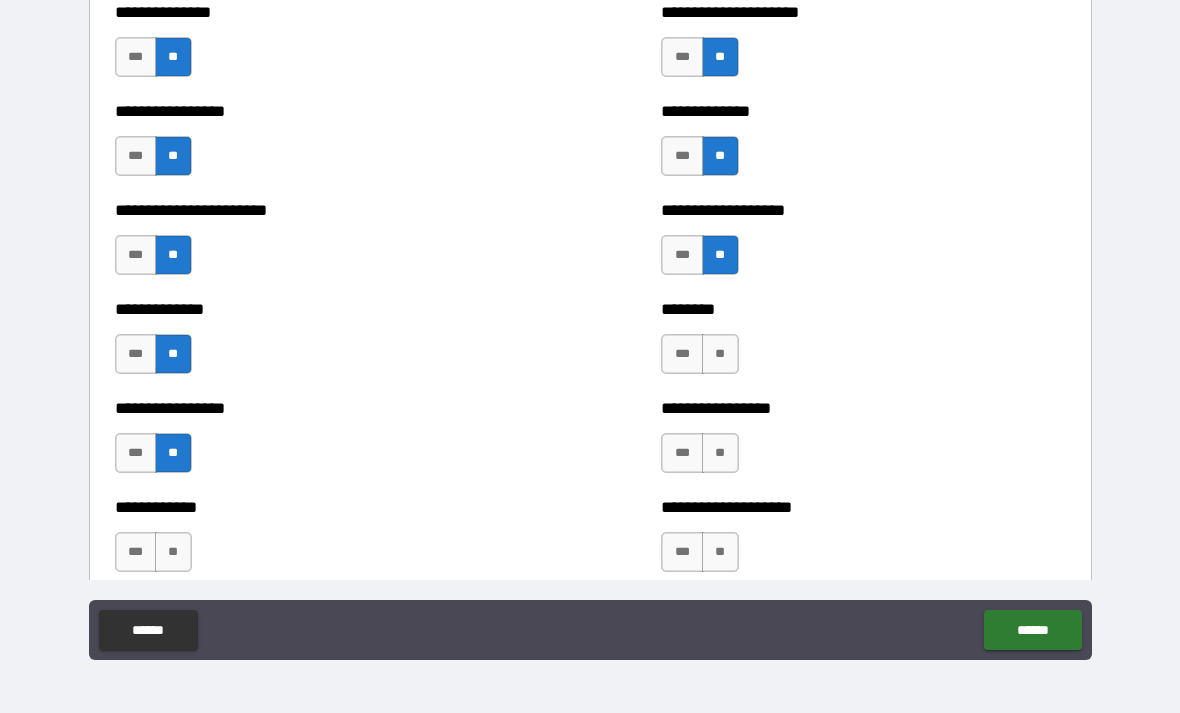 click on "**" at bounding box center [720, 354] 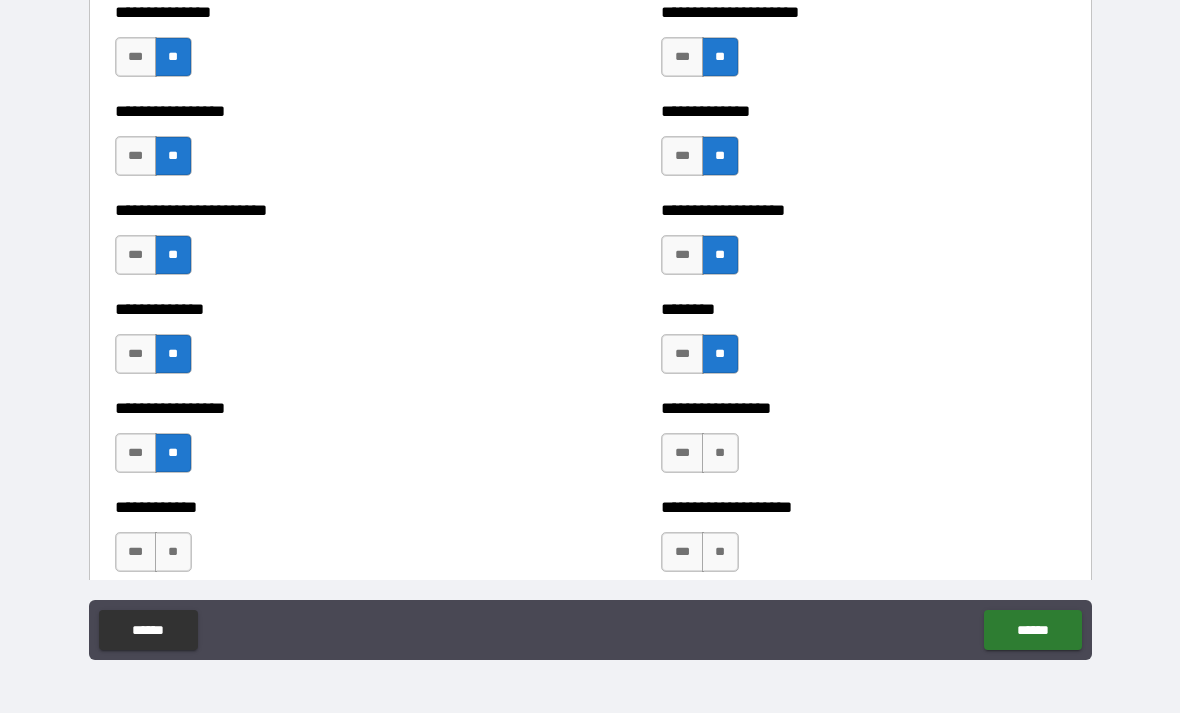 click on "**" at bounding box center (720, 453) 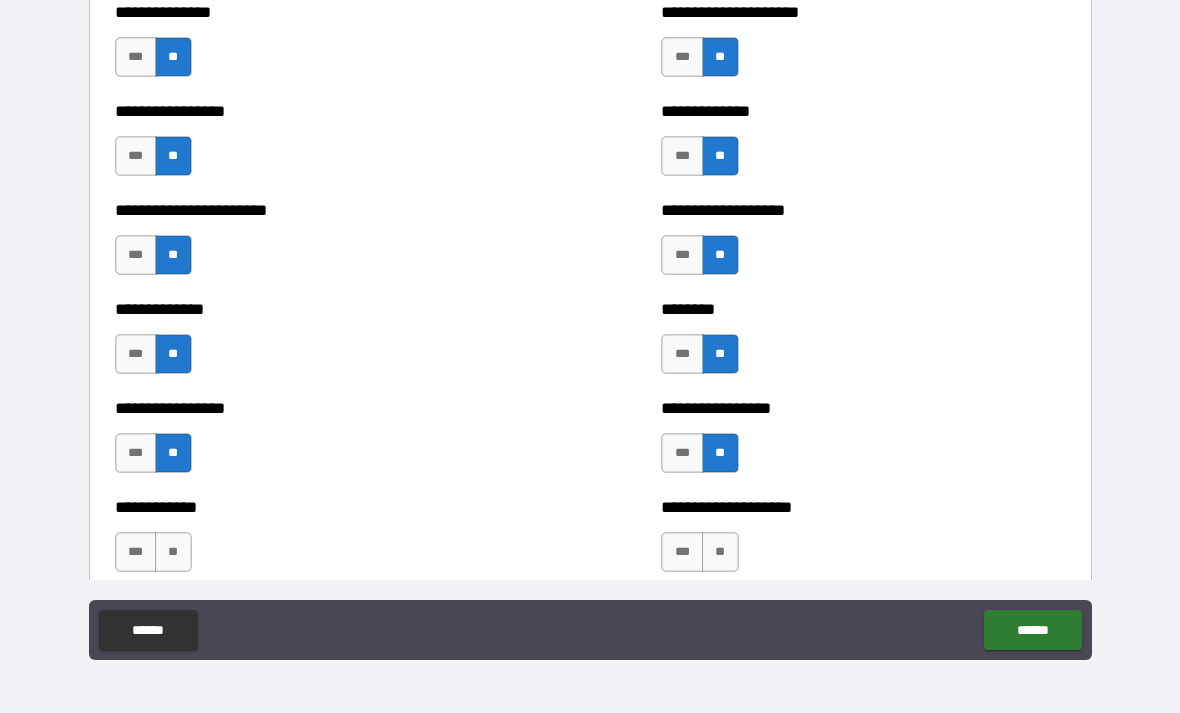 click on "**" at bounding box center (173, 552) 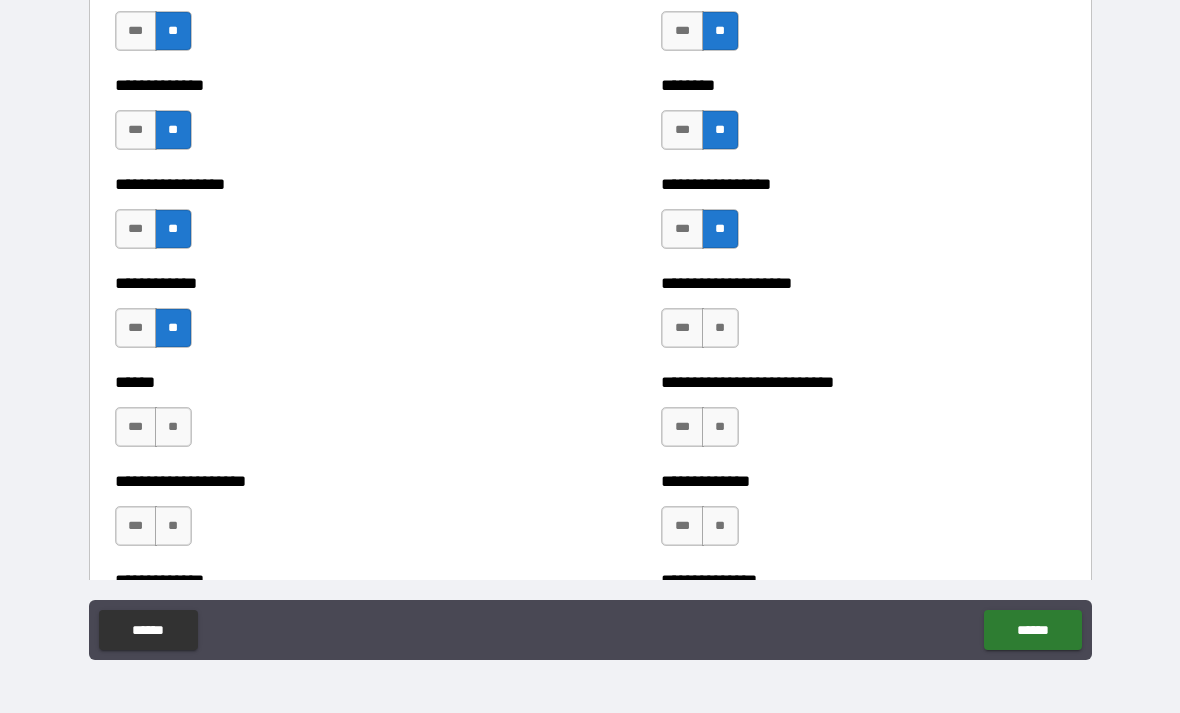 scroll, scrollTop: 3621, scrollLeft: 0, axis: vertical 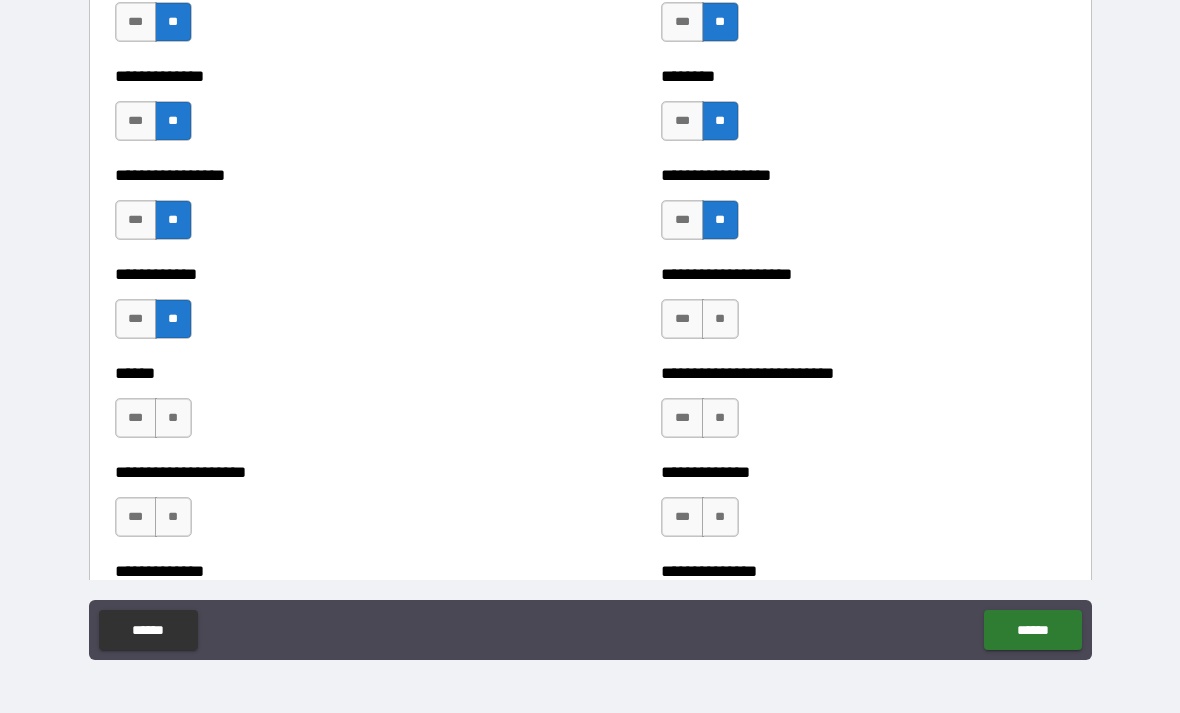 click on "**" at bounding box center [720, 319] 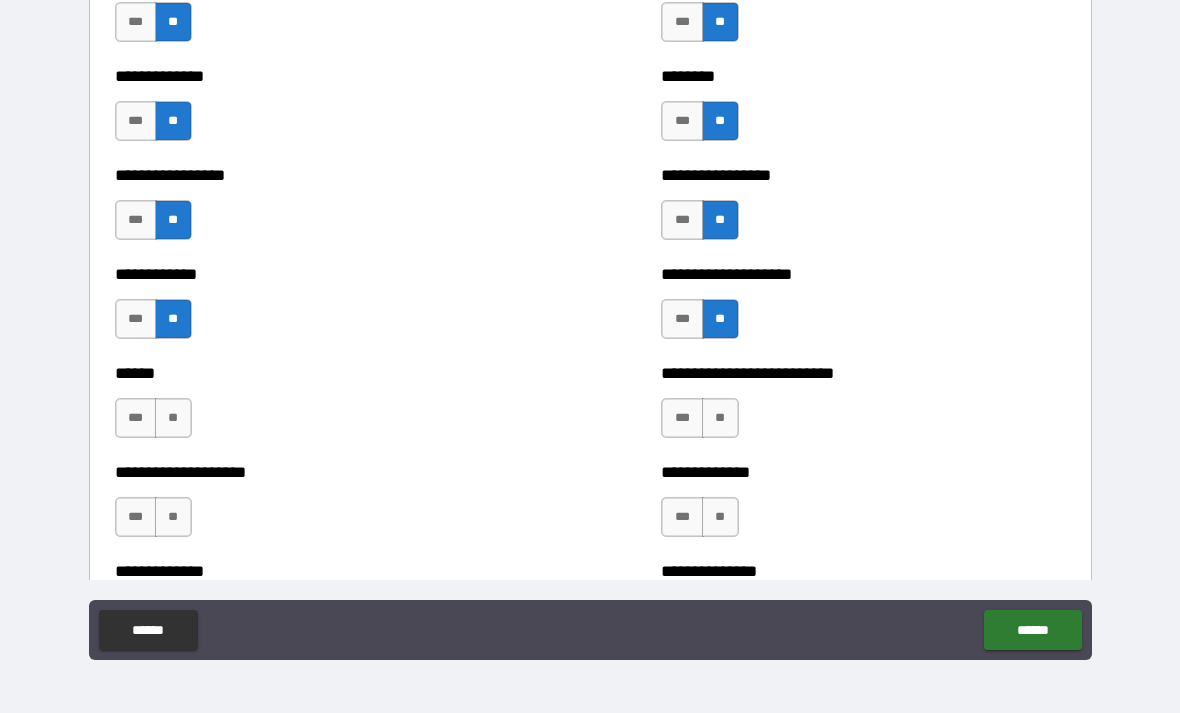 click on "**" at bounding box center (720, 418) 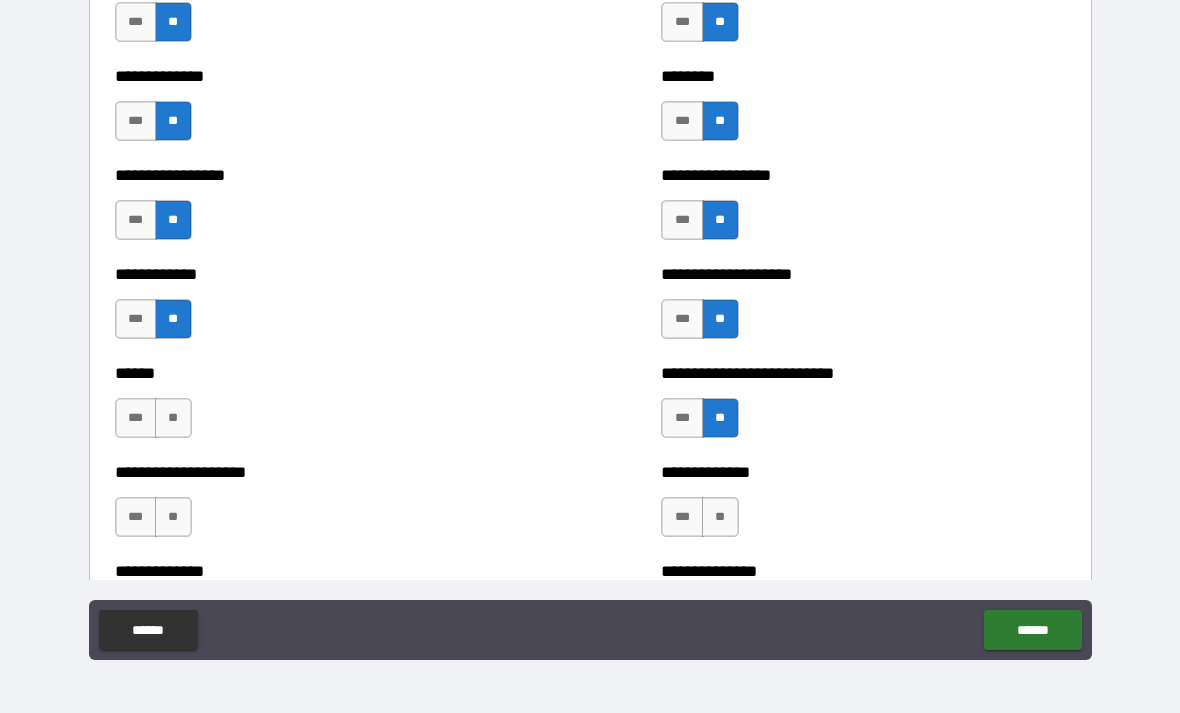 click on "**" at bounding box center [173, 418] 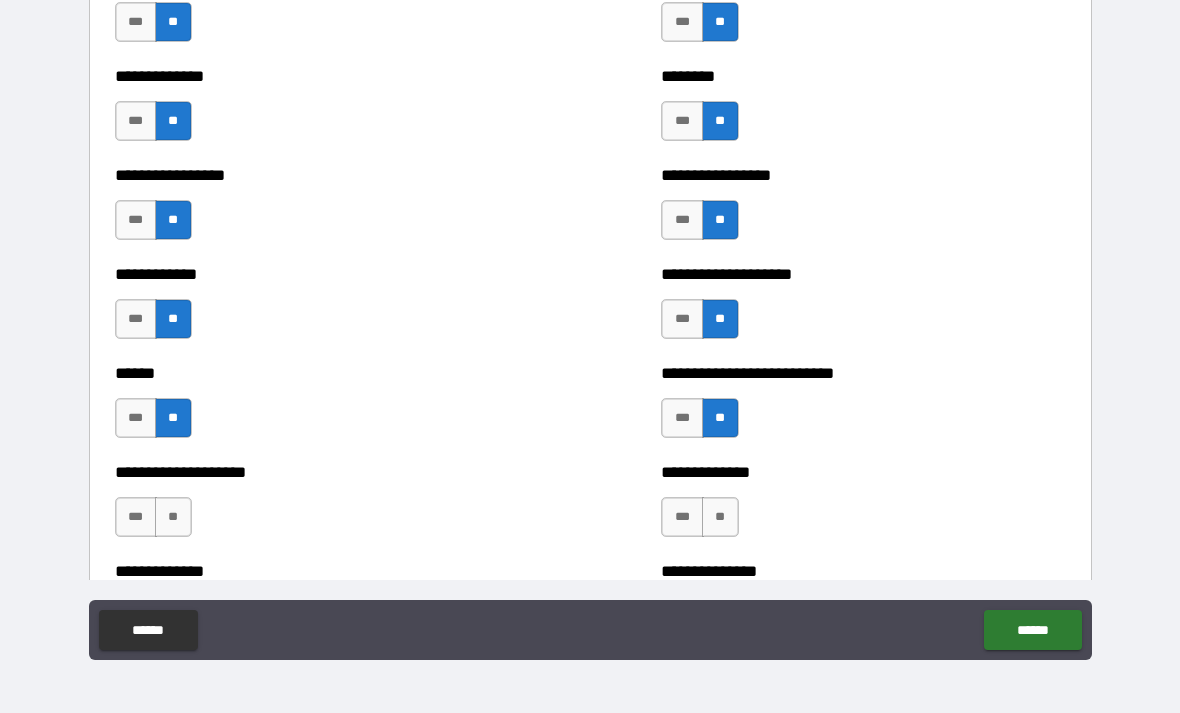 click on "**" at bounding box center [173, 517] 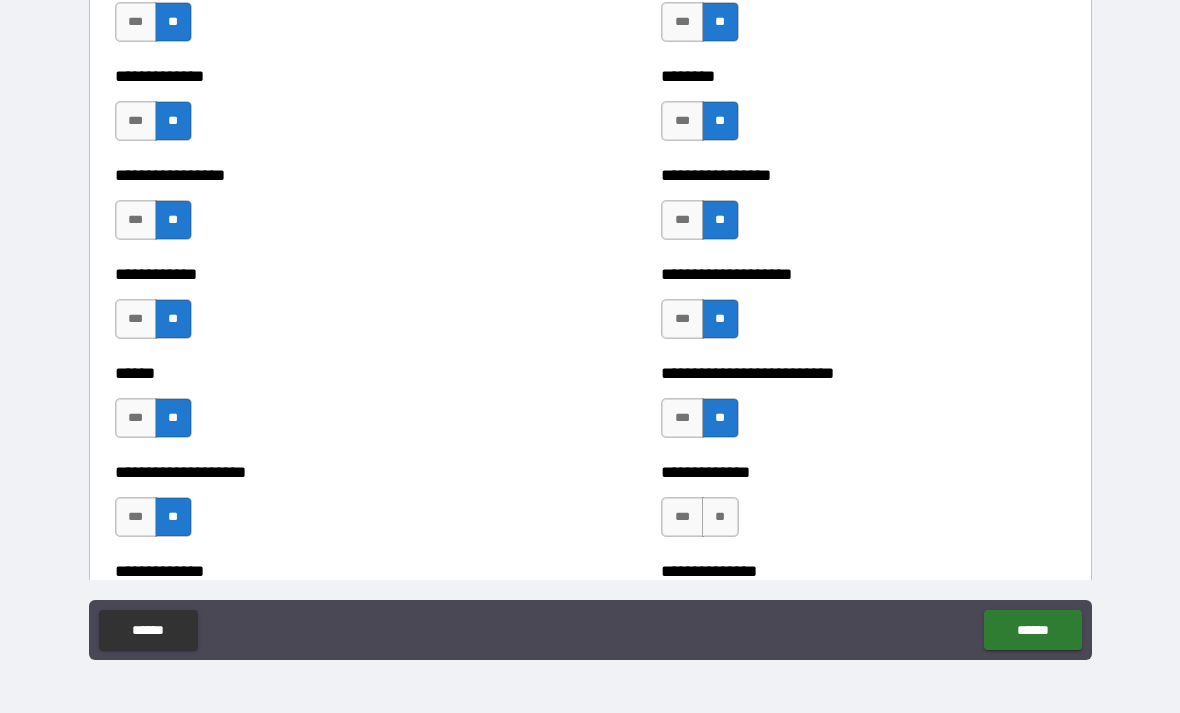 click on "**" at bounding box center [720, 517] 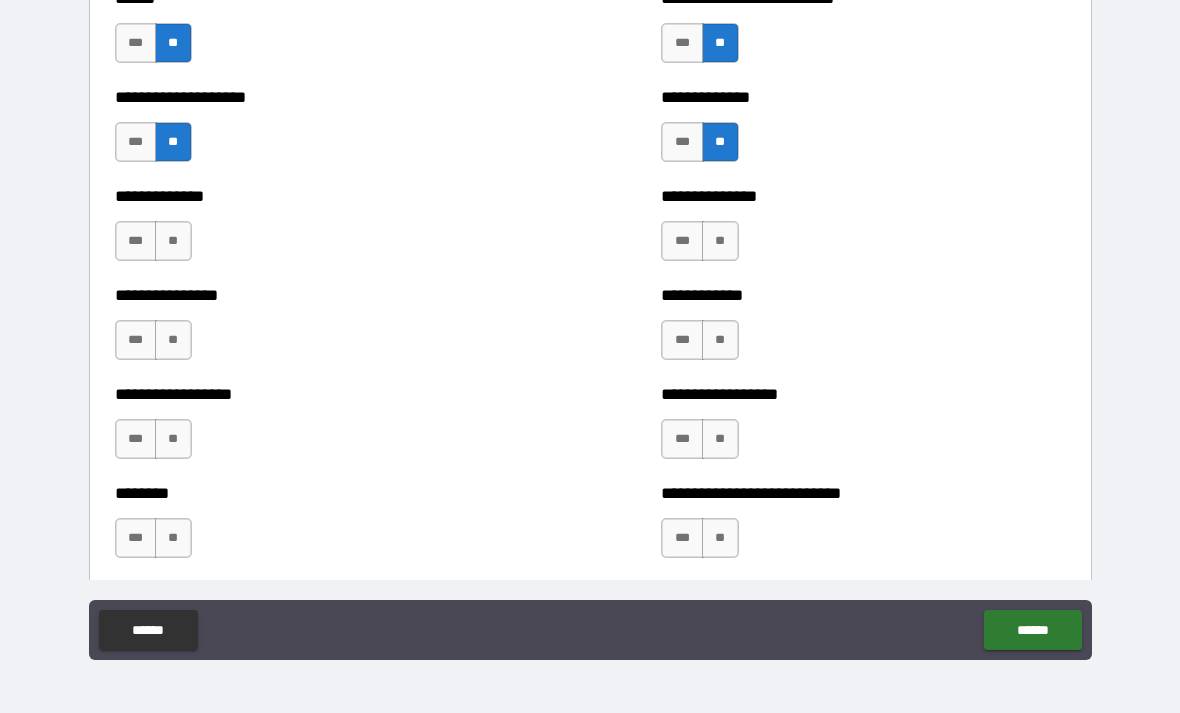 scroll, scrollTop: 4016, scrollLeft: 0, axis: vertical 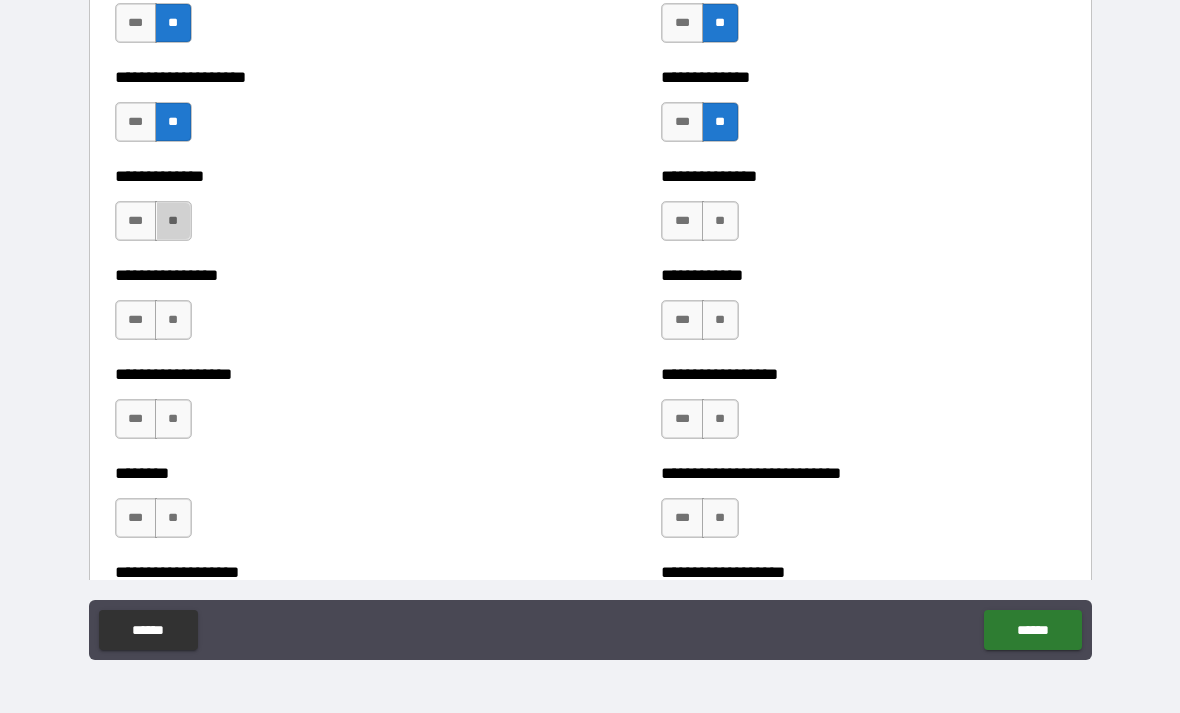 click on "**" at bounding box center (173, 221) 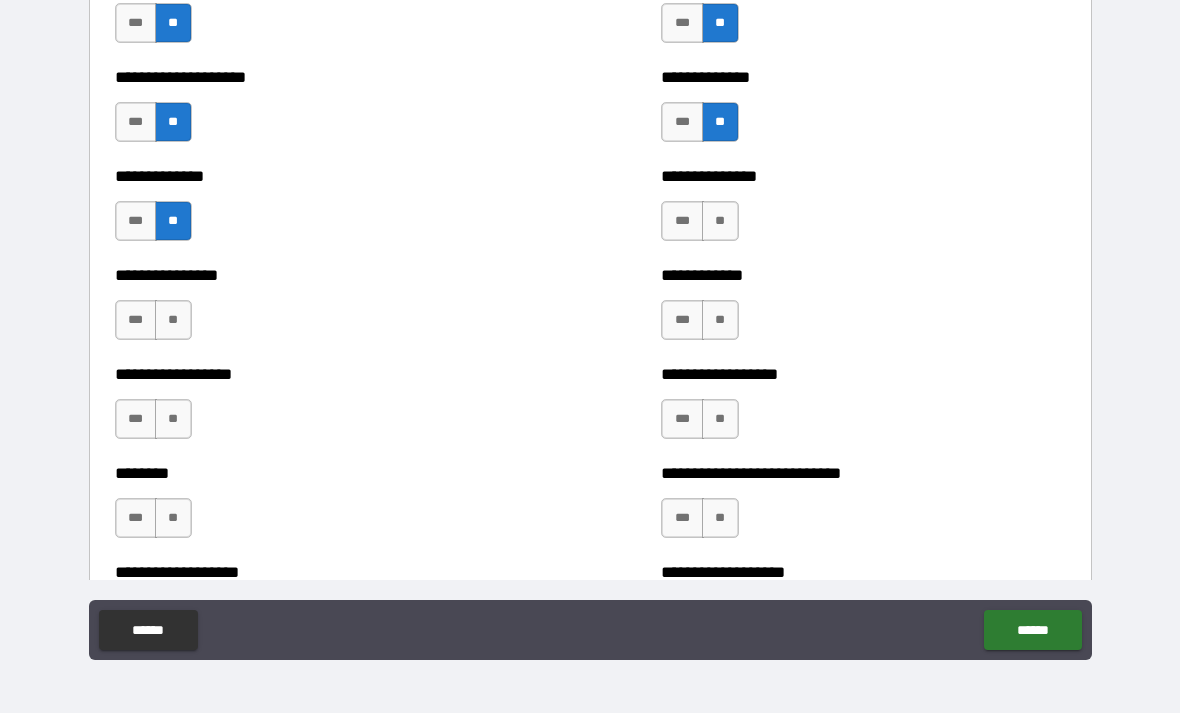 click on "**" at bounding box center (720, 221) 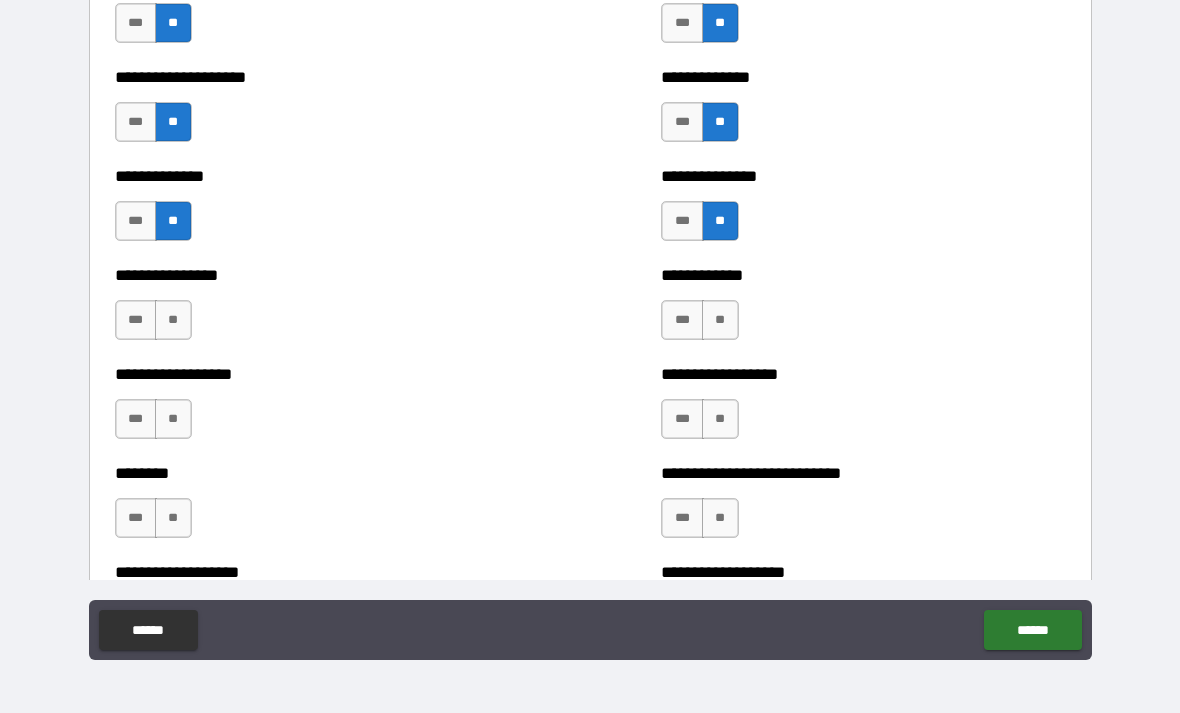 click on "**" at bounding box center (173, 320) 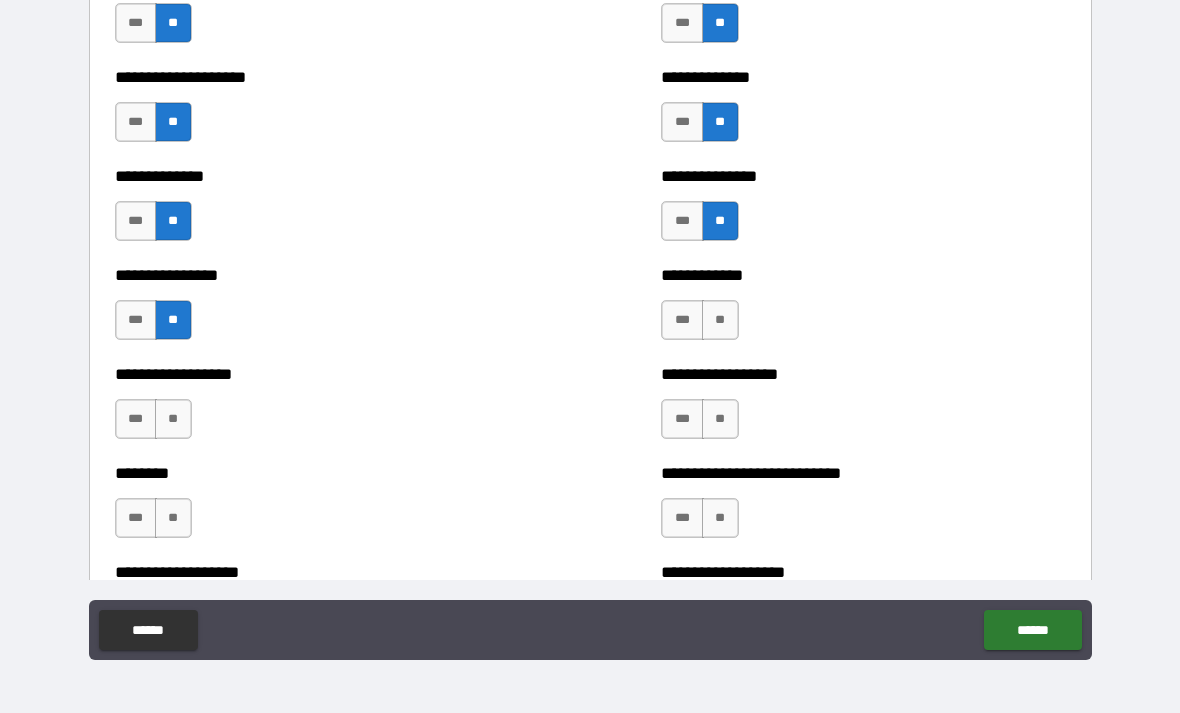 click on "**" at bounding box center (720, 320) 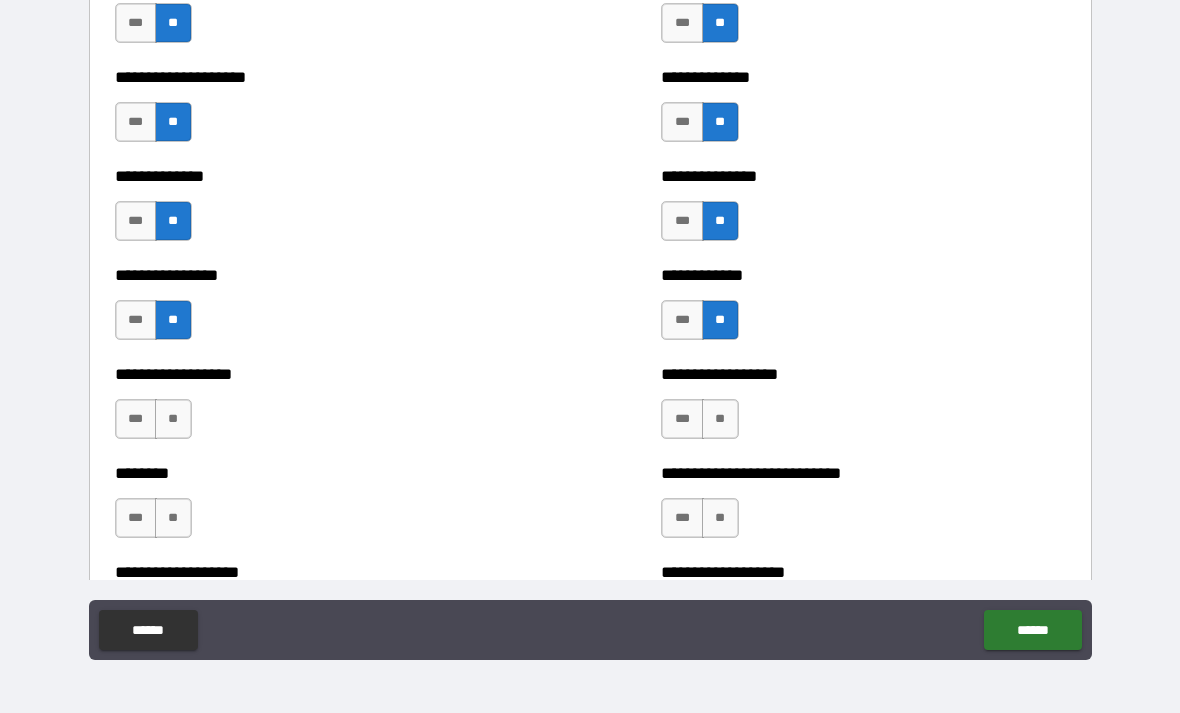 click on "**" at bounding box center (173, 419) 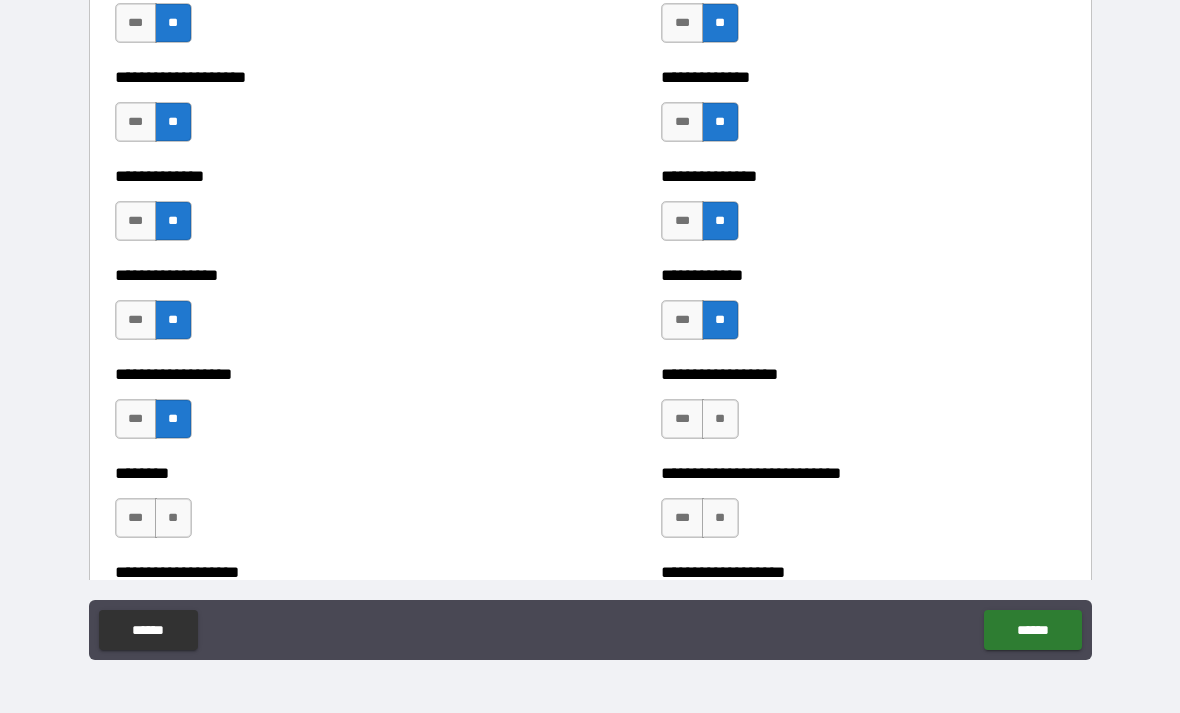 click on "**" at bounding box center [720, 419] 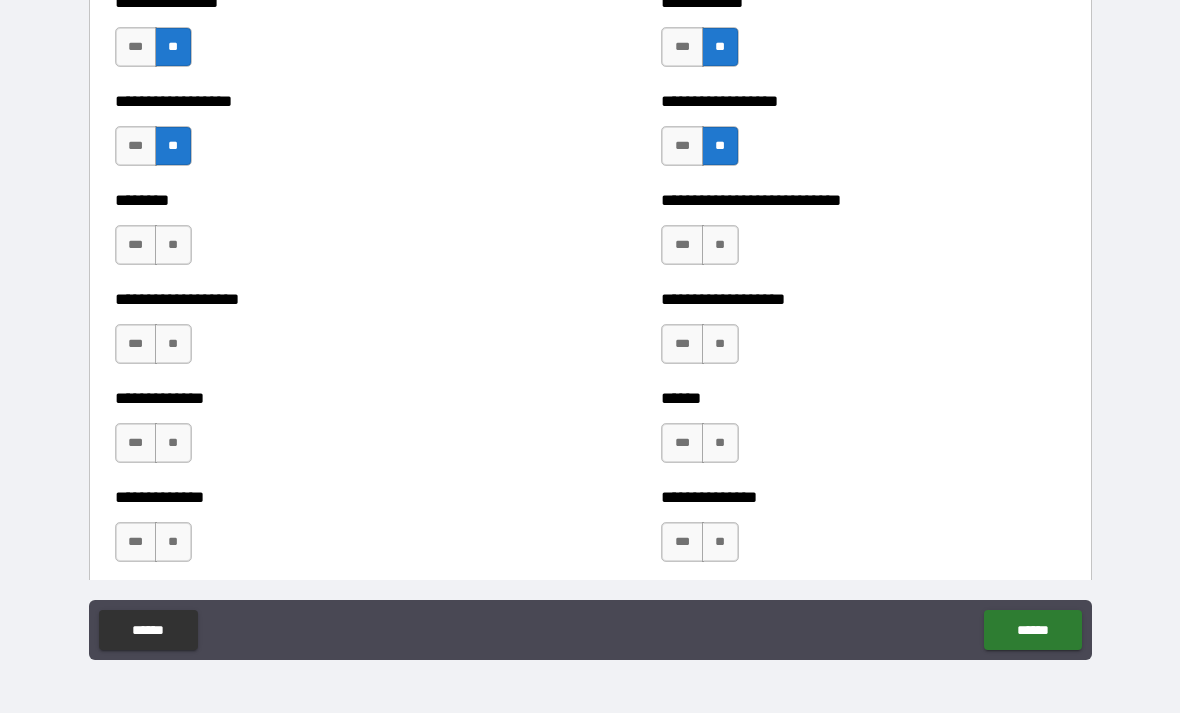 scroll, scrollTop: 4320, scrollLeft: 0, axis: vertical 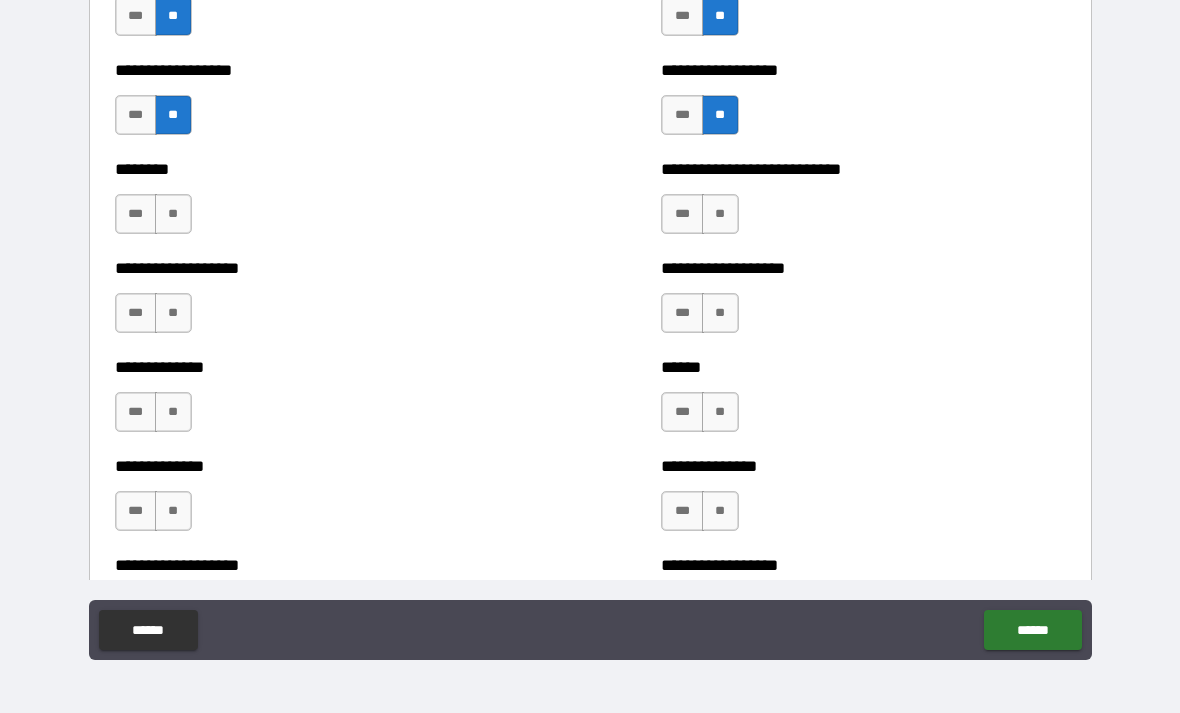 click on "**" at bounding box center (173, 214) 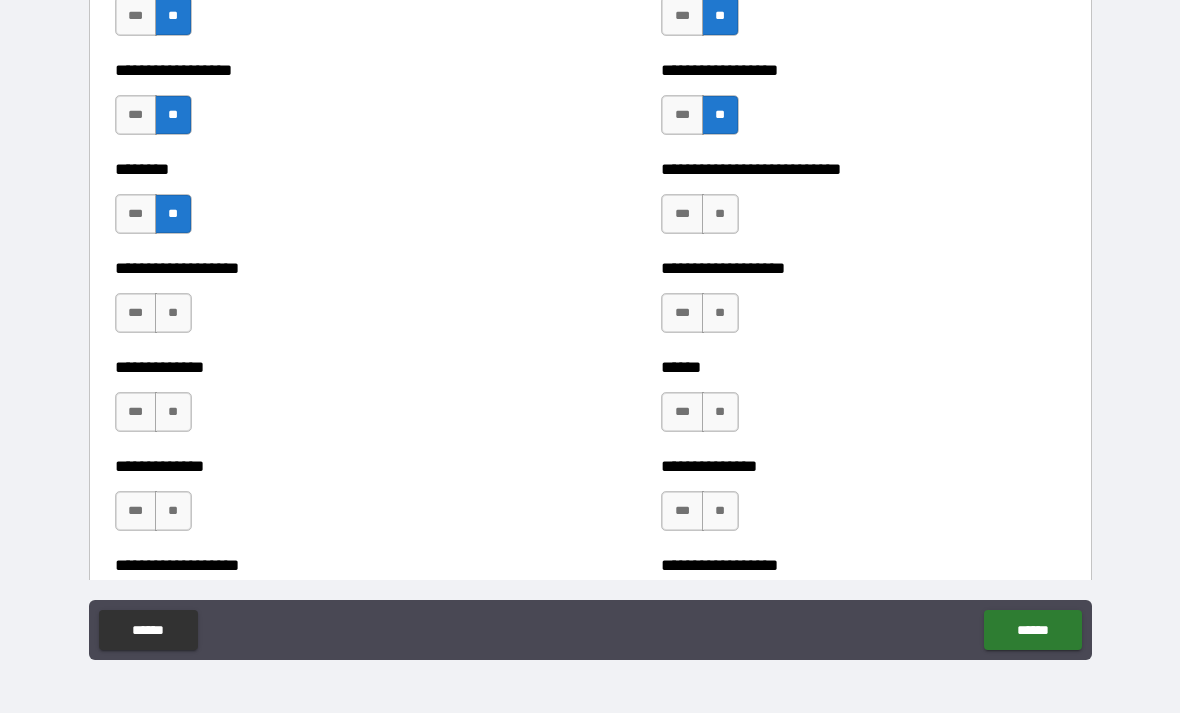 click on "**" at bounding box center [720, 214] 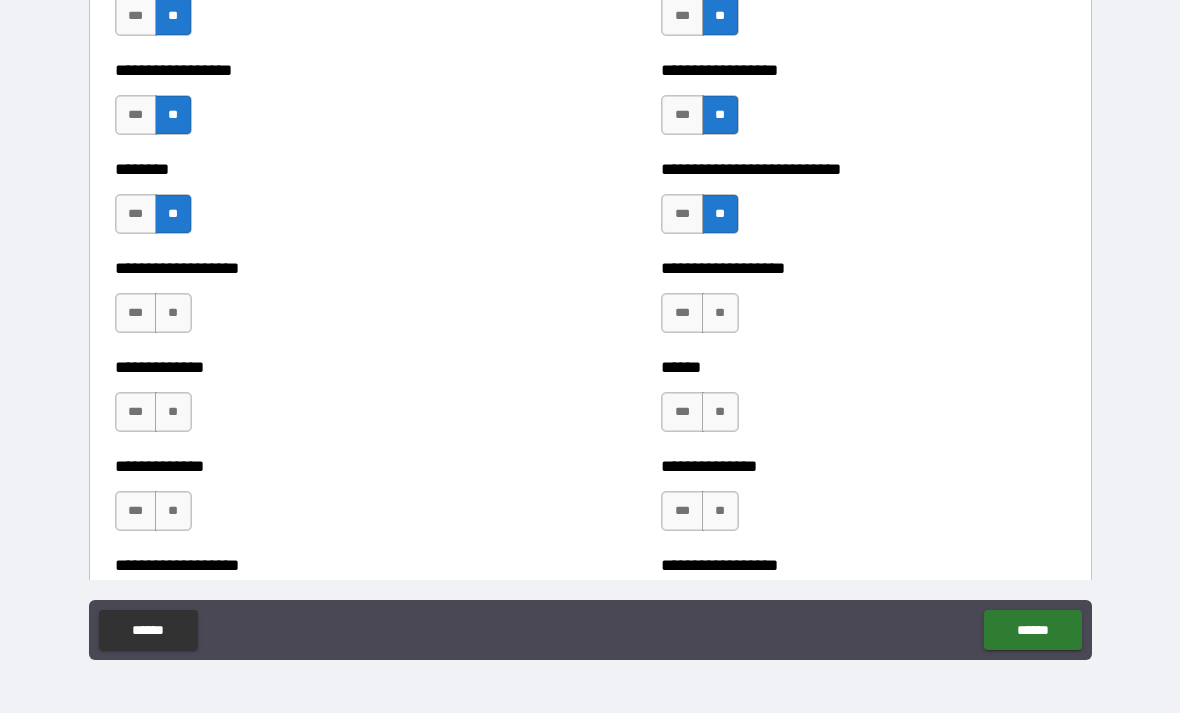 click on "**" at bounding box center (173, 313) 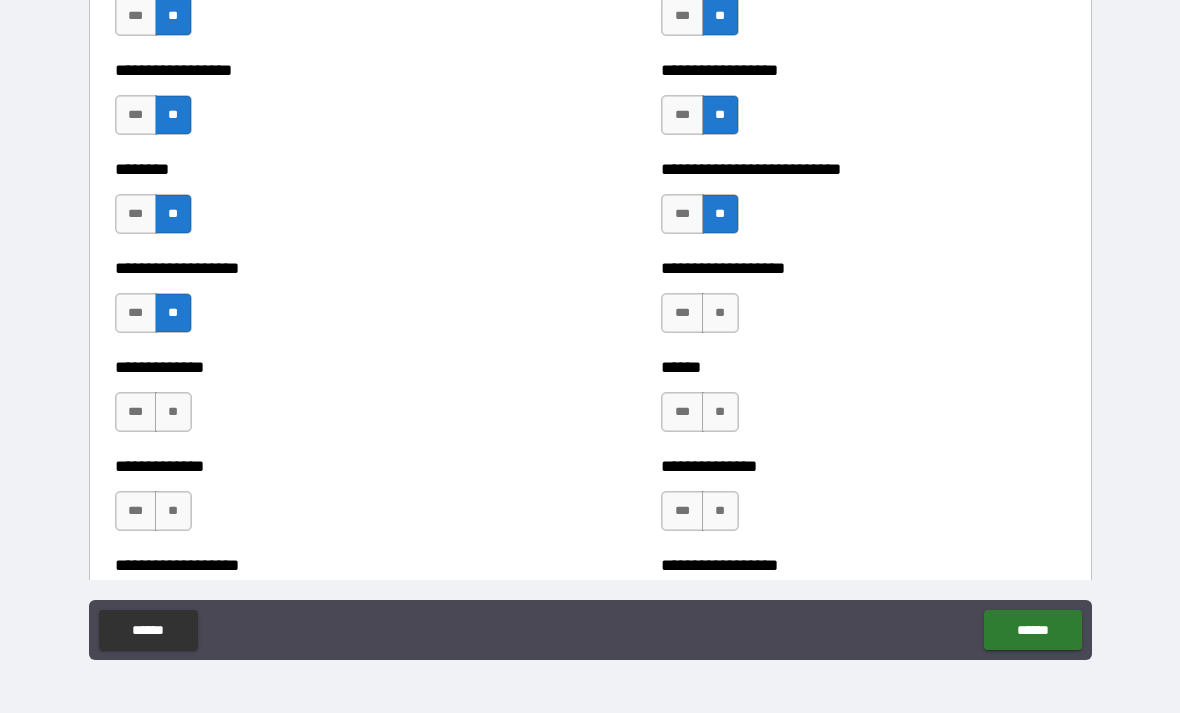 click on "**" at bounding box center (720, 313) 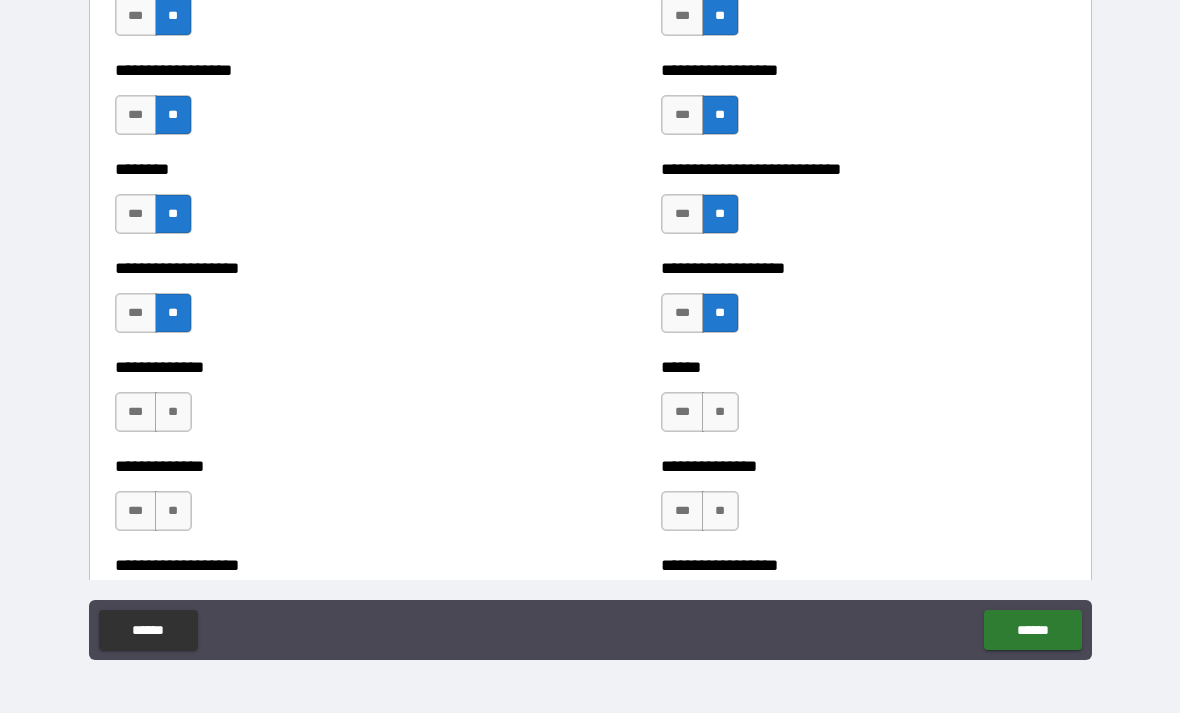 click on "**" at bounding box center (173, 412) 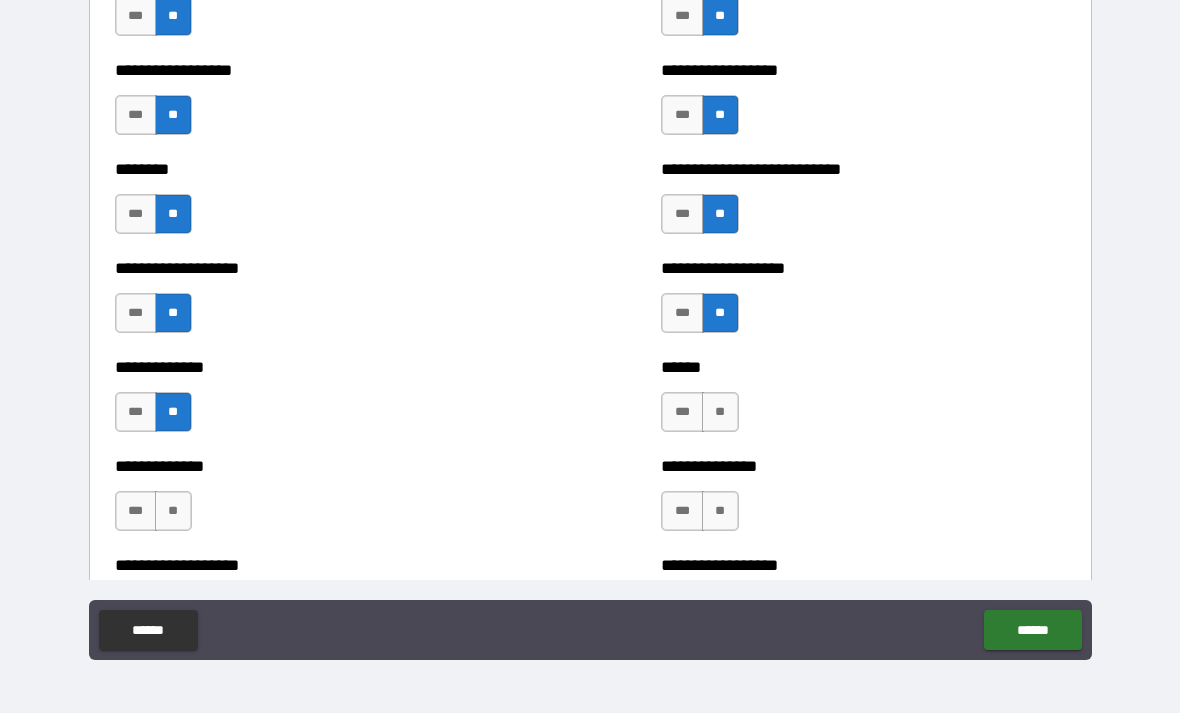 click on "**" at bounding box center [720, 412] 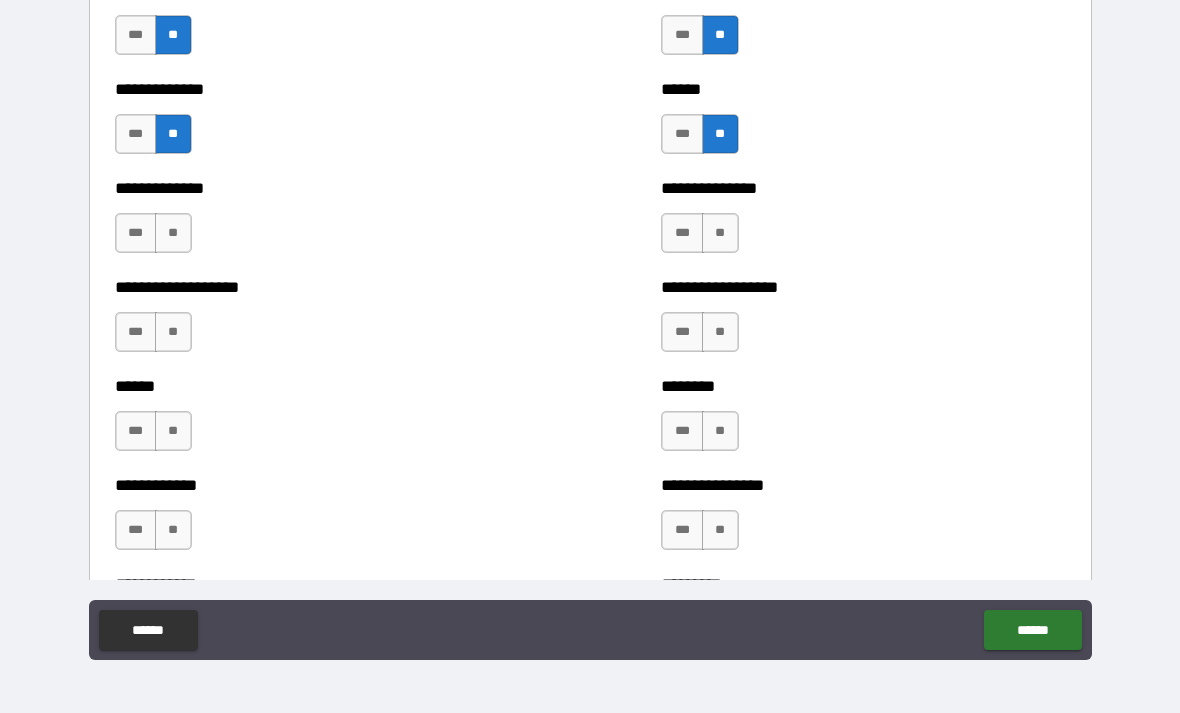 scroll, scrollTop: 4600, scrollLeft: 0, axis: vertical 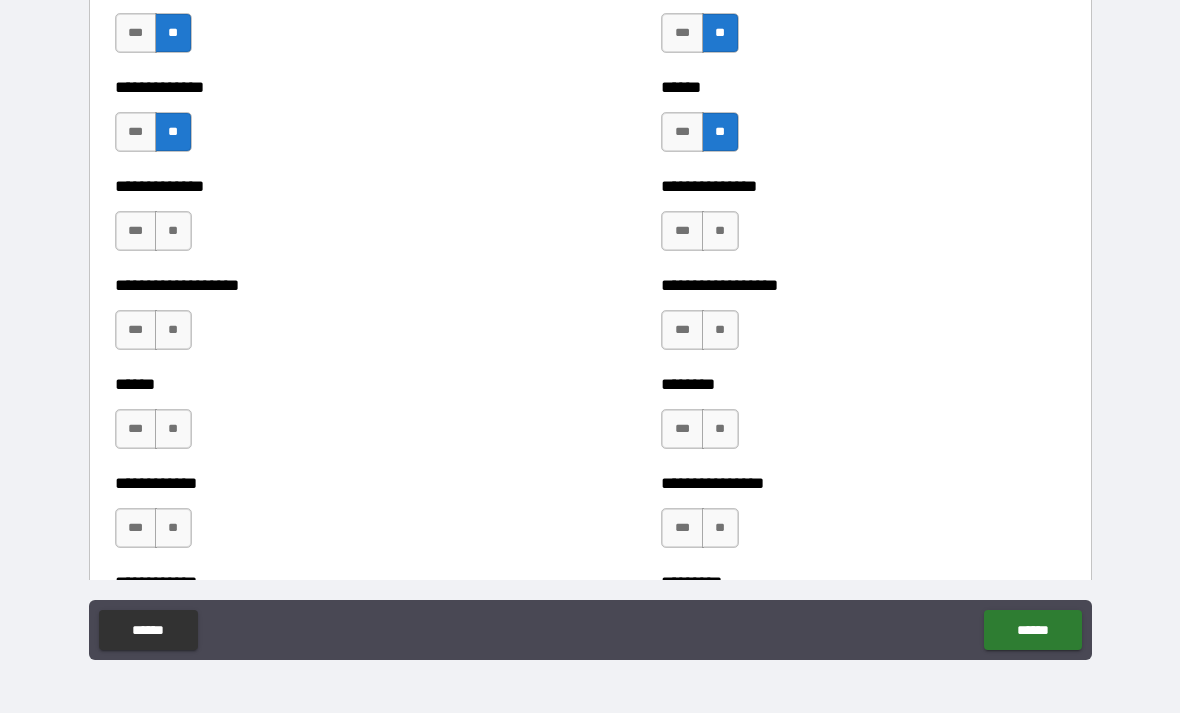 click on "**" at bounding box center (720, 231) 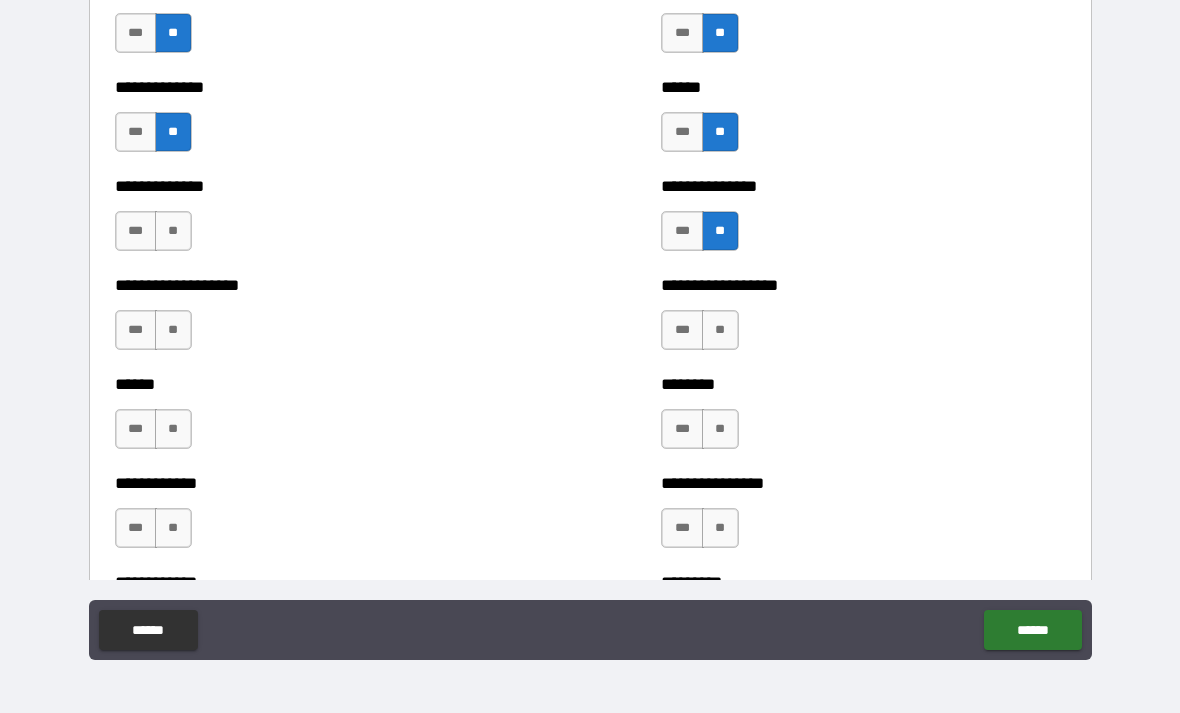 click on "**" at bounding box center (173, 231) 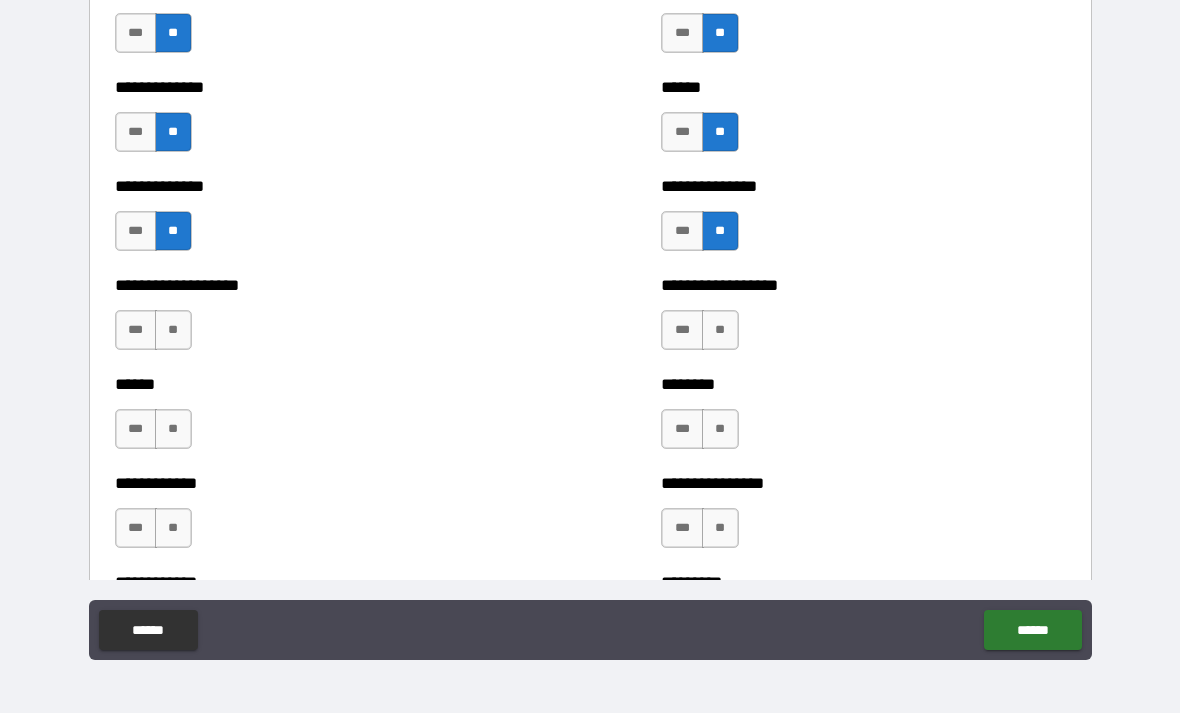 click on "**" at bounding box center (173, 330) 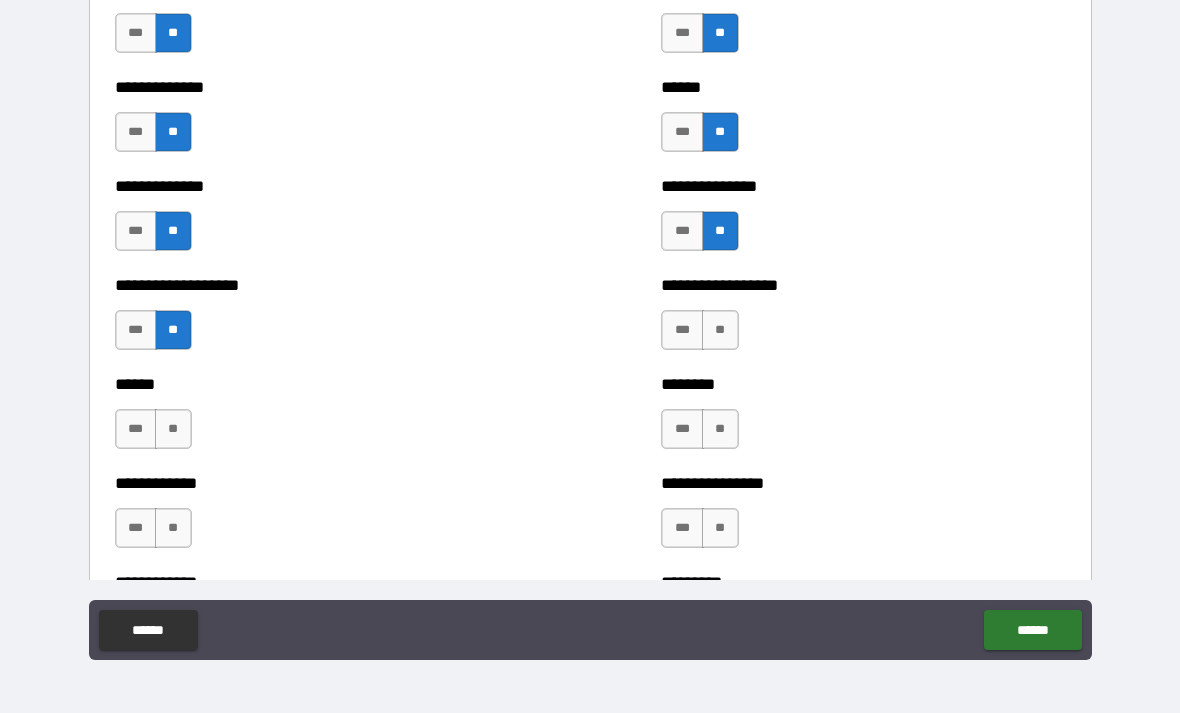 click on "**" at bounding box center (720, 330) 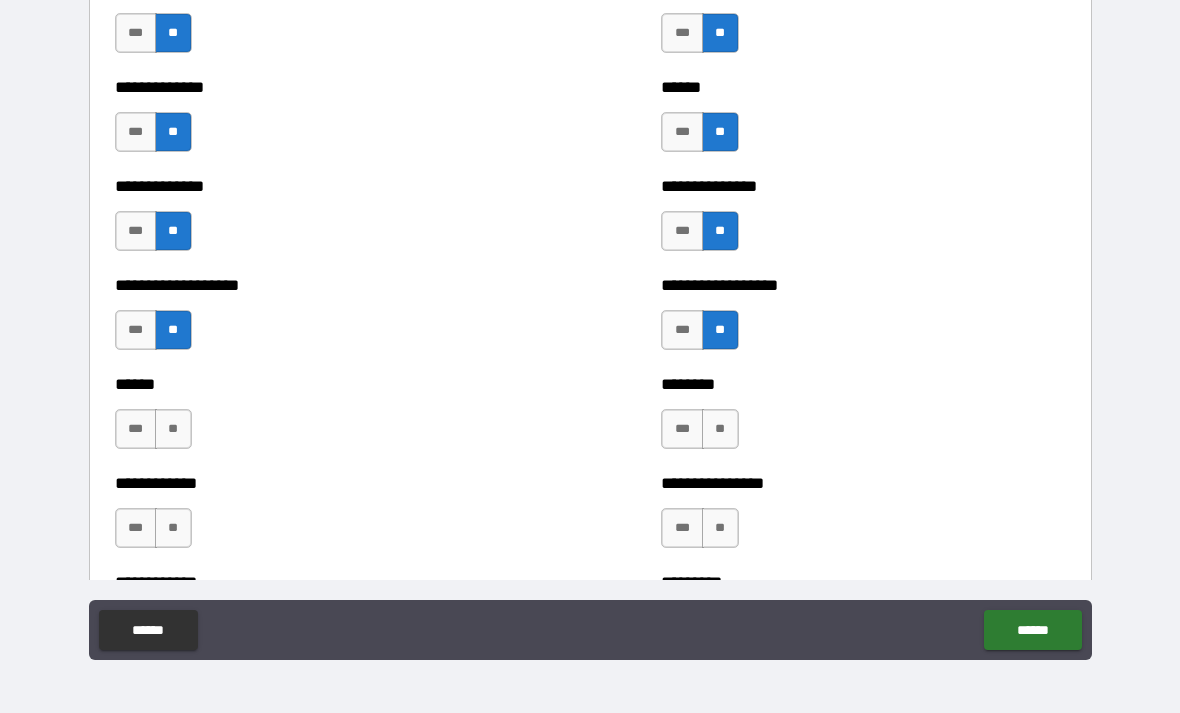 click on "**" at bounding box center [720, 429] 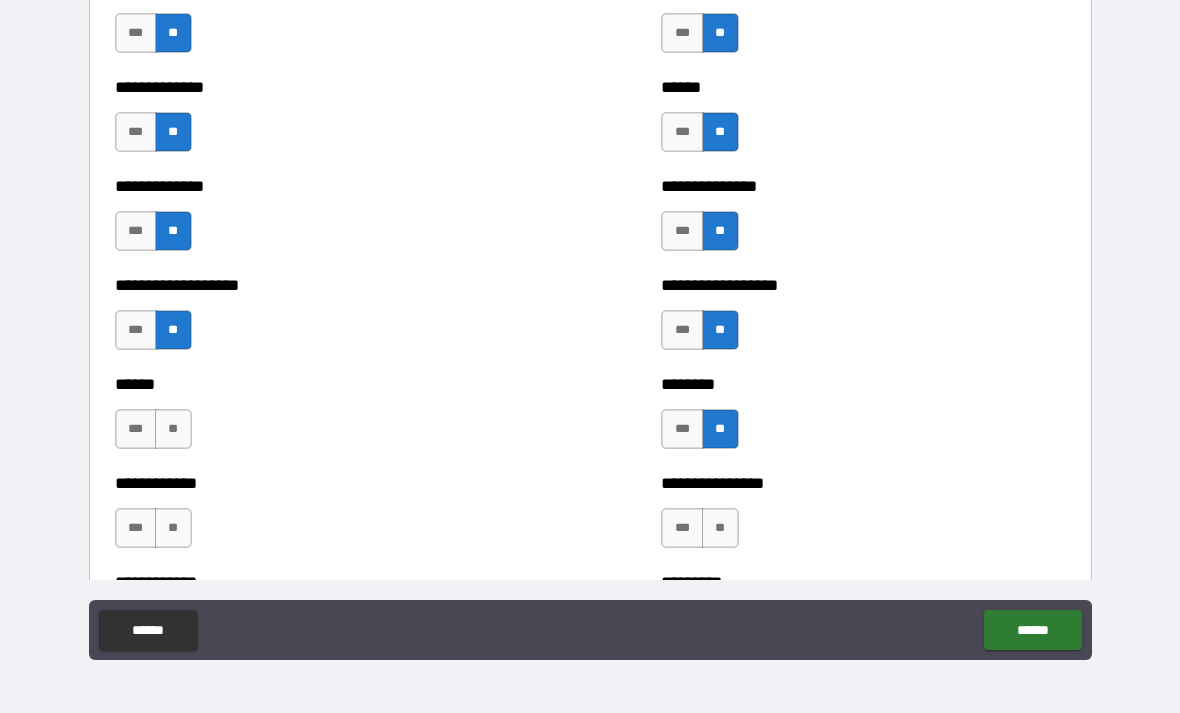 click on "**" at bounding box center (173, 429) 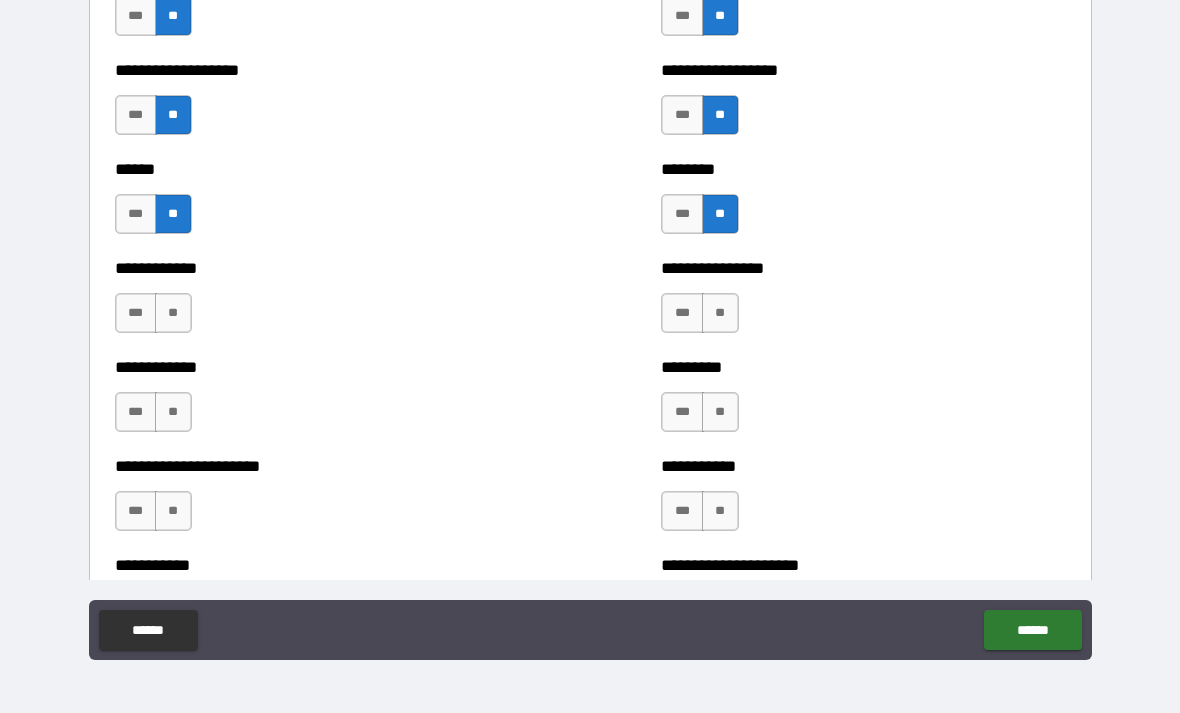 scroll, scrollTop: 4816, scrollLeft: 0, axis: vertical 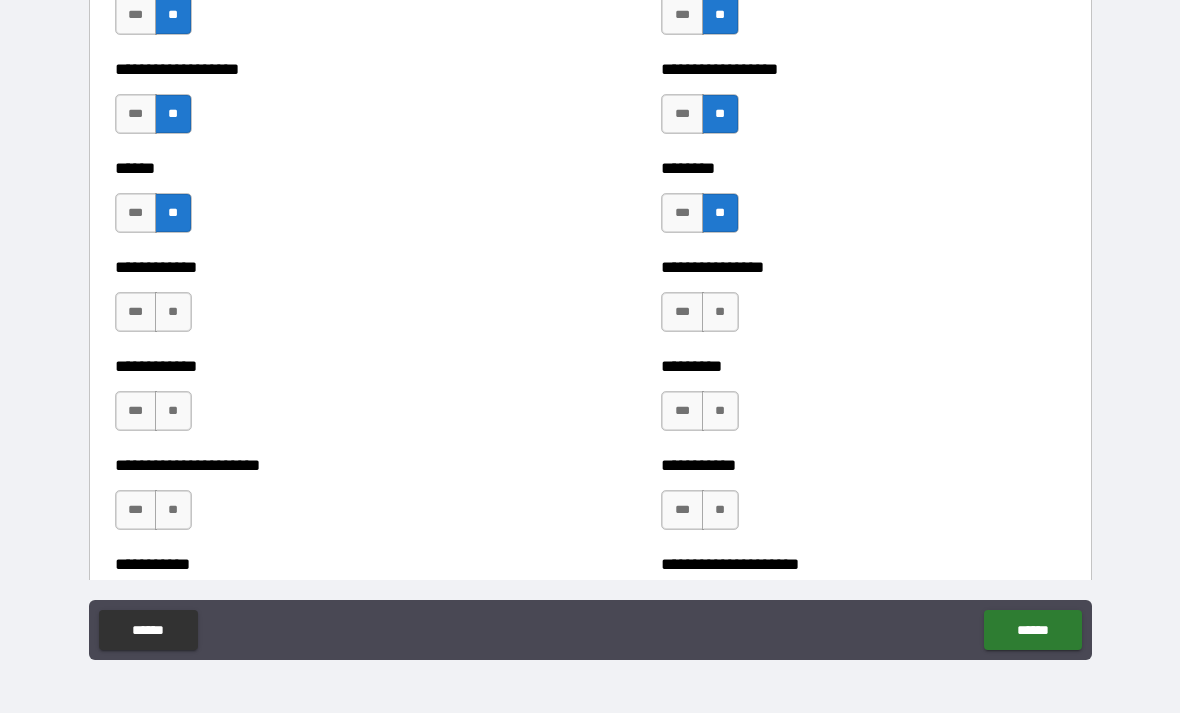 click on "**" at bounding box center [173, 312] 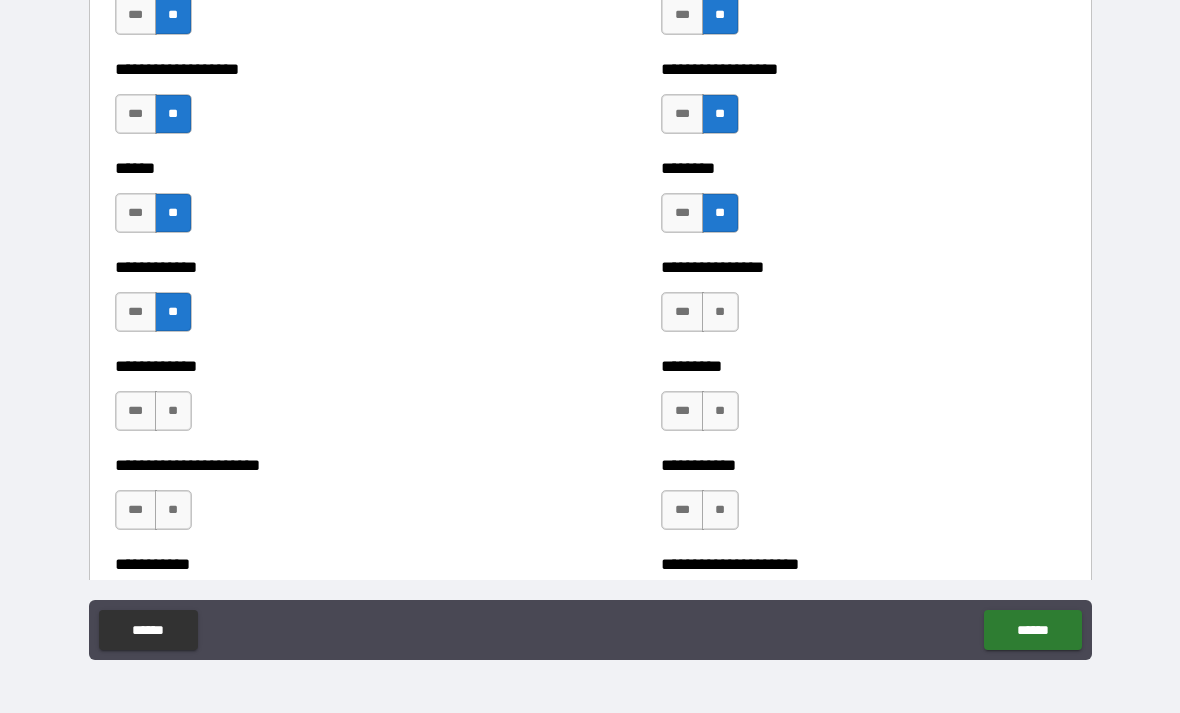 click on "**" at bounding box center [720, 312] 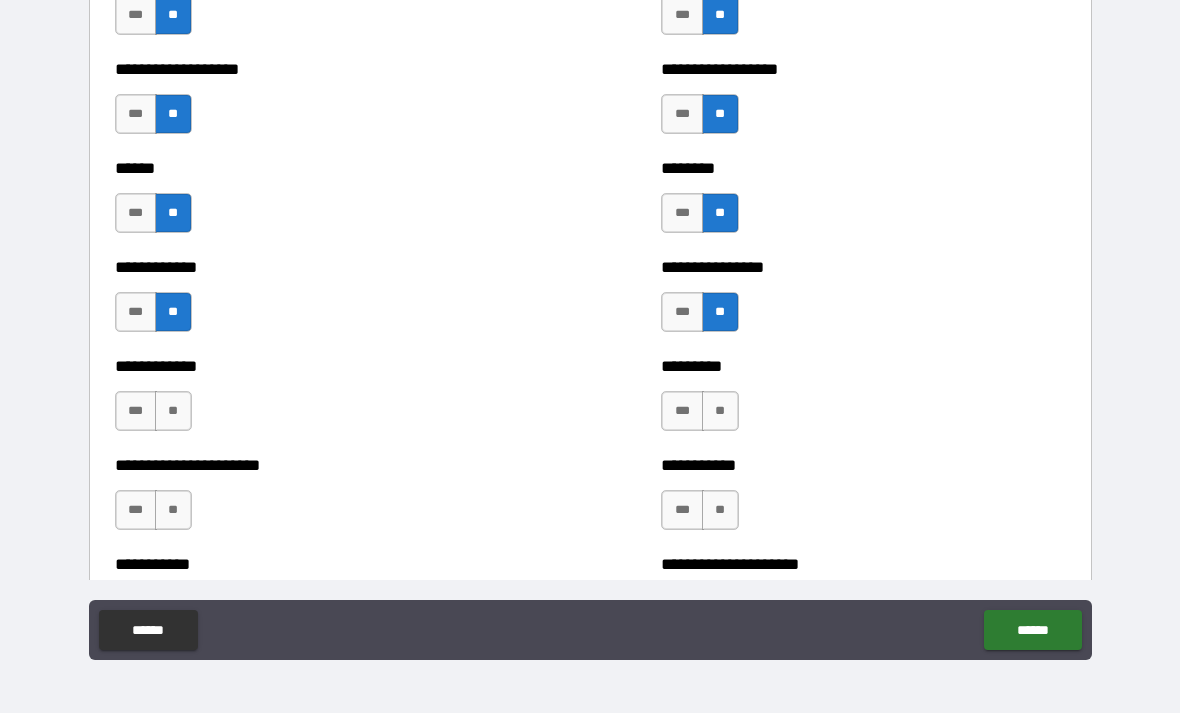 click on "**" at bounding box center (720, 411) 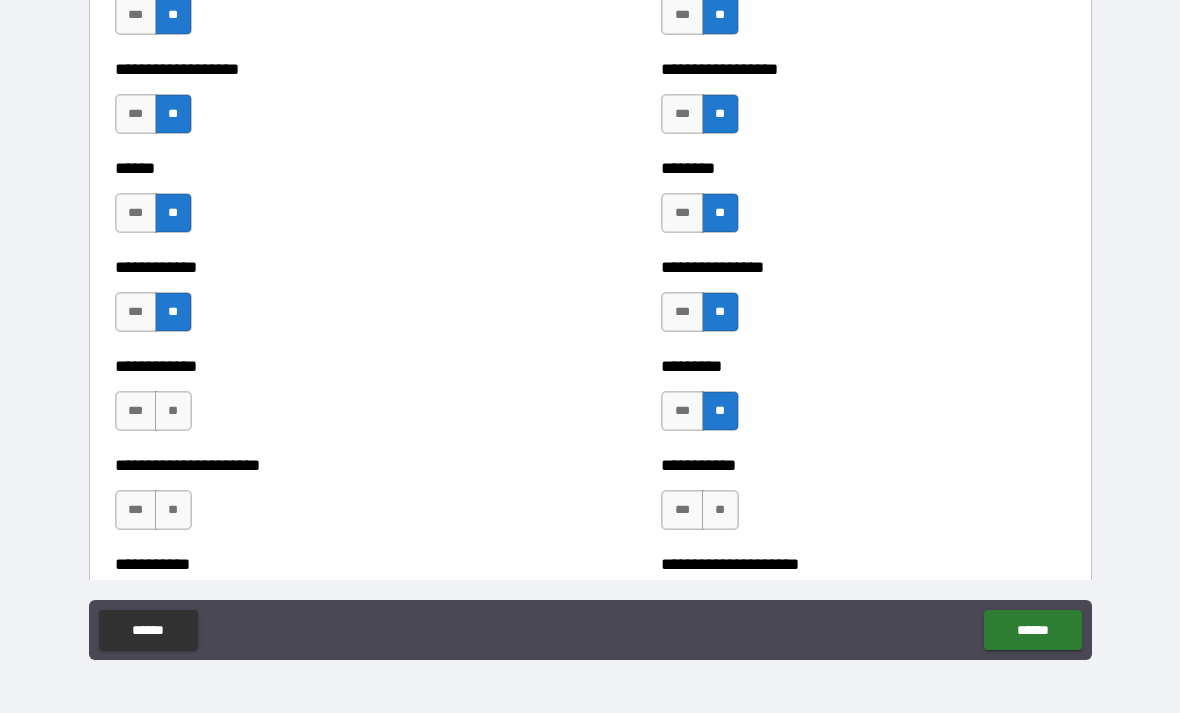 click on "**" at bounding box center [173, 411] 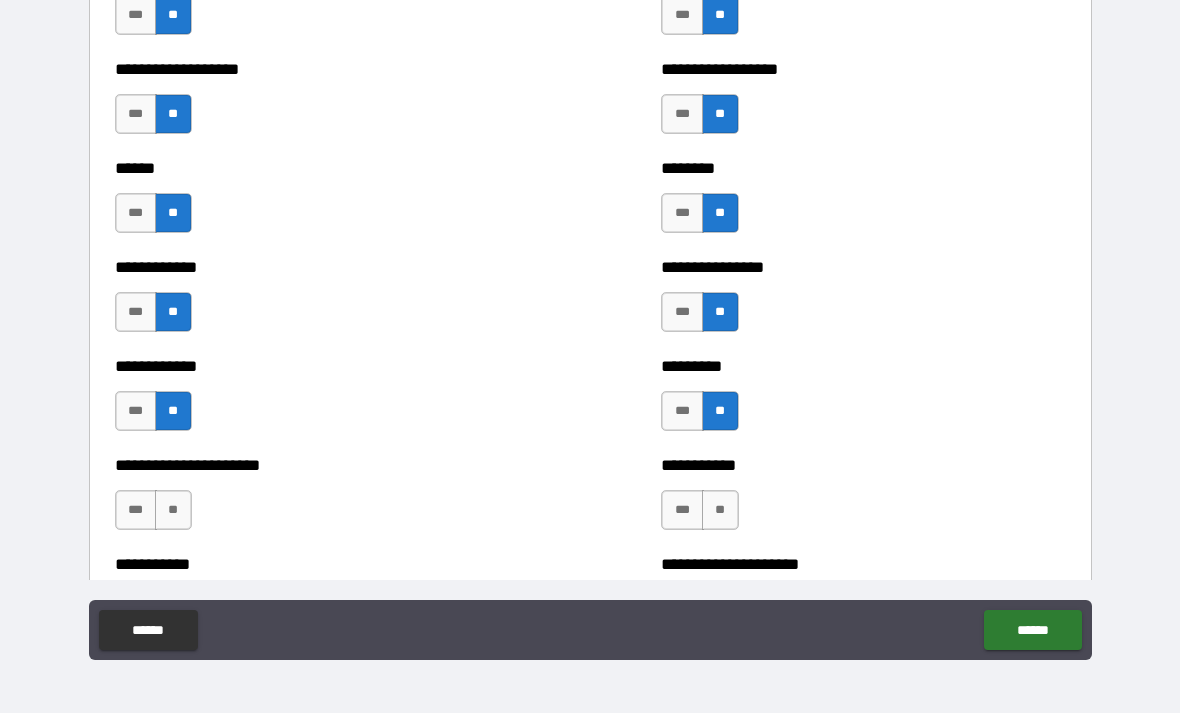 click on "**" at bounding box center (173, 510) 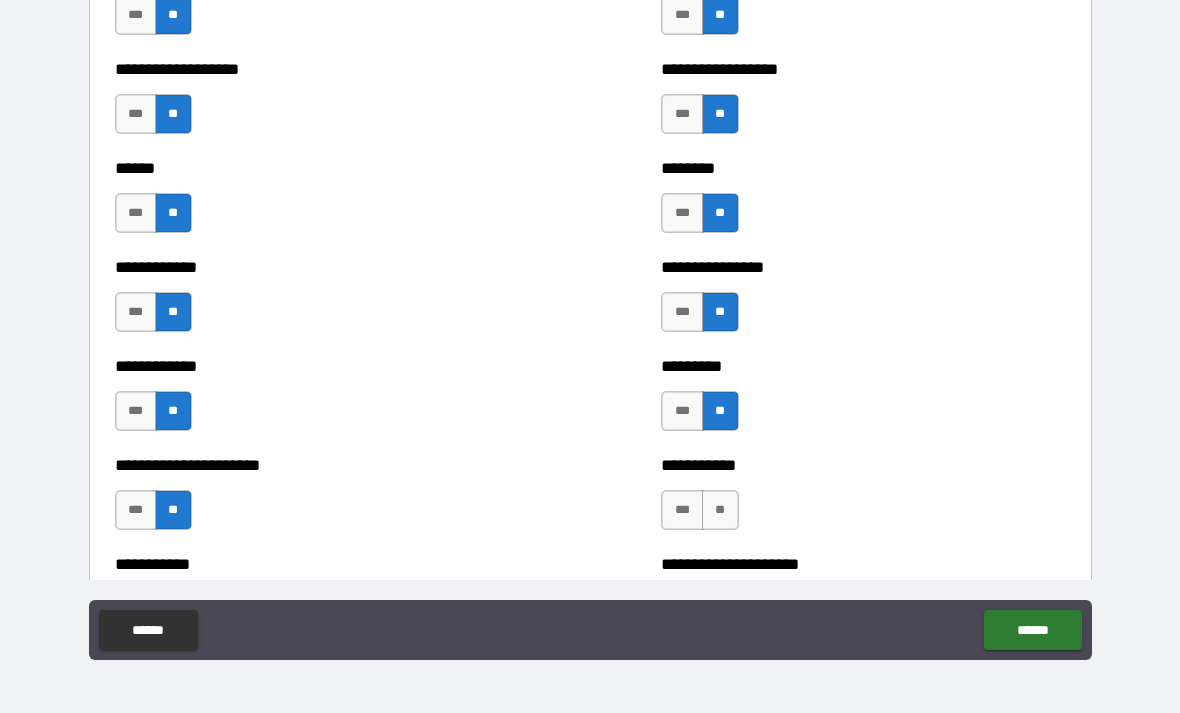 click on "**" at bounding box center [720, 510] 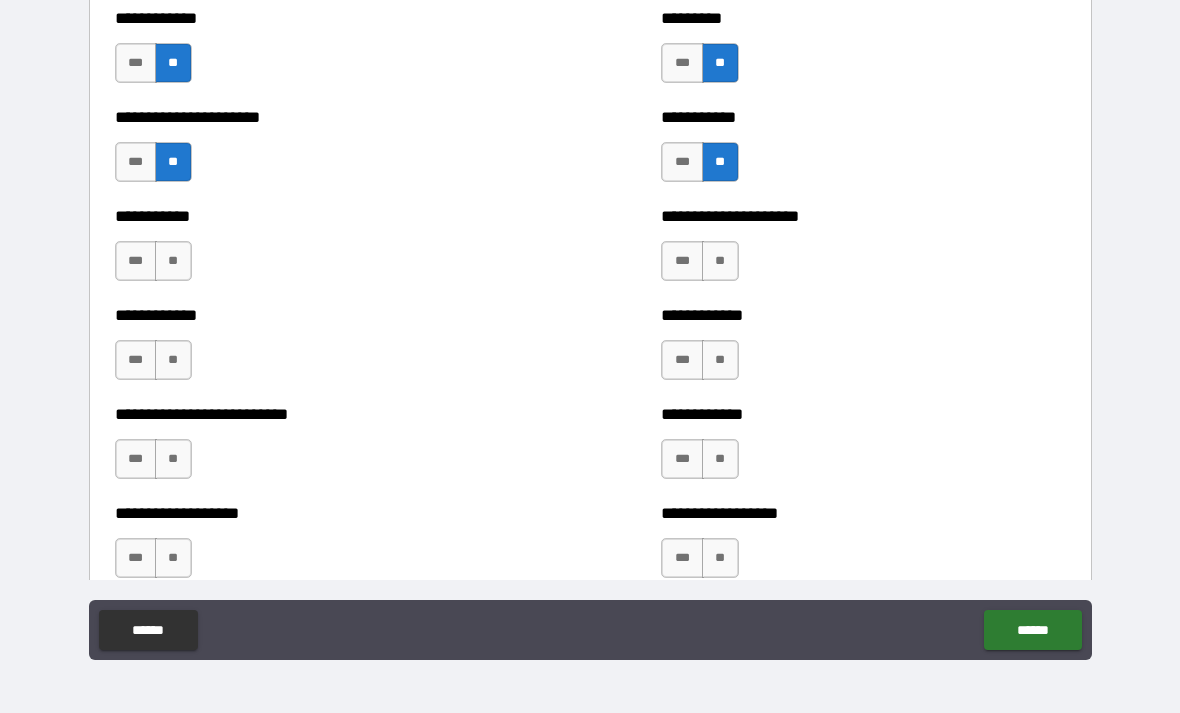scroll, scrollTop: 5165, scrollLeft: 0, axis: vertical 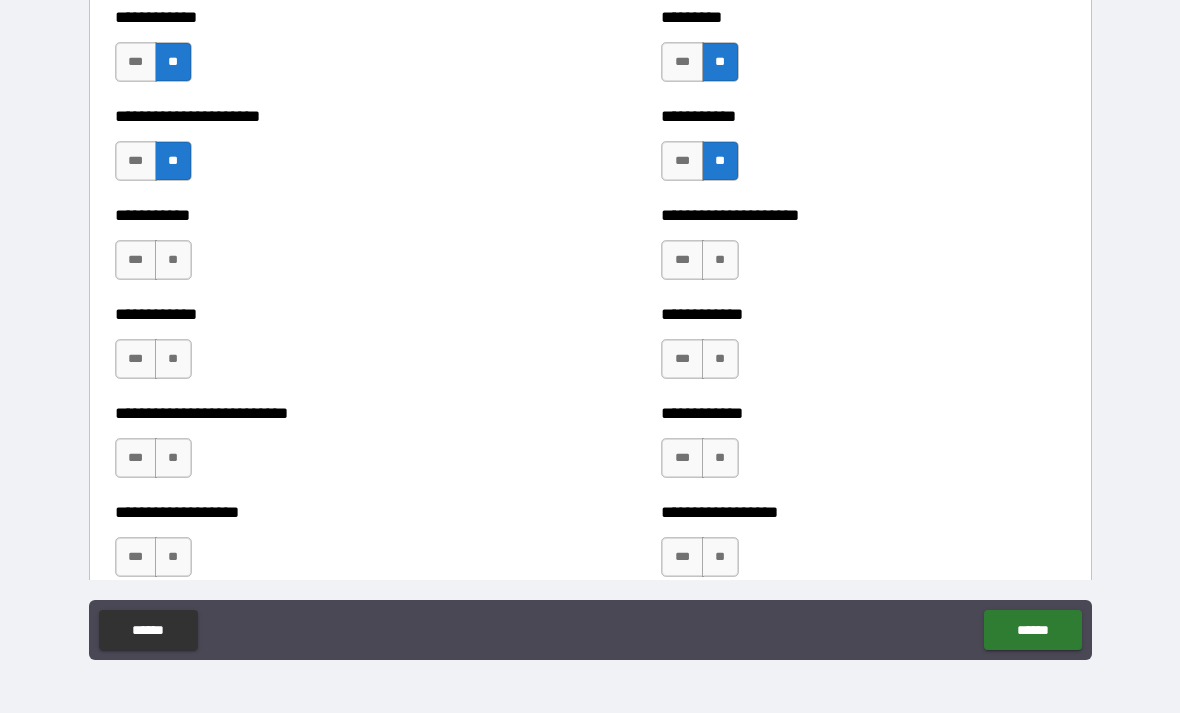 click on "**" at bounding box center (173, 260) 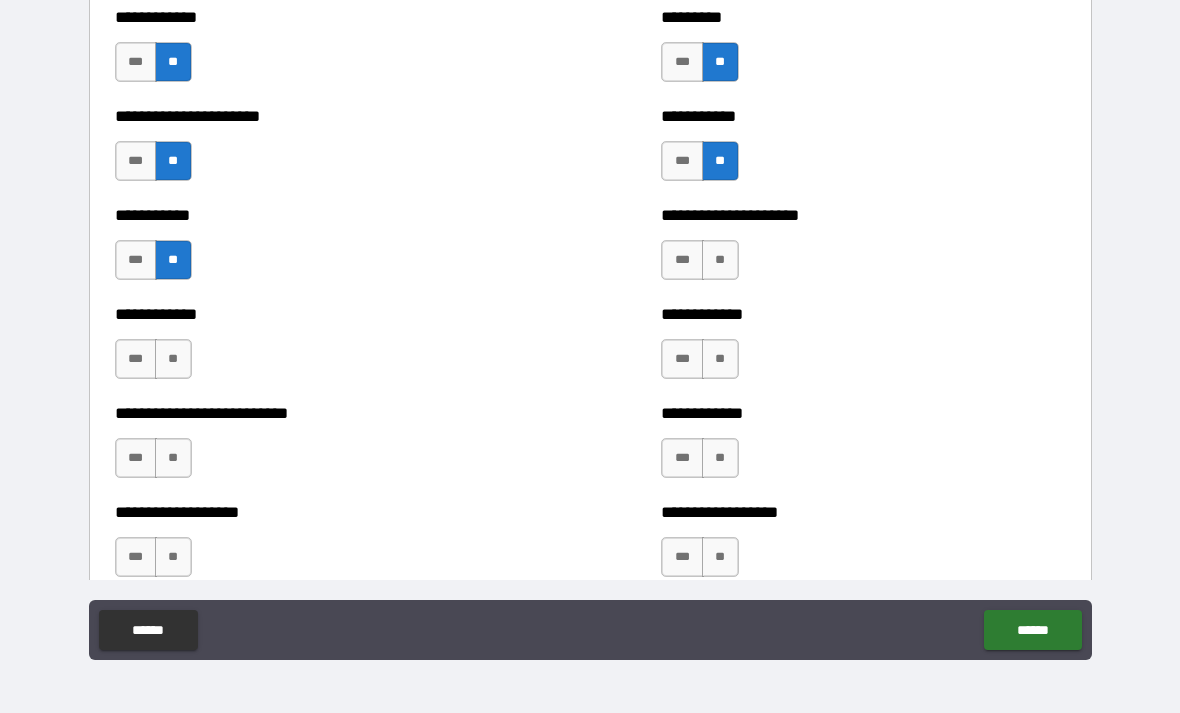 click on "**" at bounding box center (720, 260) 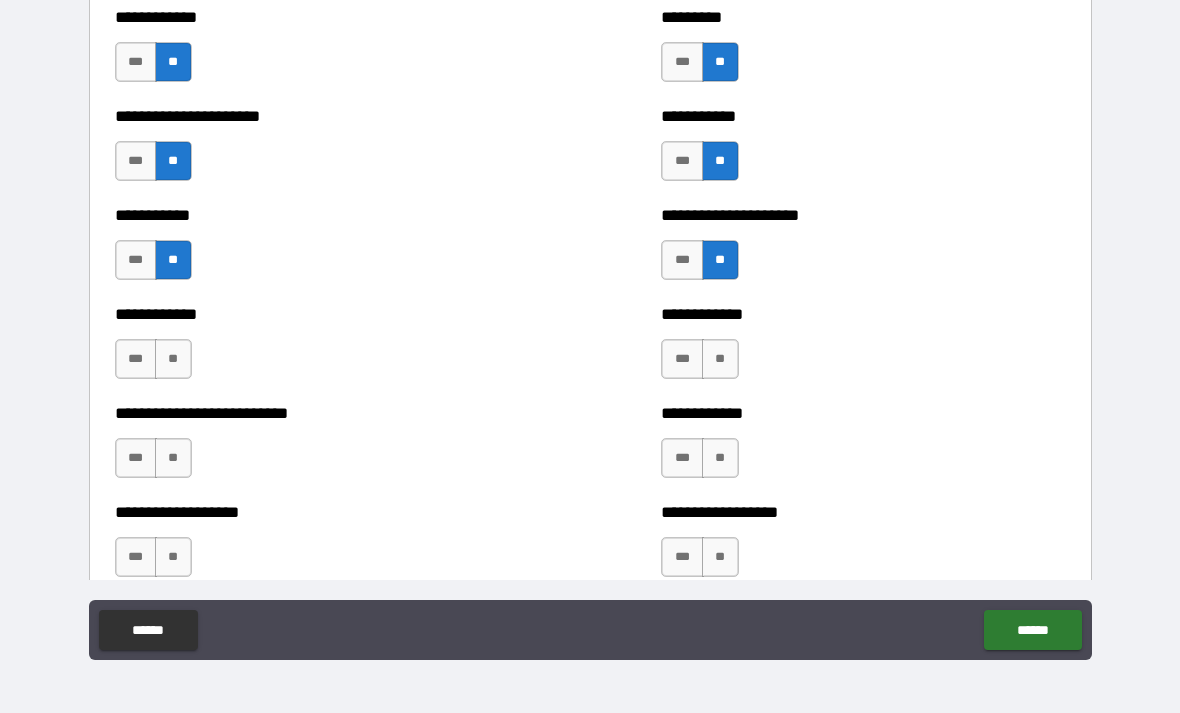 click on "**" at bounding box center [173, 359] 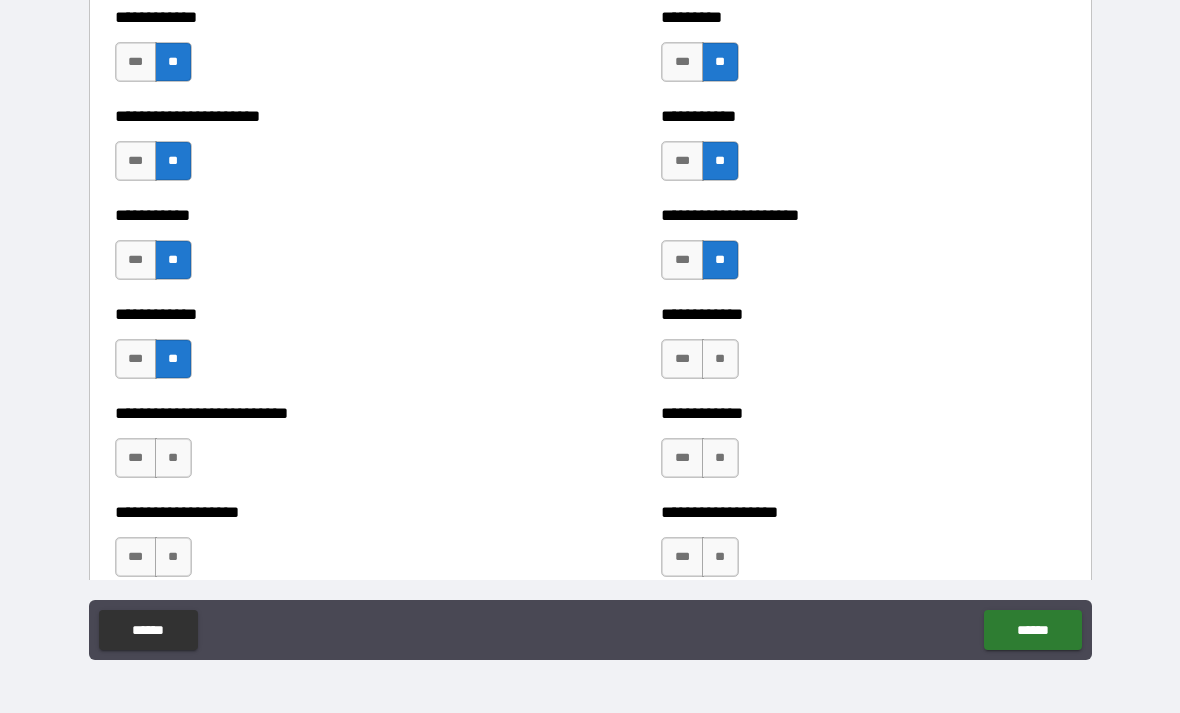 click on "**" at bounding box center (720, 359) 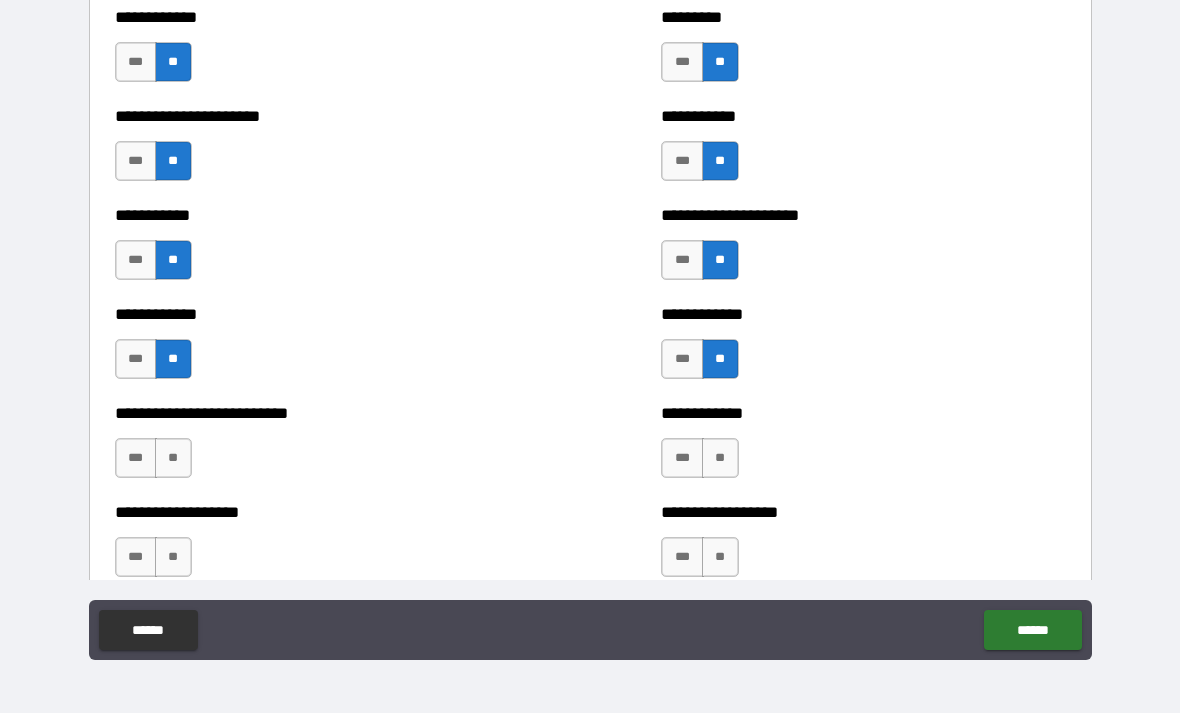 click on "**" at bounding box center [173, 458] 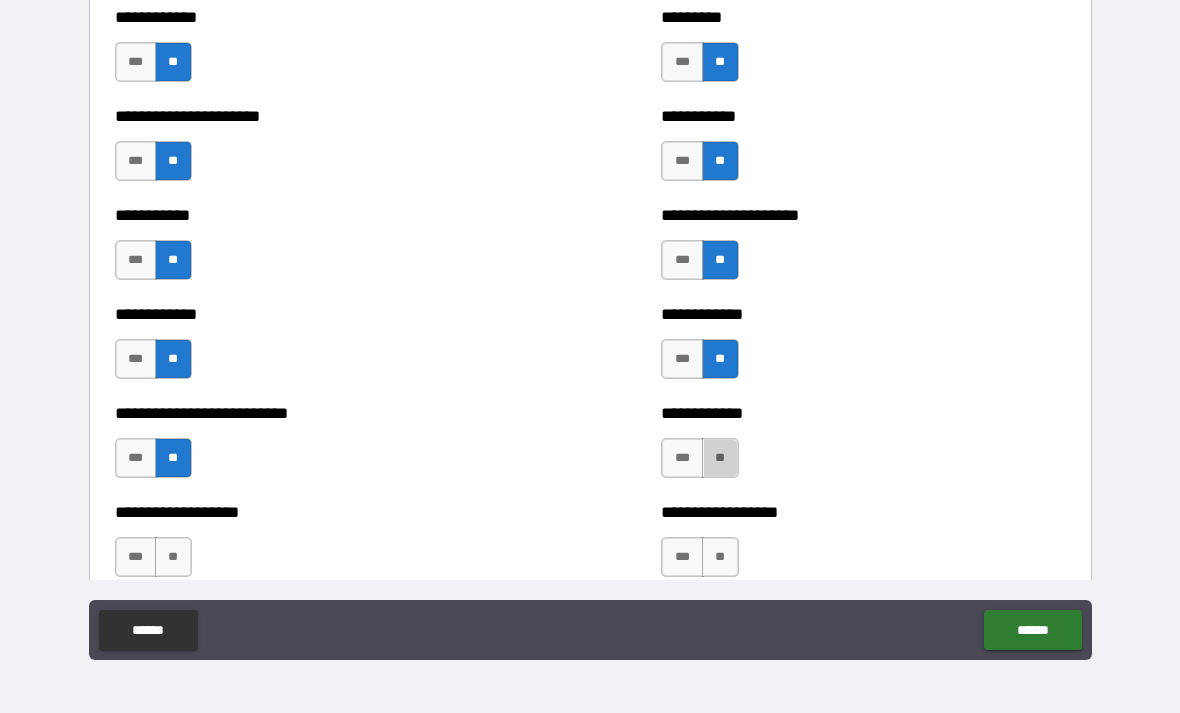 click on "**" at bounding box center [720, 458] 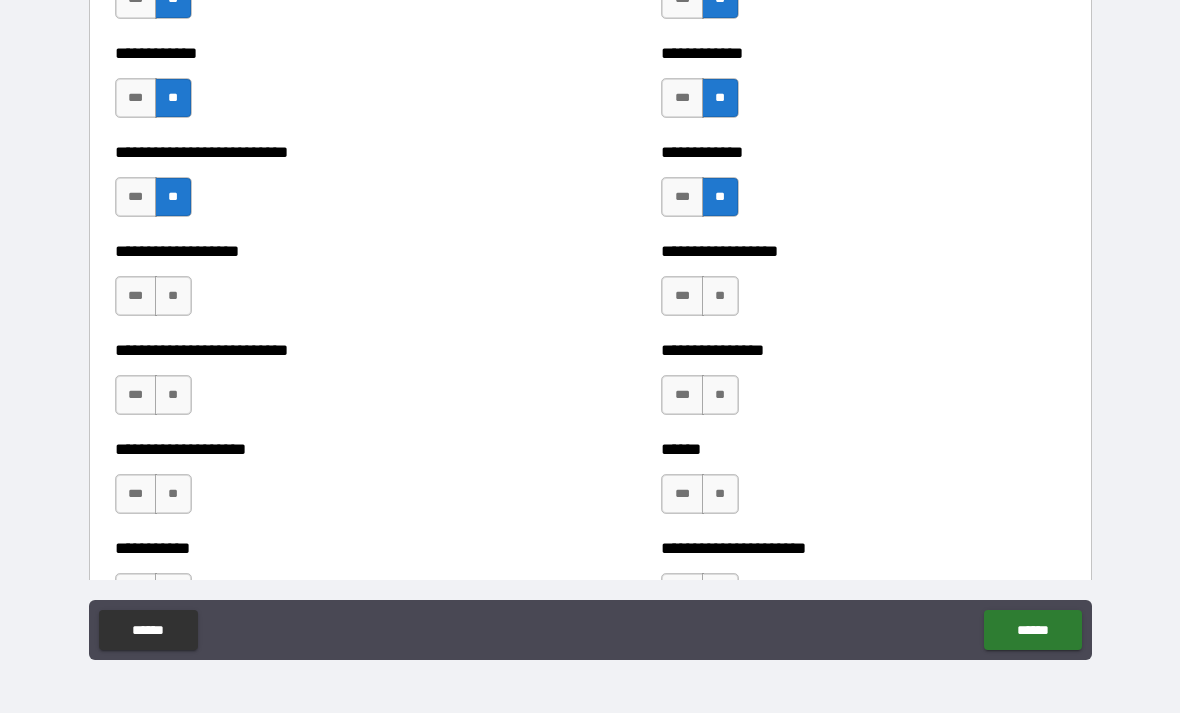 scroll, scrollTop: 5432, scrollLeft: 0, axis: vertical 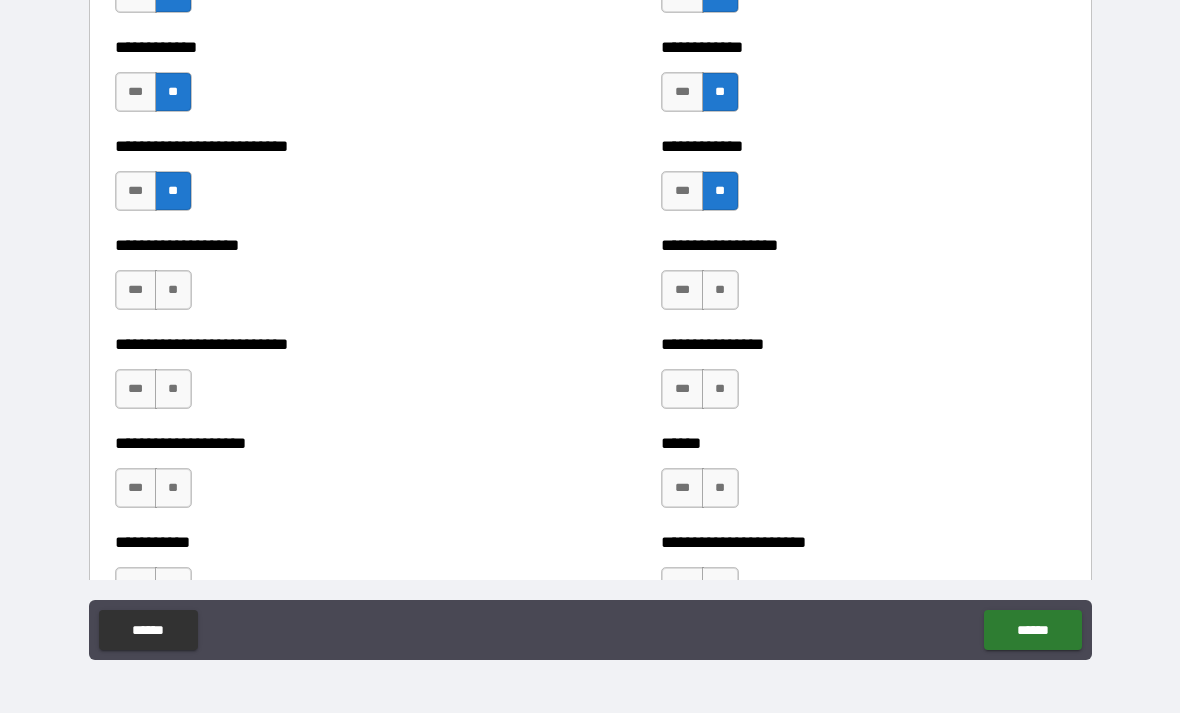 click on "**" at bounding box center (173, 290) 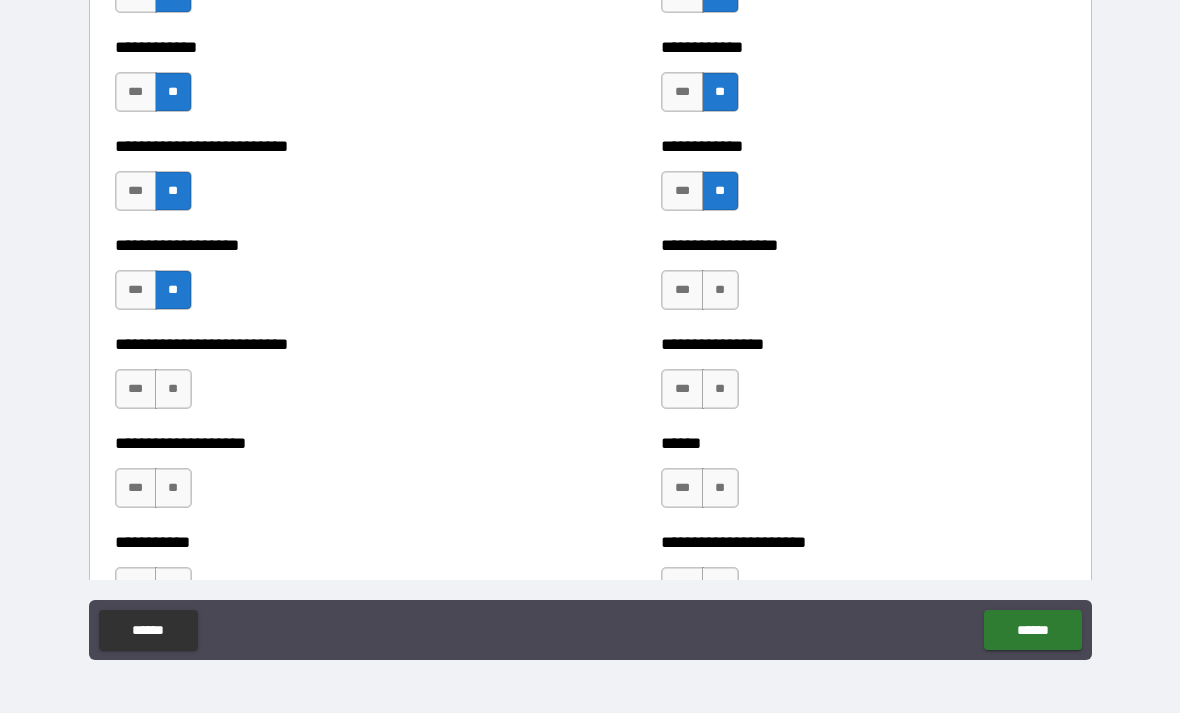click on "**" at bounding box center [720, 290] 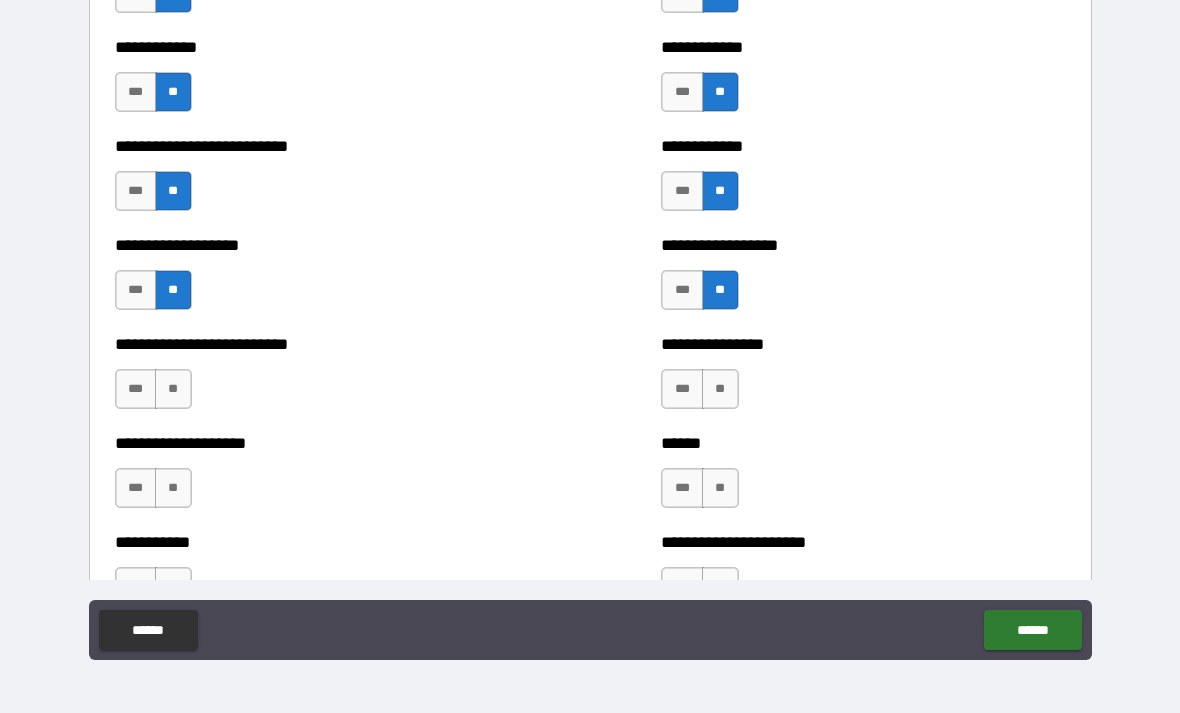 click on "**" at bounding box center [173, 389] 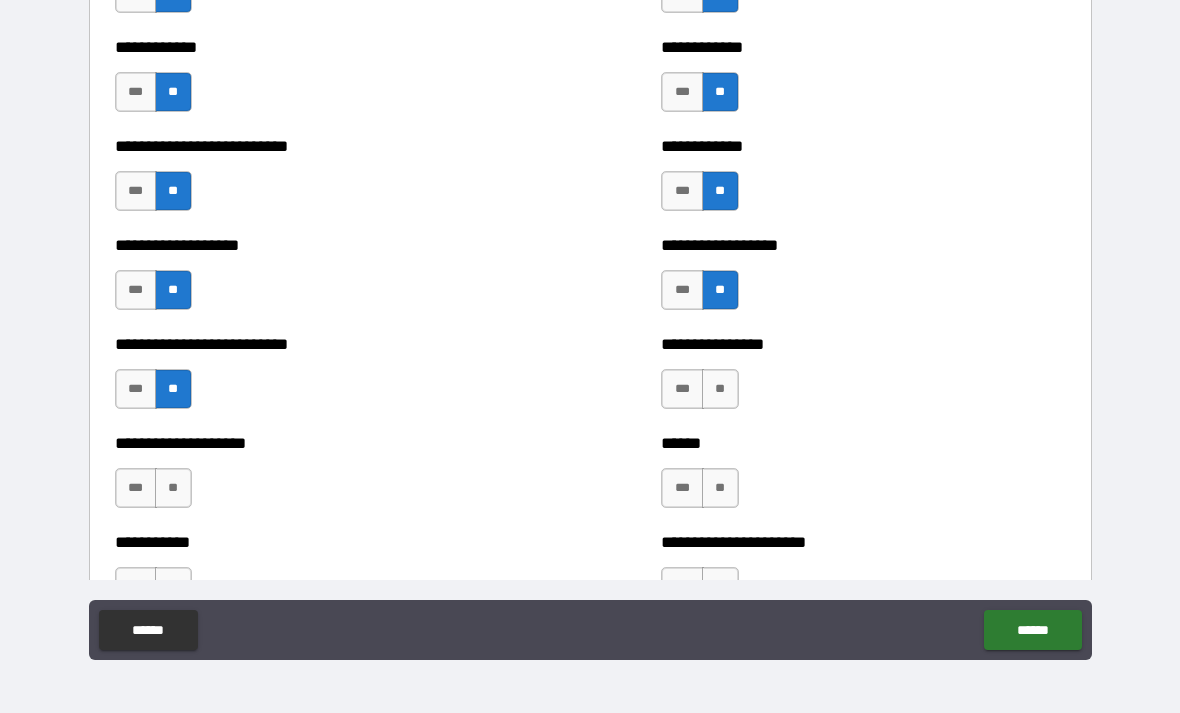 click on "**" at bounding box center [720, 389] 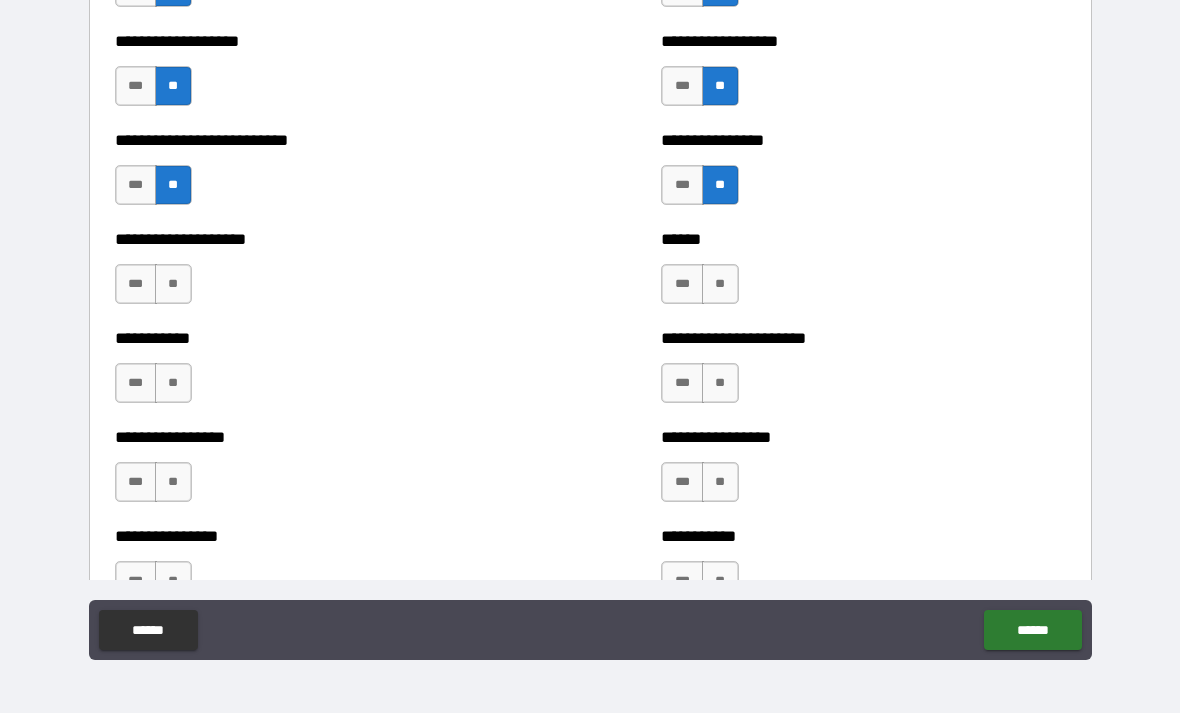 scroll, scrollTop: 5657, scrollLeft: 0, axis: vertical 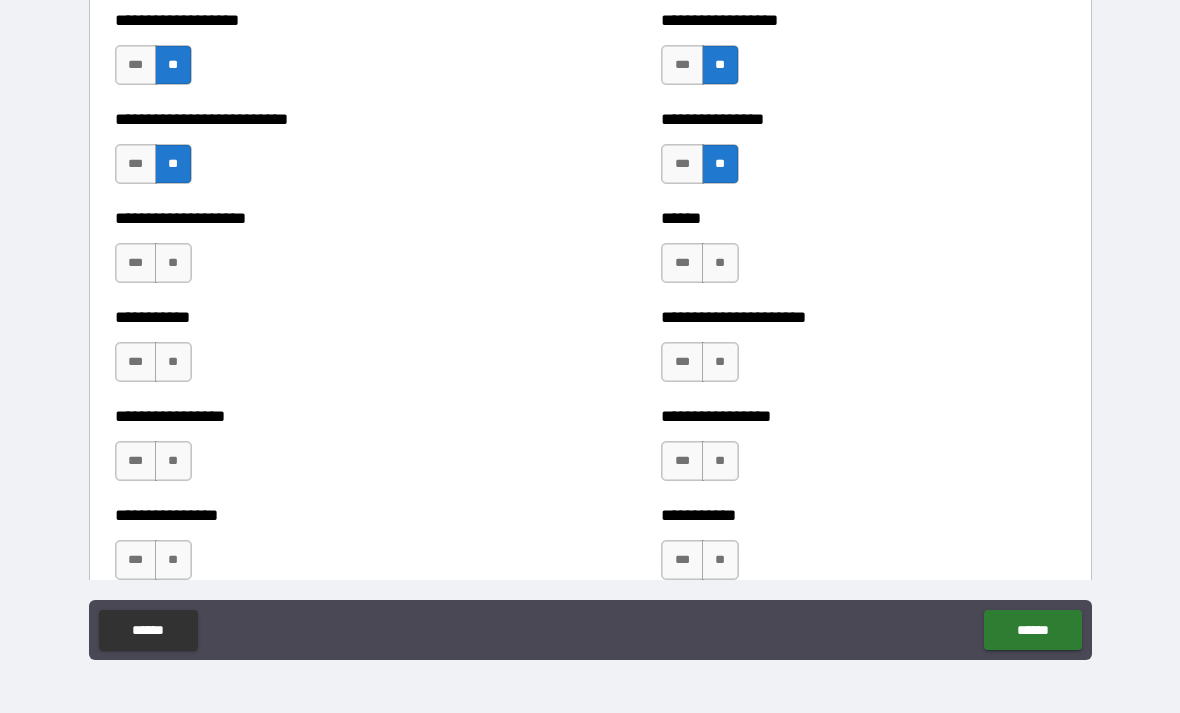 click on "**" at bounding box center (173, 263) 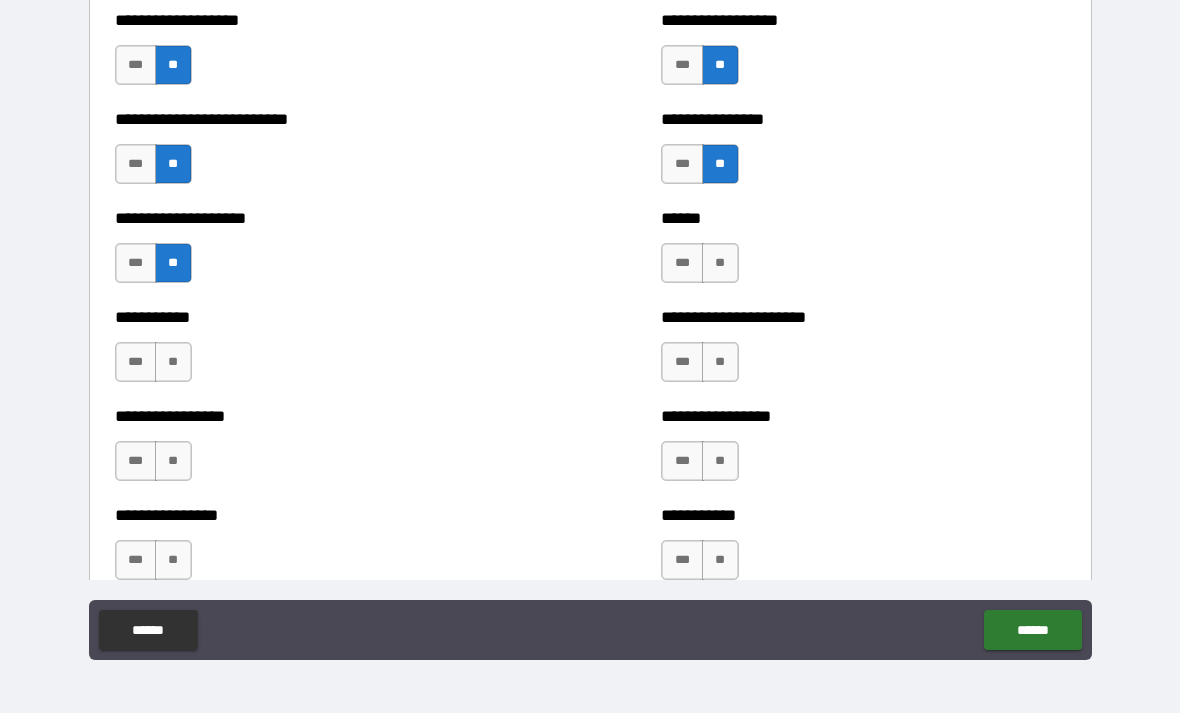 click on "**" at bounding box center (720, 263) 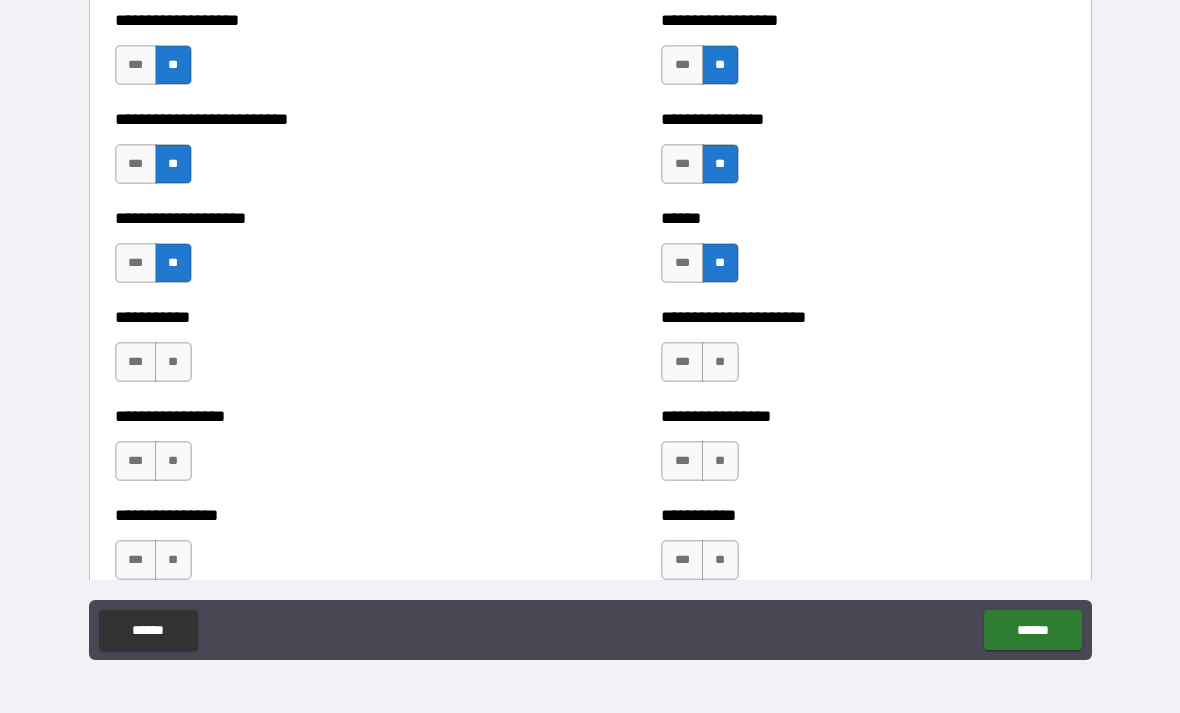 click on "**" at bounding box center [173, 362] 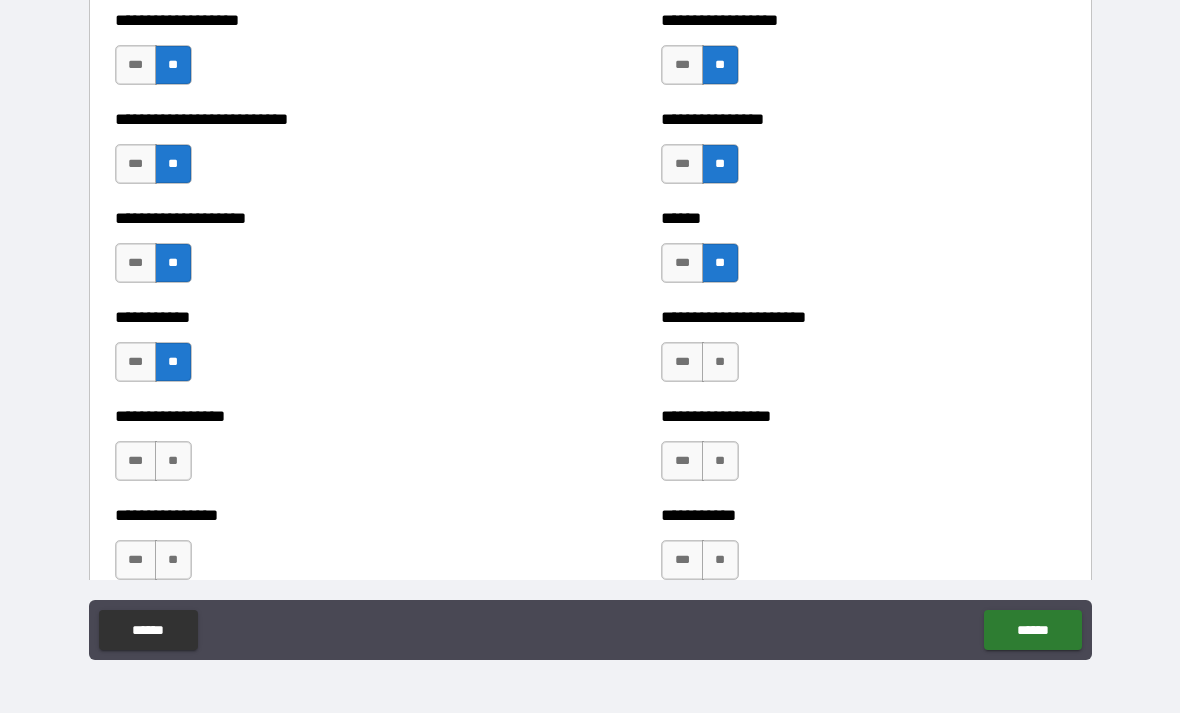 click on "**" at bounding box center (720, 362) 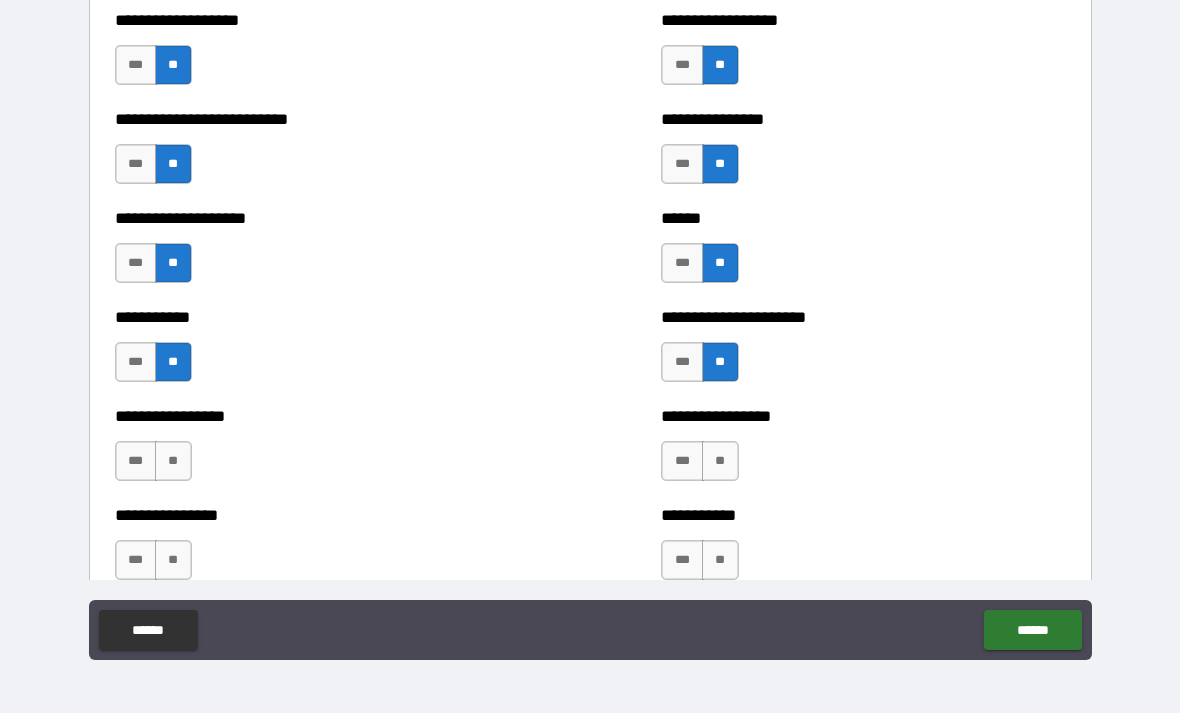 click on "**" at bounding box center (173, 461) 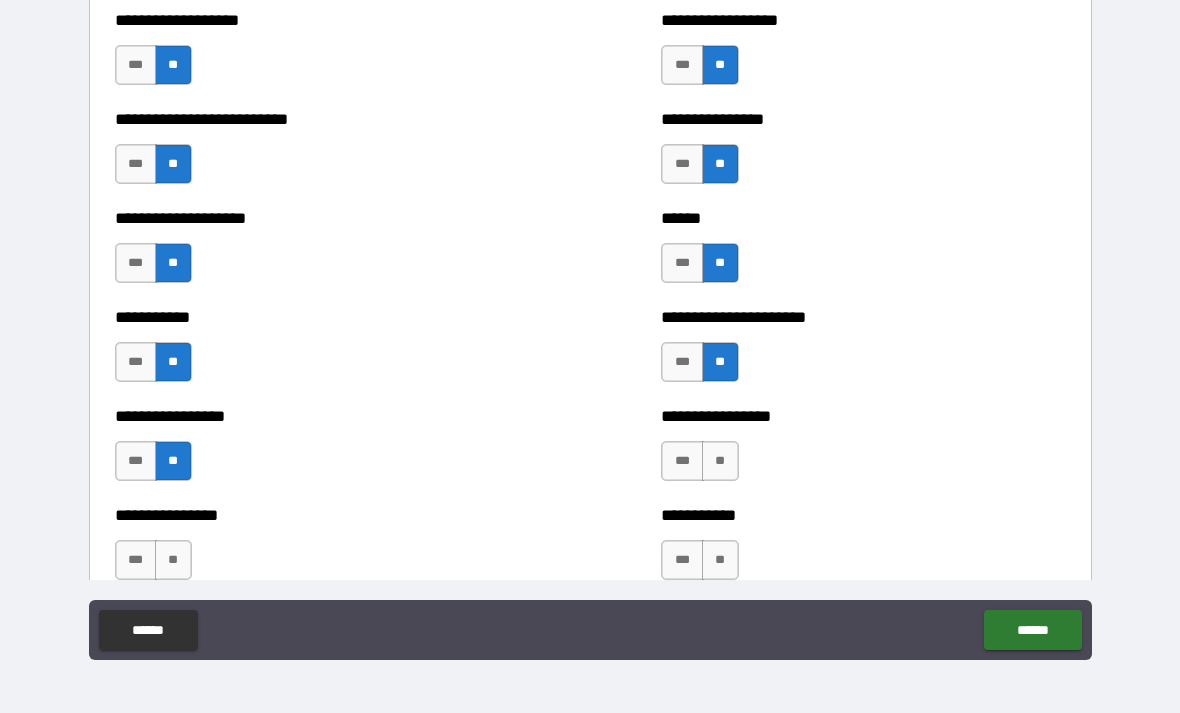 click on "**" at bounding box center [720, 461] 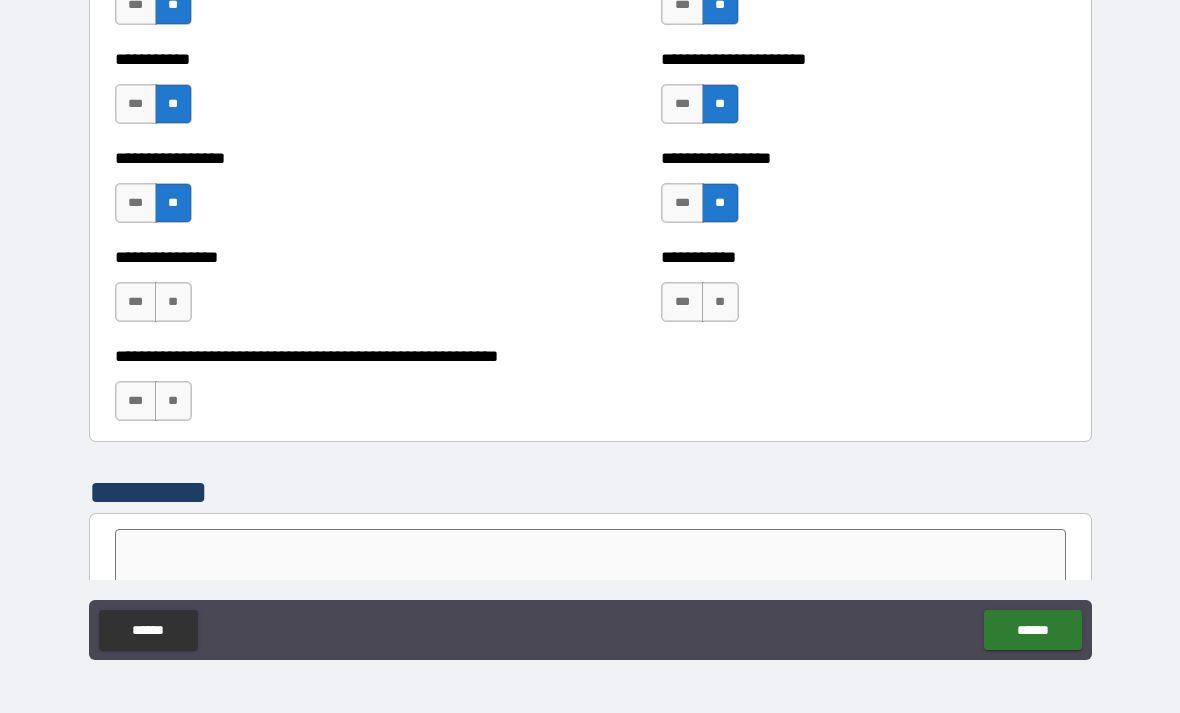 scroll, scrollTop: 5919, scrollLeft: 0, axis: vertical 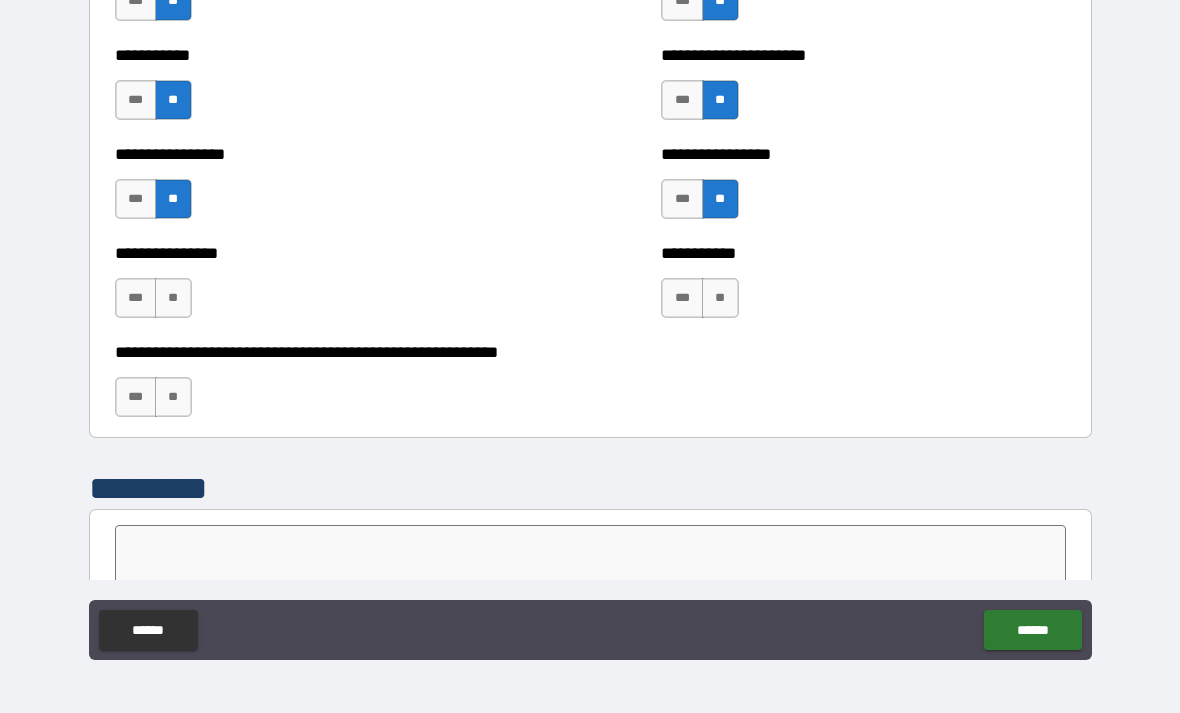 click on "**" at bounding box center [173, 298] 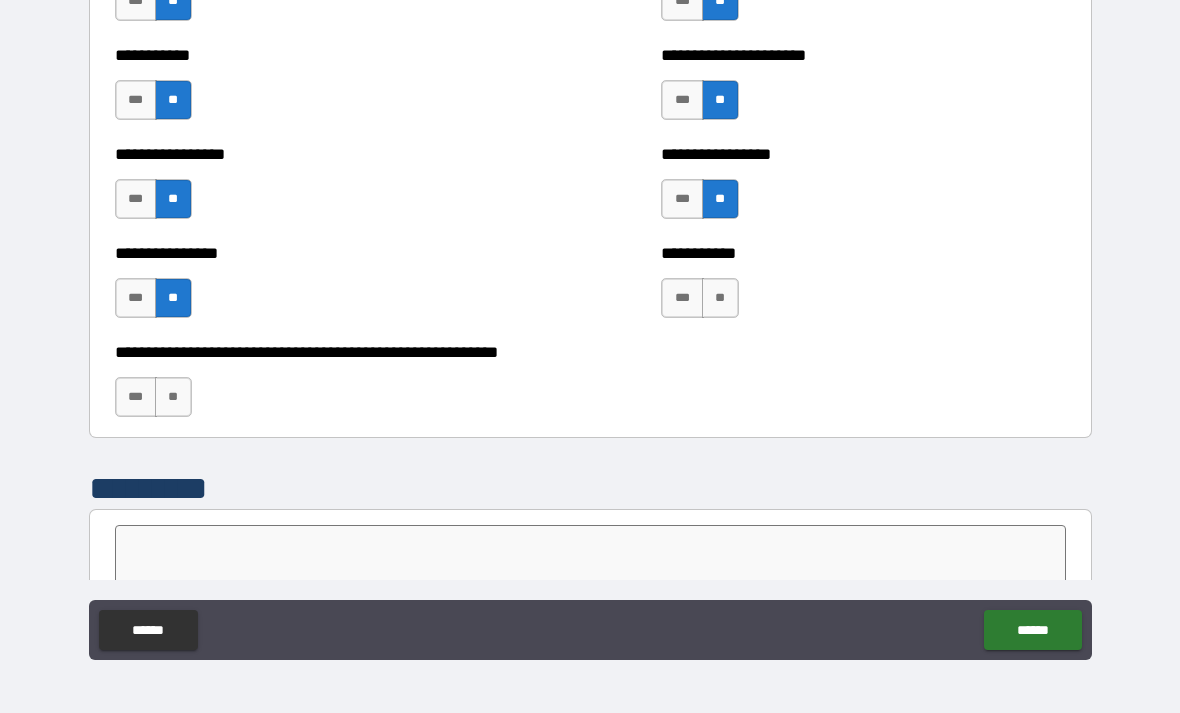 click on "**" at bounding box center [720, 298] 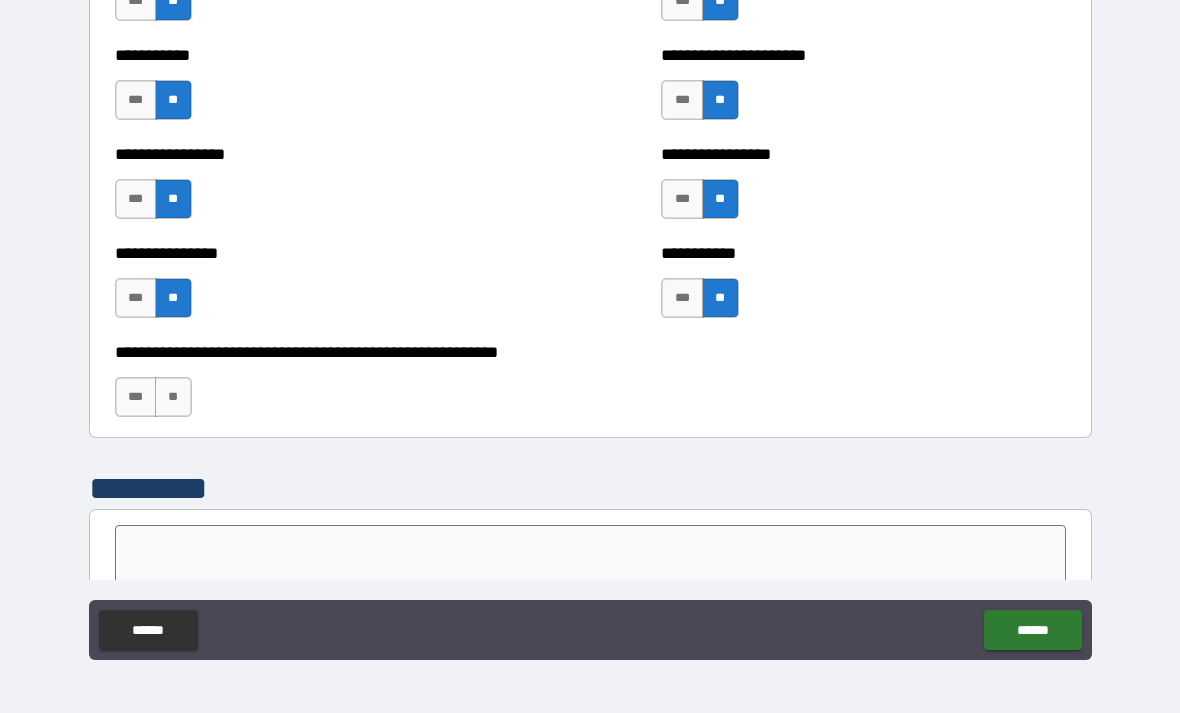 click on "**" at bounding box center [173, 397] 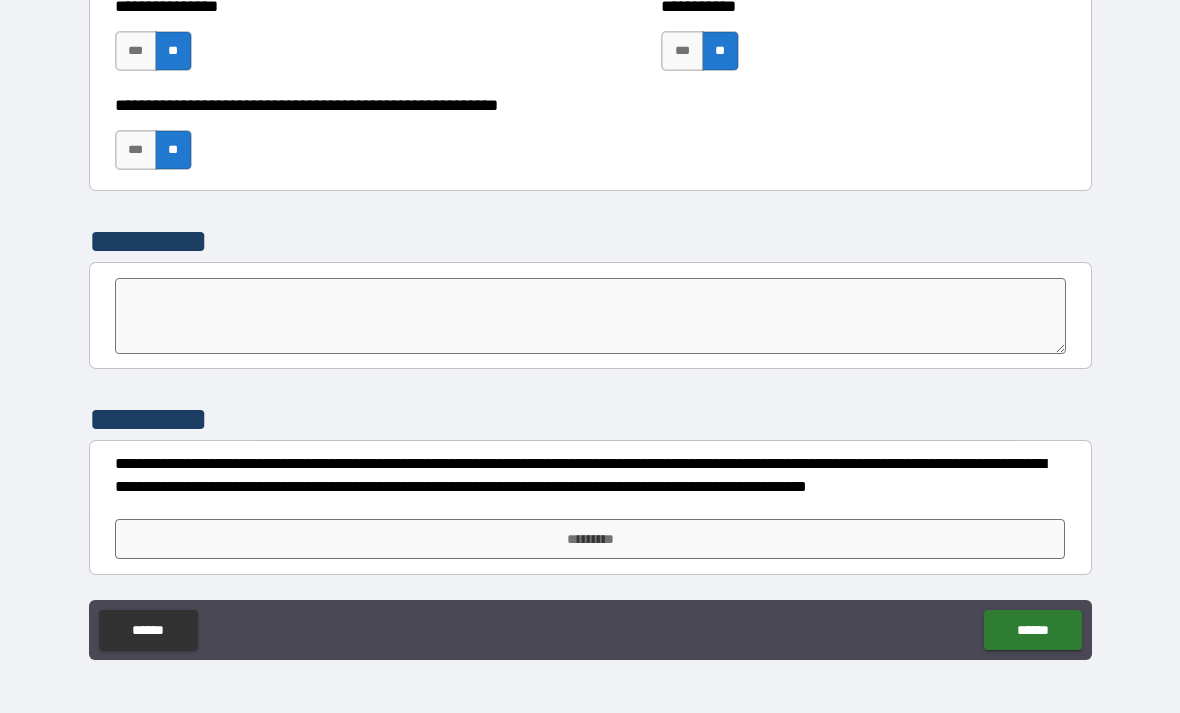scroll, scrollTop: 6166, scrollLeft: 0, axis: vertical 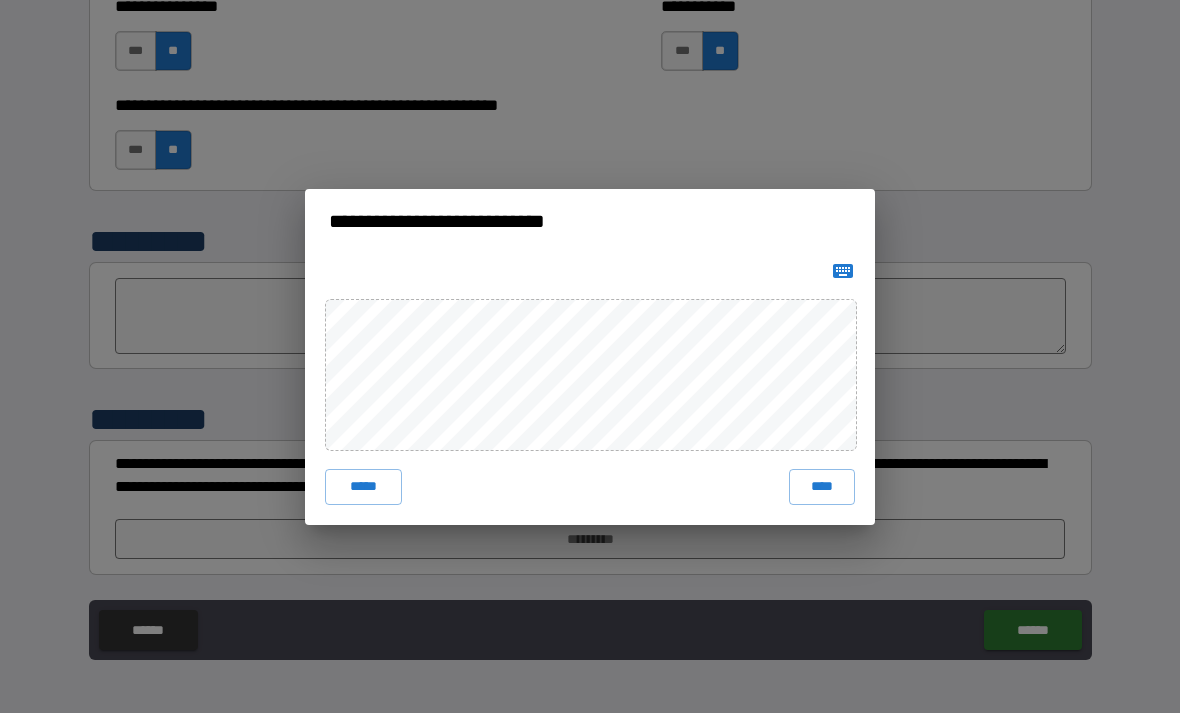 click on "****" at bounding box center (822, 487) 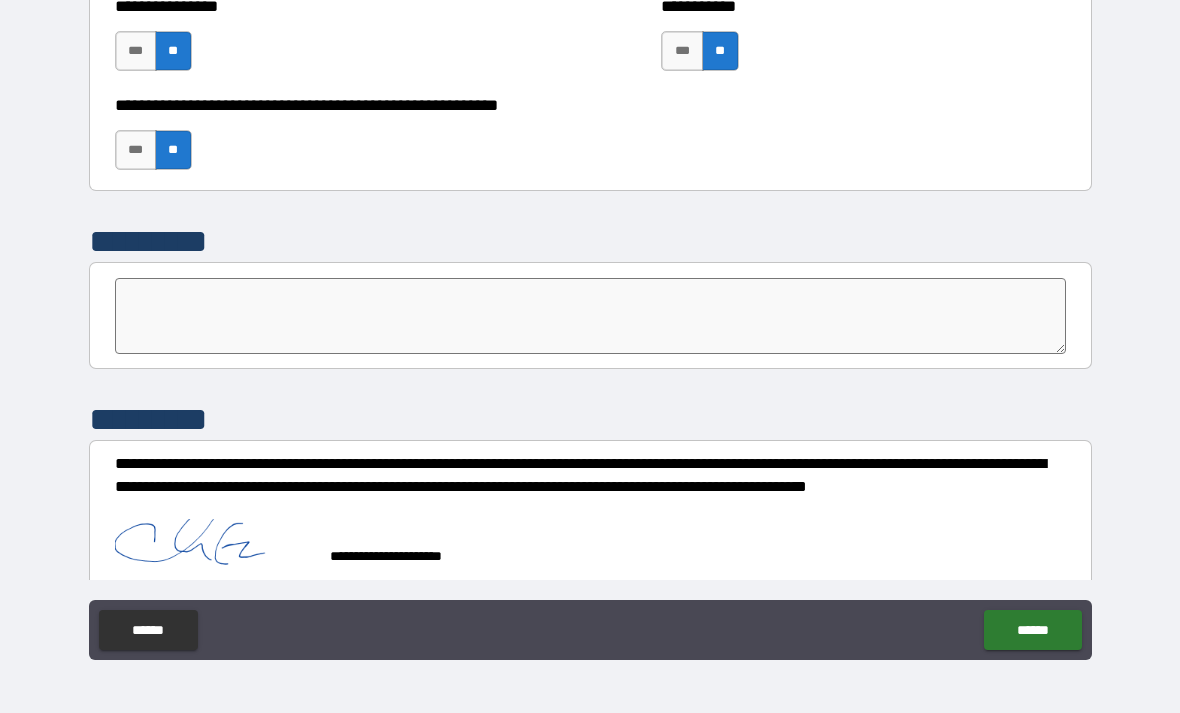 scroll, scrollTop: 6156, scrollLeft: 0, axis: vertical 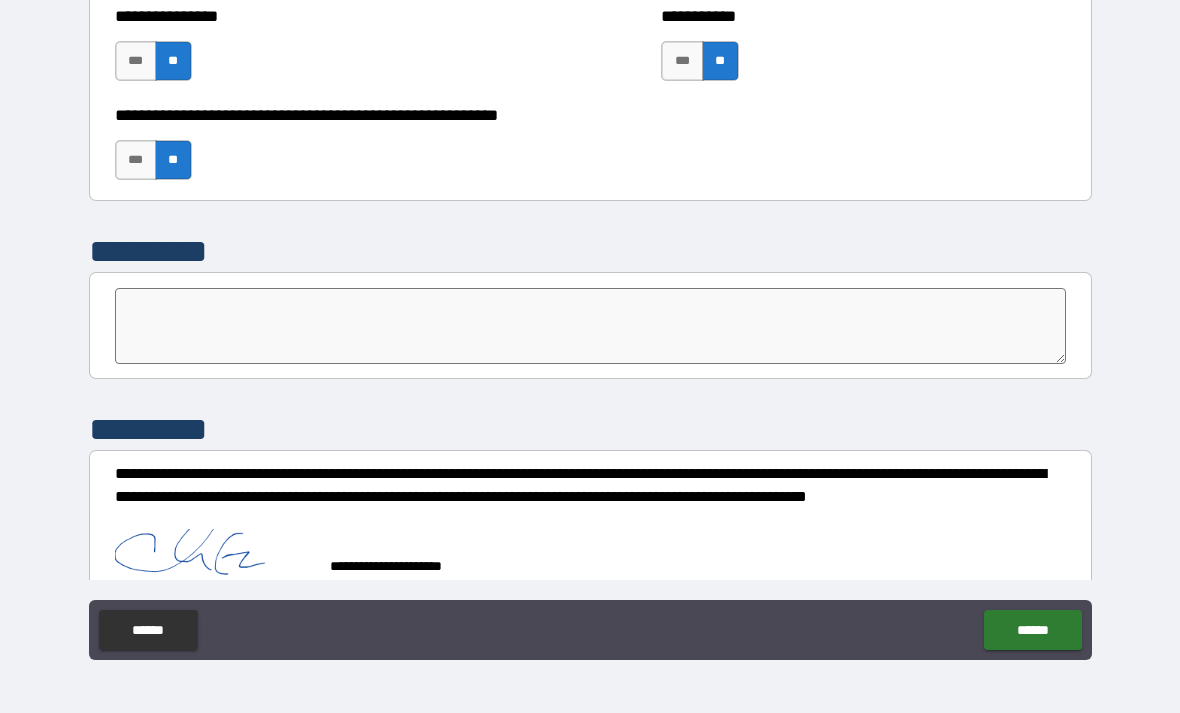 click on "******" at bounding box center [1032, 630] 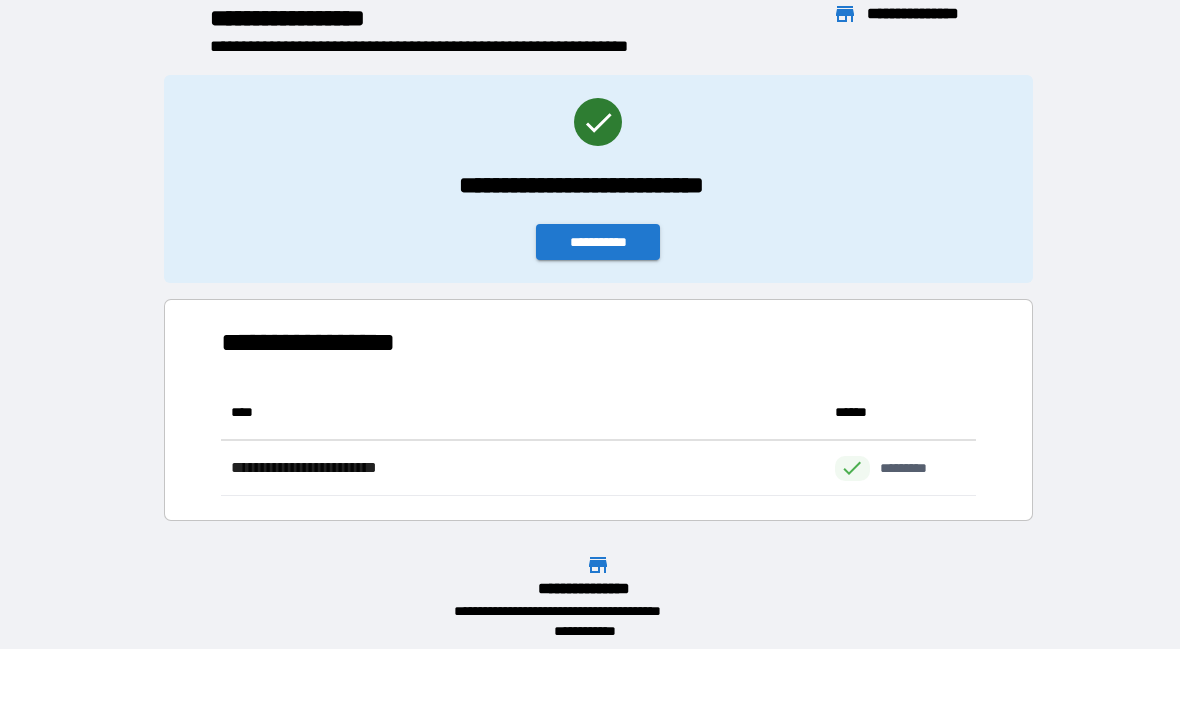 scroll, scrollTop: 111, scrollLeft: 755, axis: both 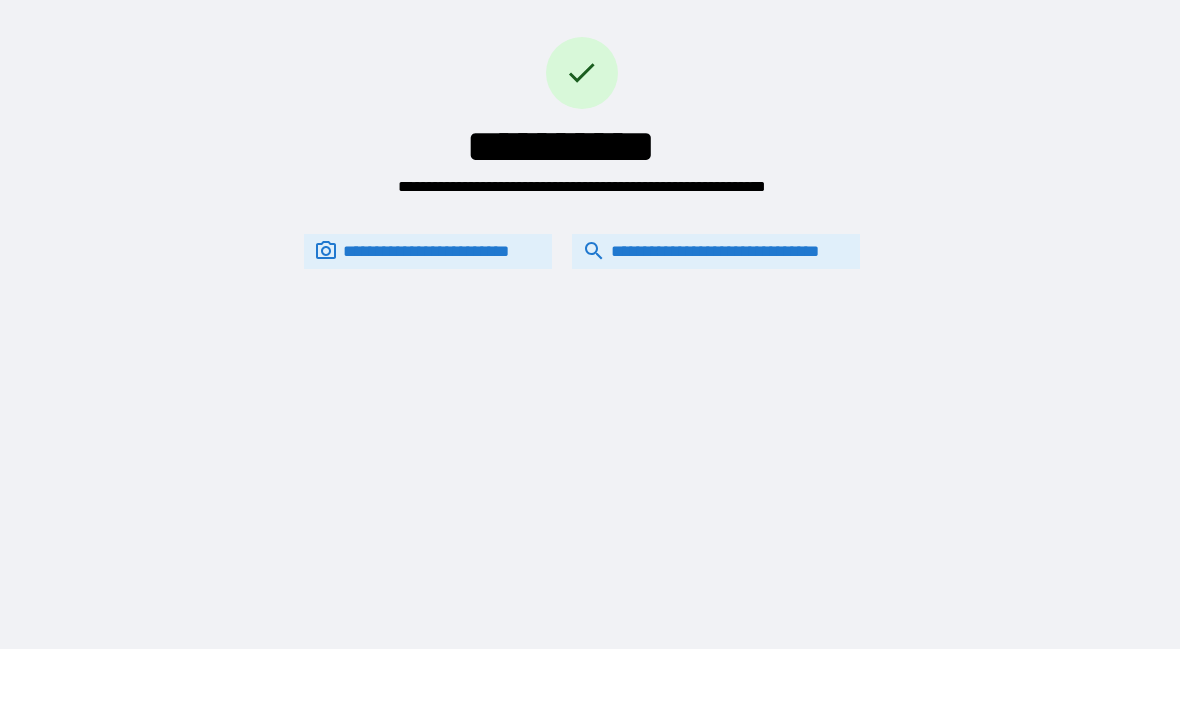 click on "**********" at bounding box center [716, 251] 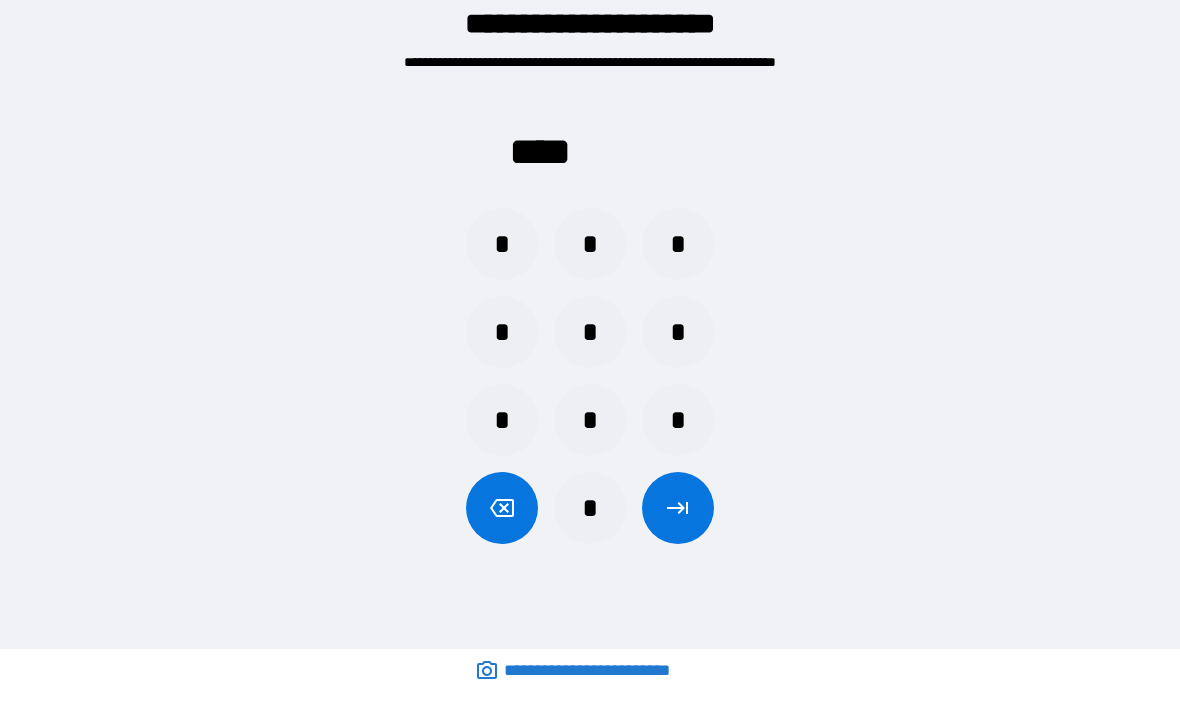click on "*" at bounding box center [590, 244] 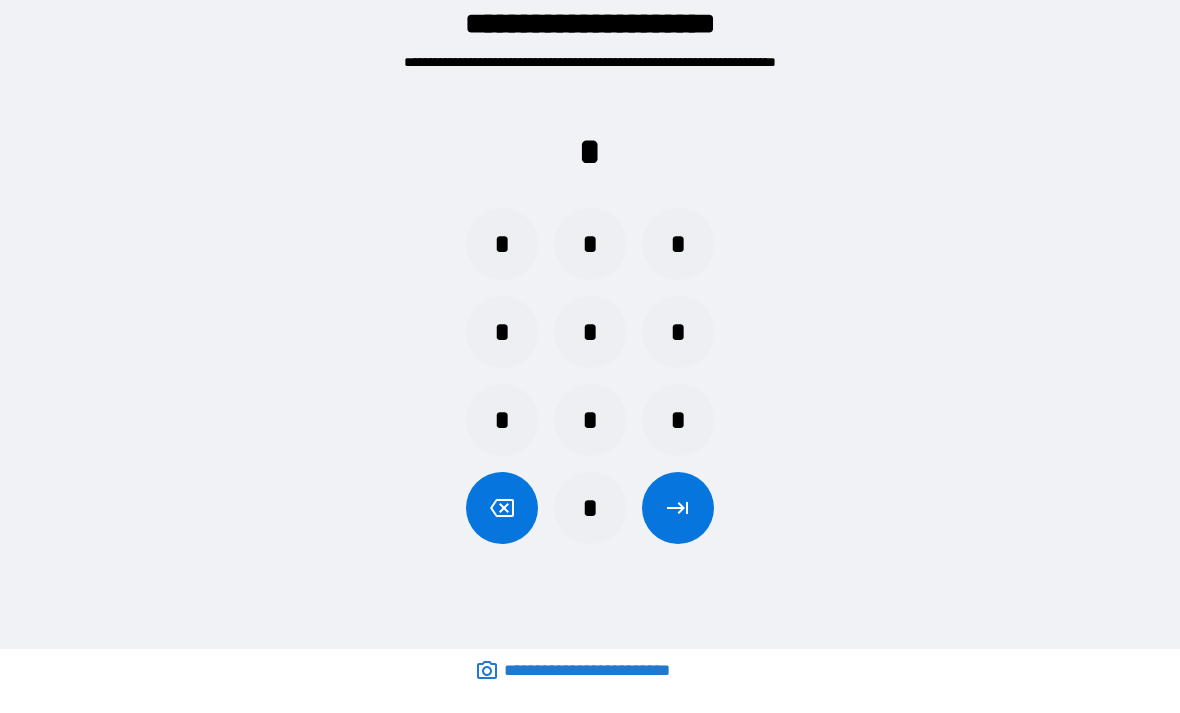click on "*" at bounding box center (590, 332) 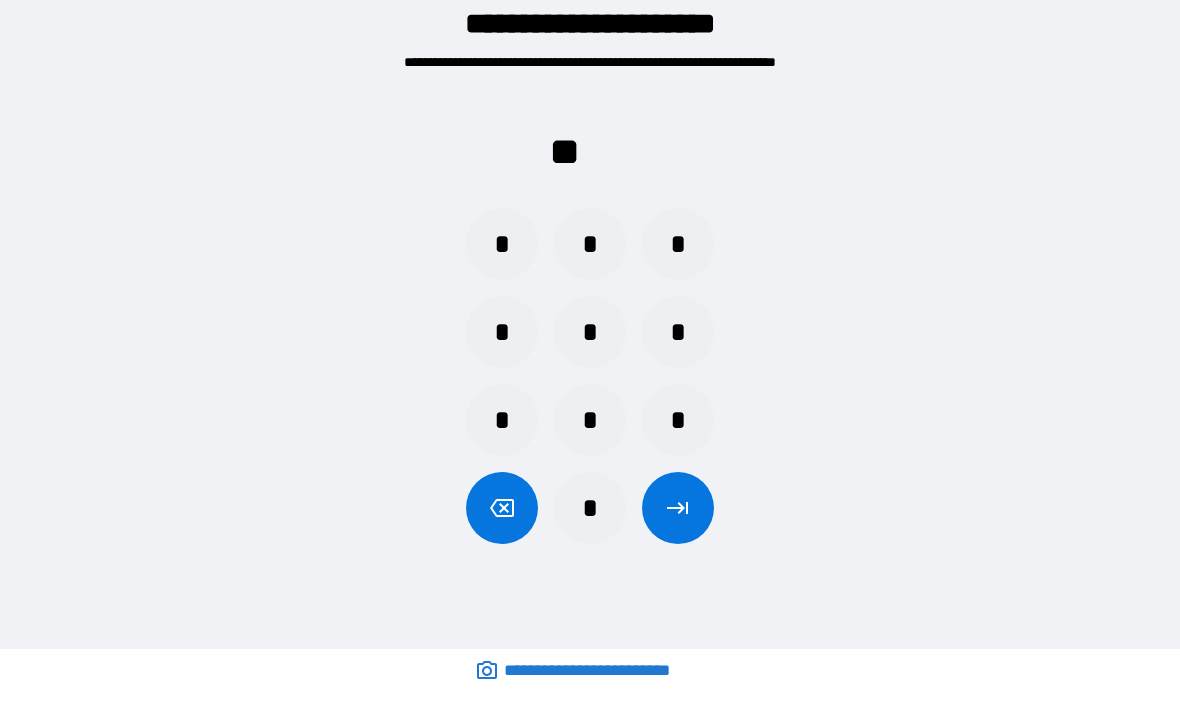 click on "*" at bounding box center (502, 244) 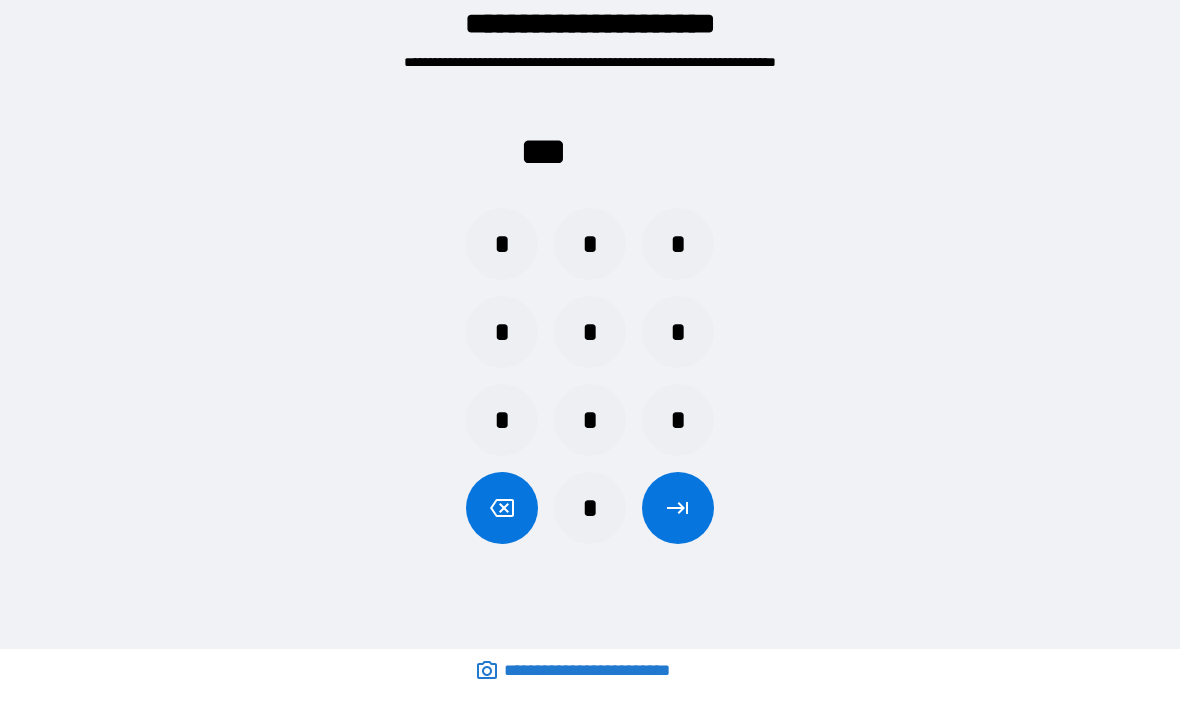 click on "*" at bounding box center [678, 420] 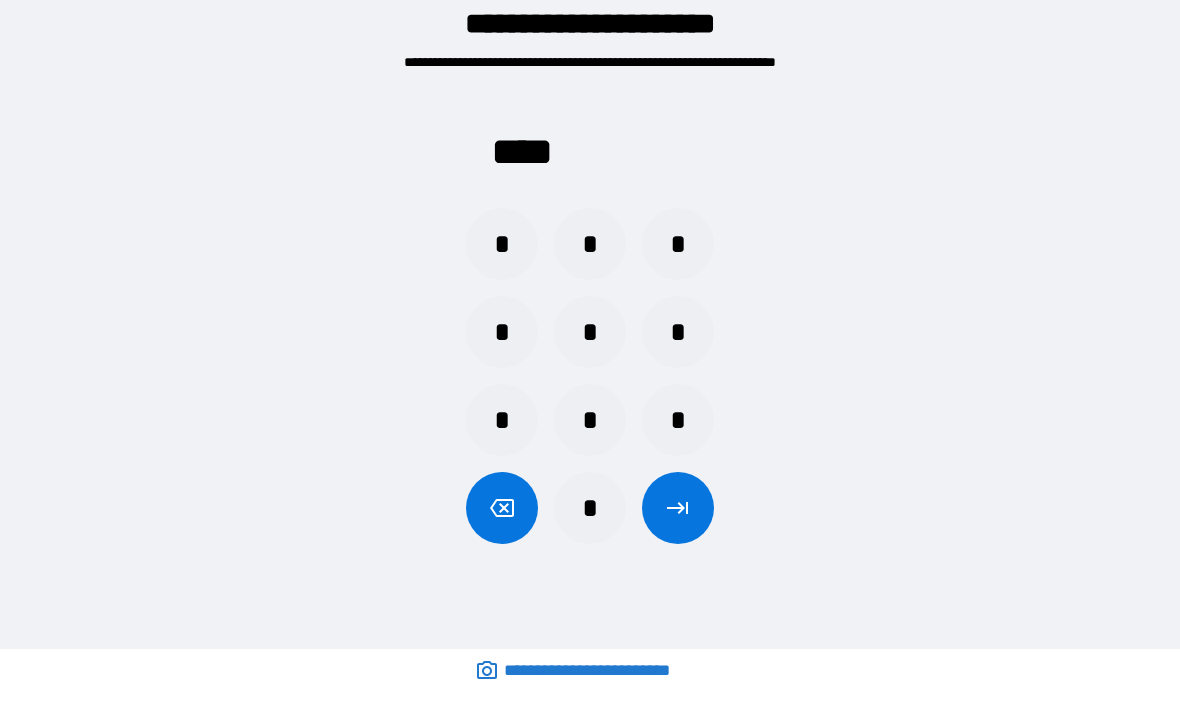click at bounding box center (678, 508) 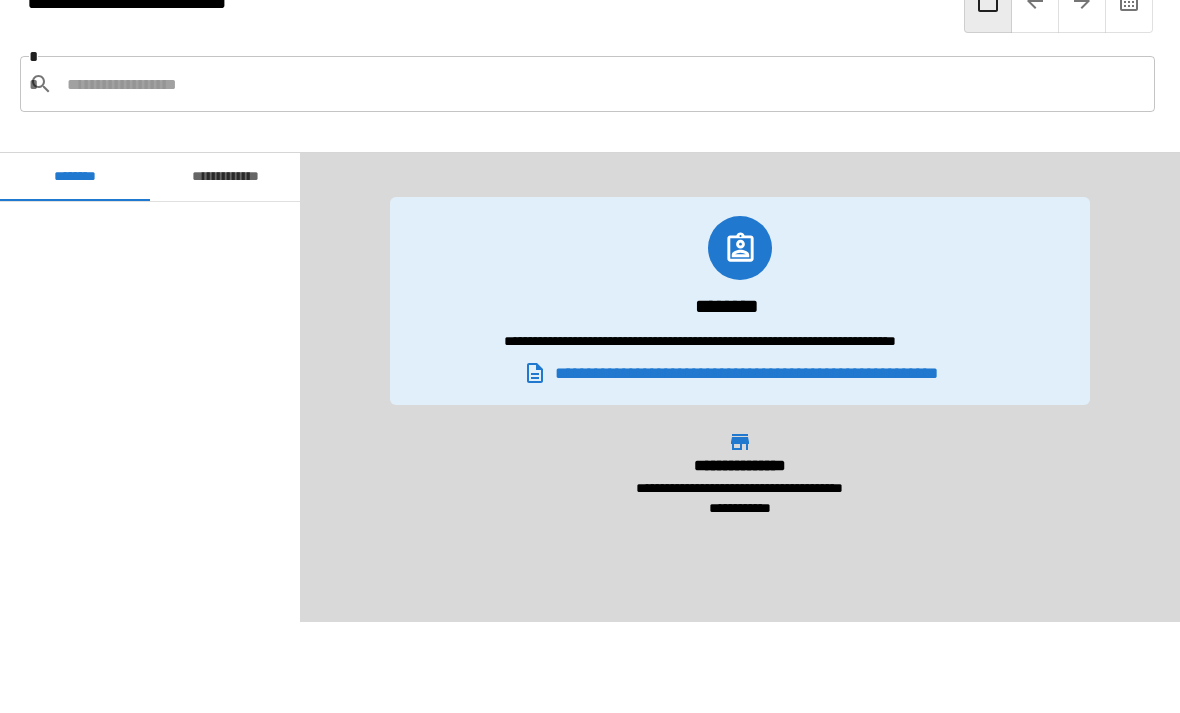 scroll, scrollTop: 1080, scrollLeft: 0, axis: vertical 